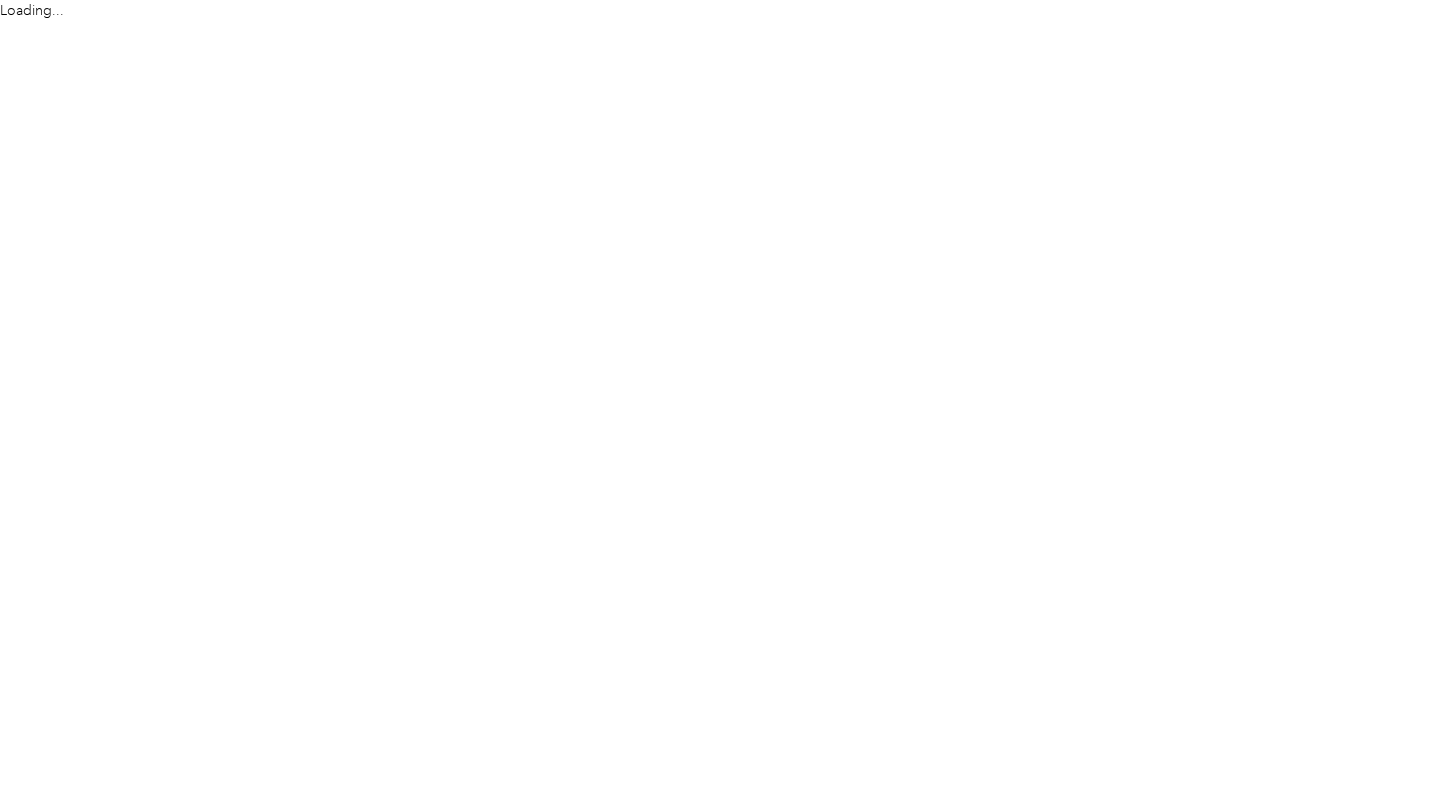 scroll, scrollTop: 0, scrollLeft: 0, axis: both 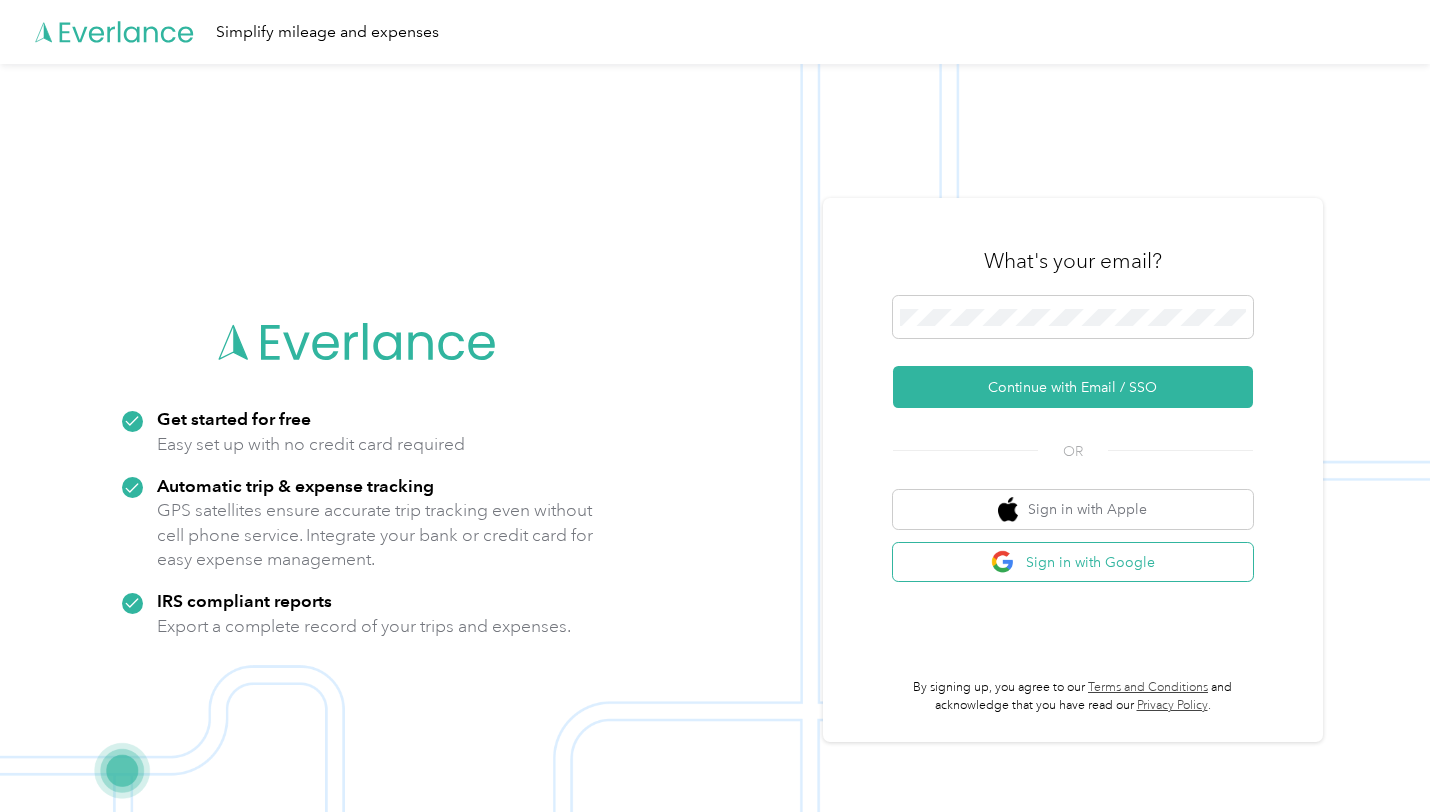 click on "Sign in with Google" at bounding box center [1073, 562] 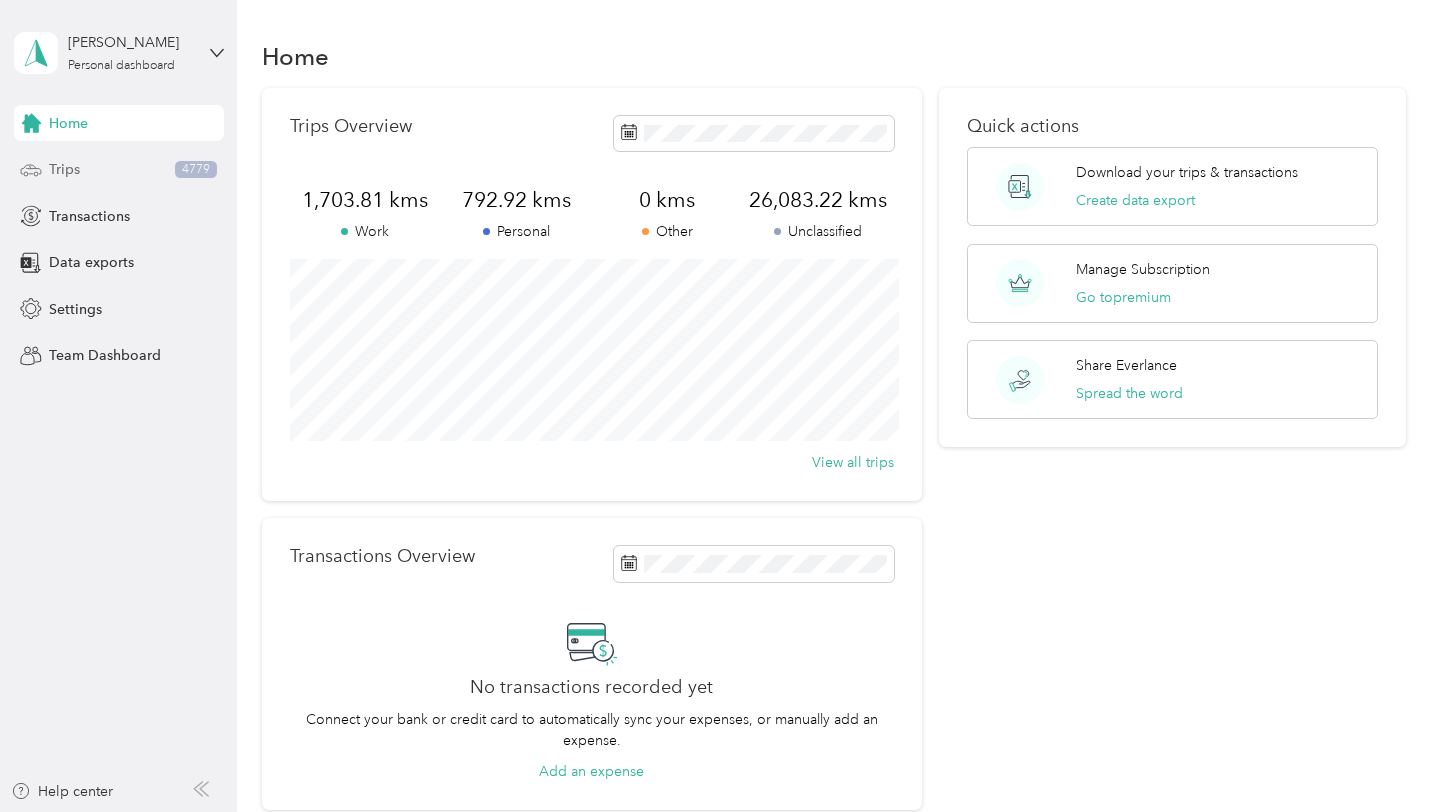 click on "Trips 4779" at bounding box center (119, 170) 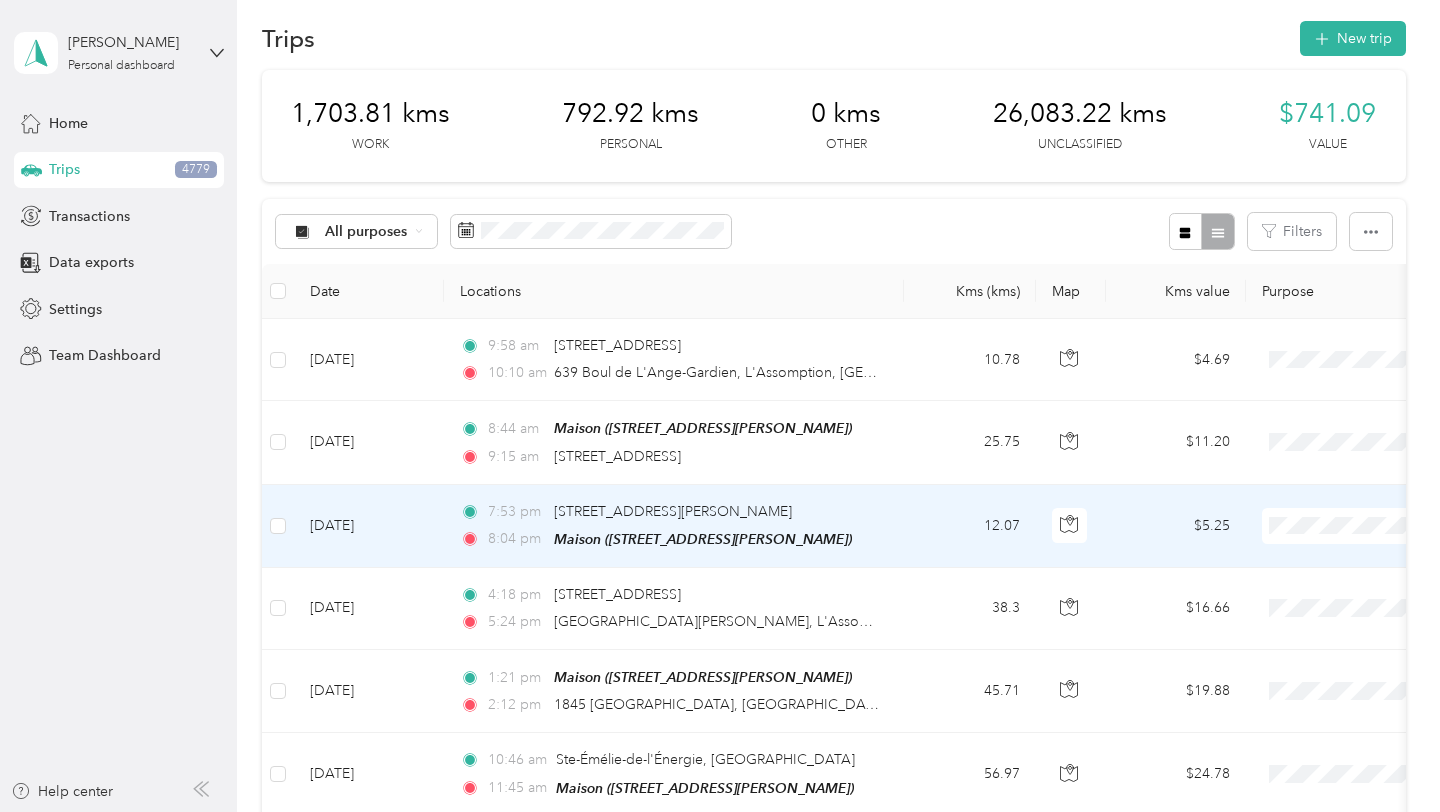 scroll, scrollTop: 0, scrollLeft: 0, axis: both 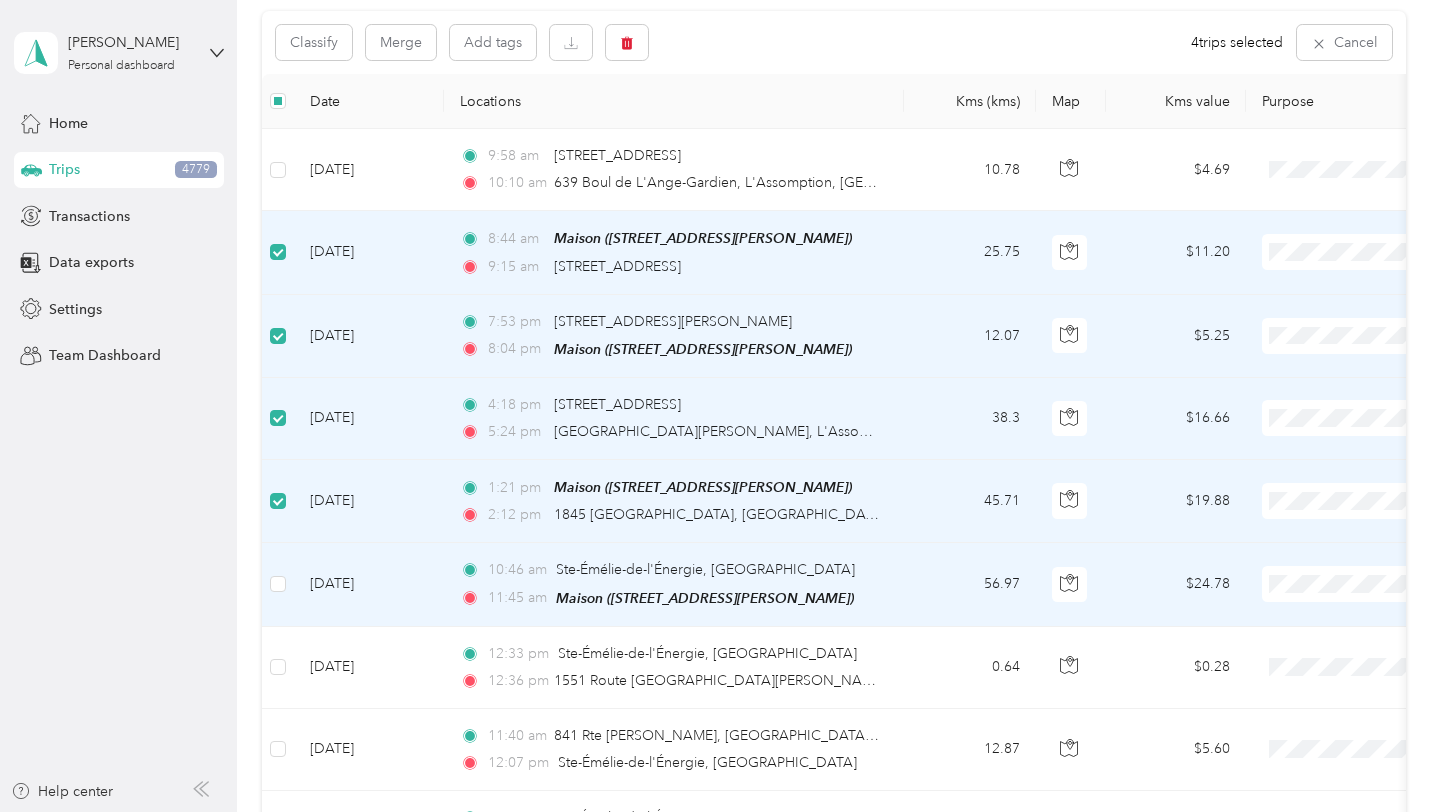 click at bounding box center (278, 584) 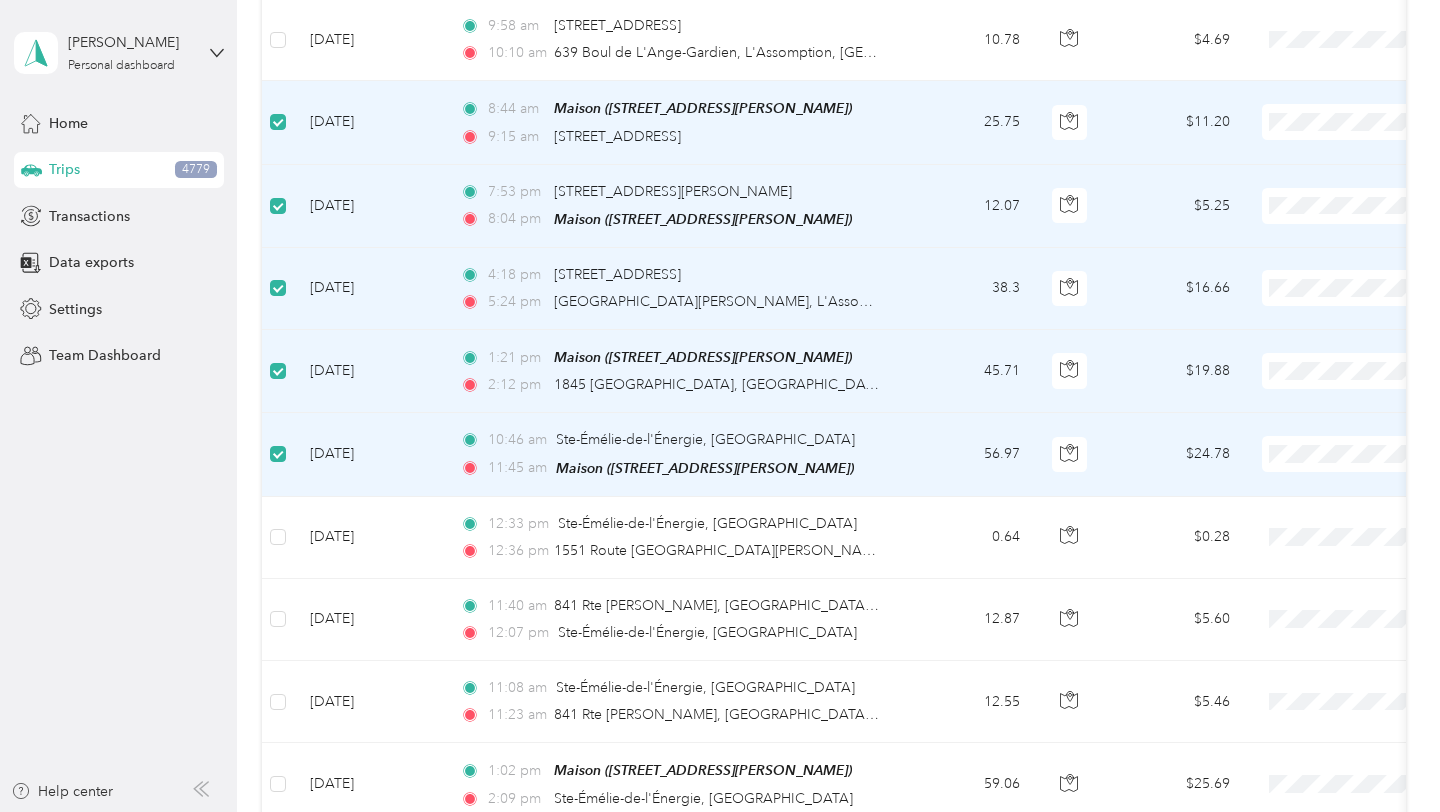scroll, scrollTop: 403, scrollLeft: 0, axis: vertical 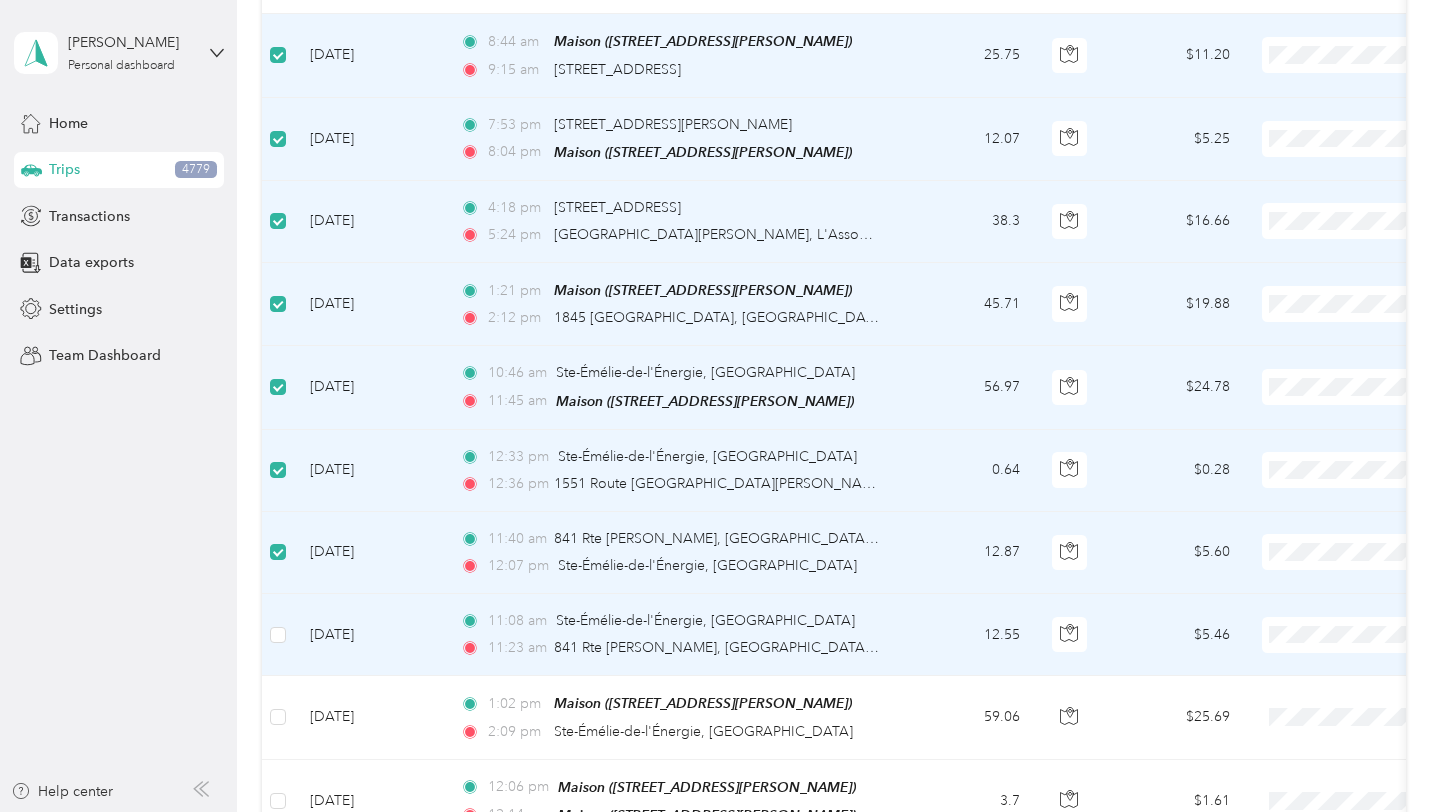 click at bounding box center (278, 635) 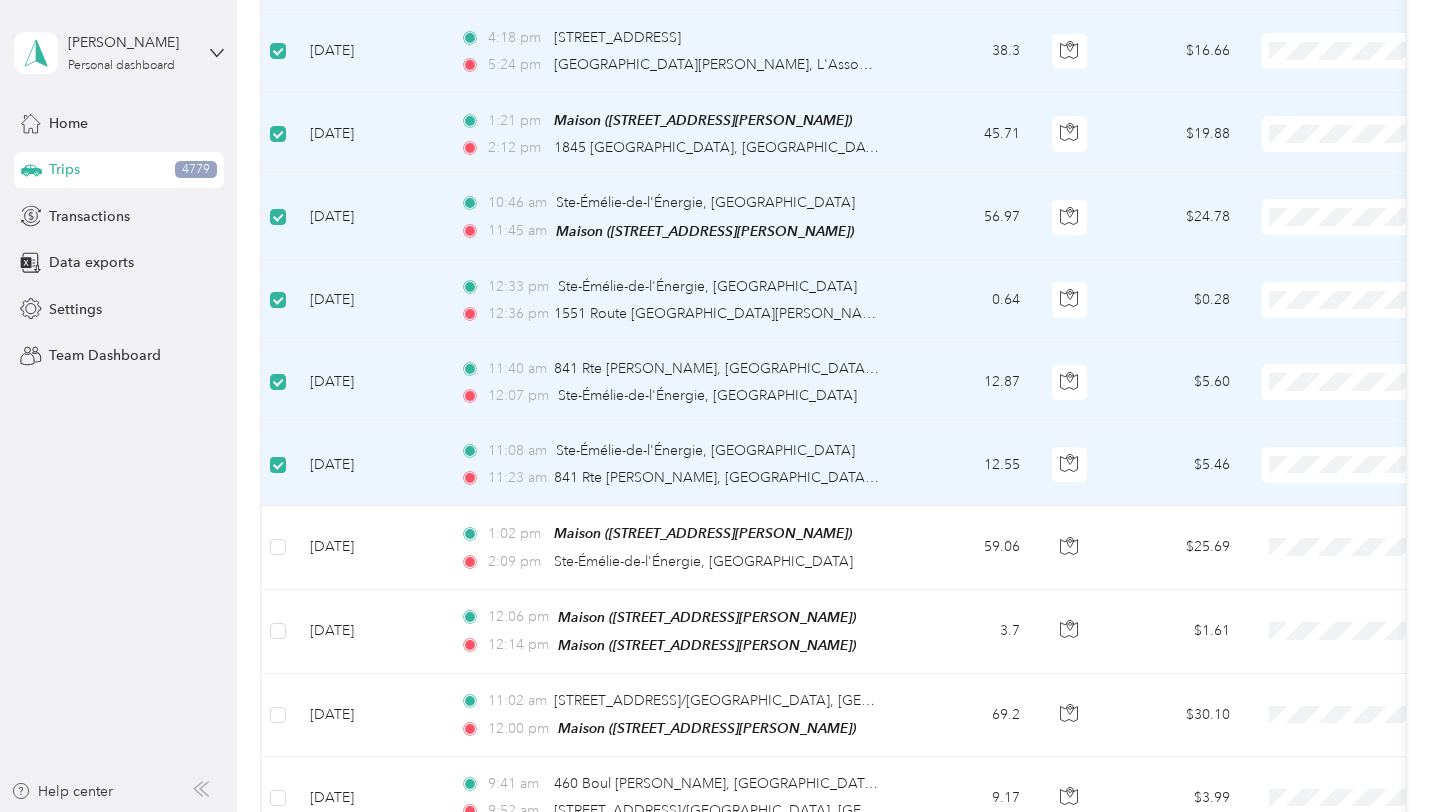 scroll, scrollTop: 579, scrollLeft: 0, axis: vertical 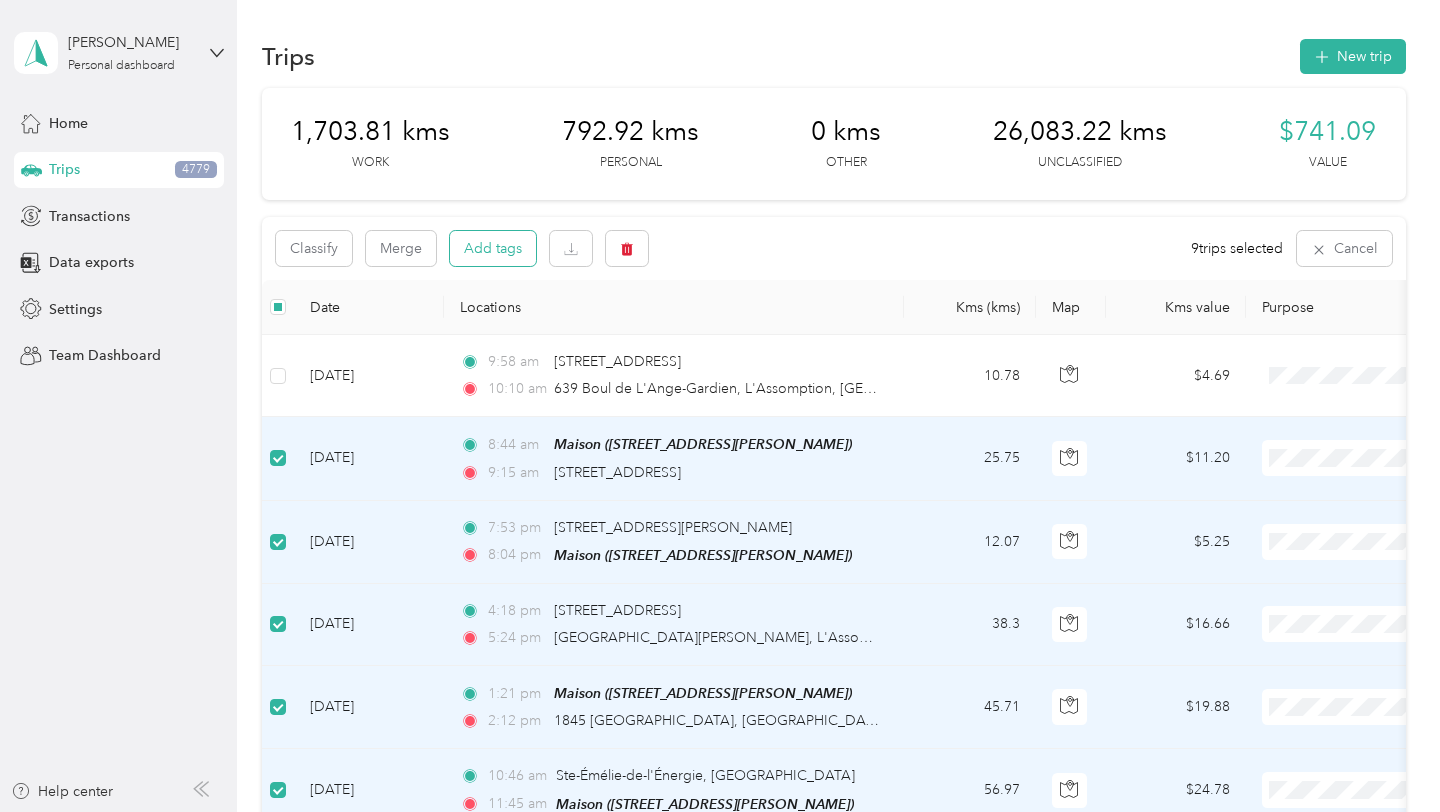 click on "Add tags" at bounding box center [493, 248] 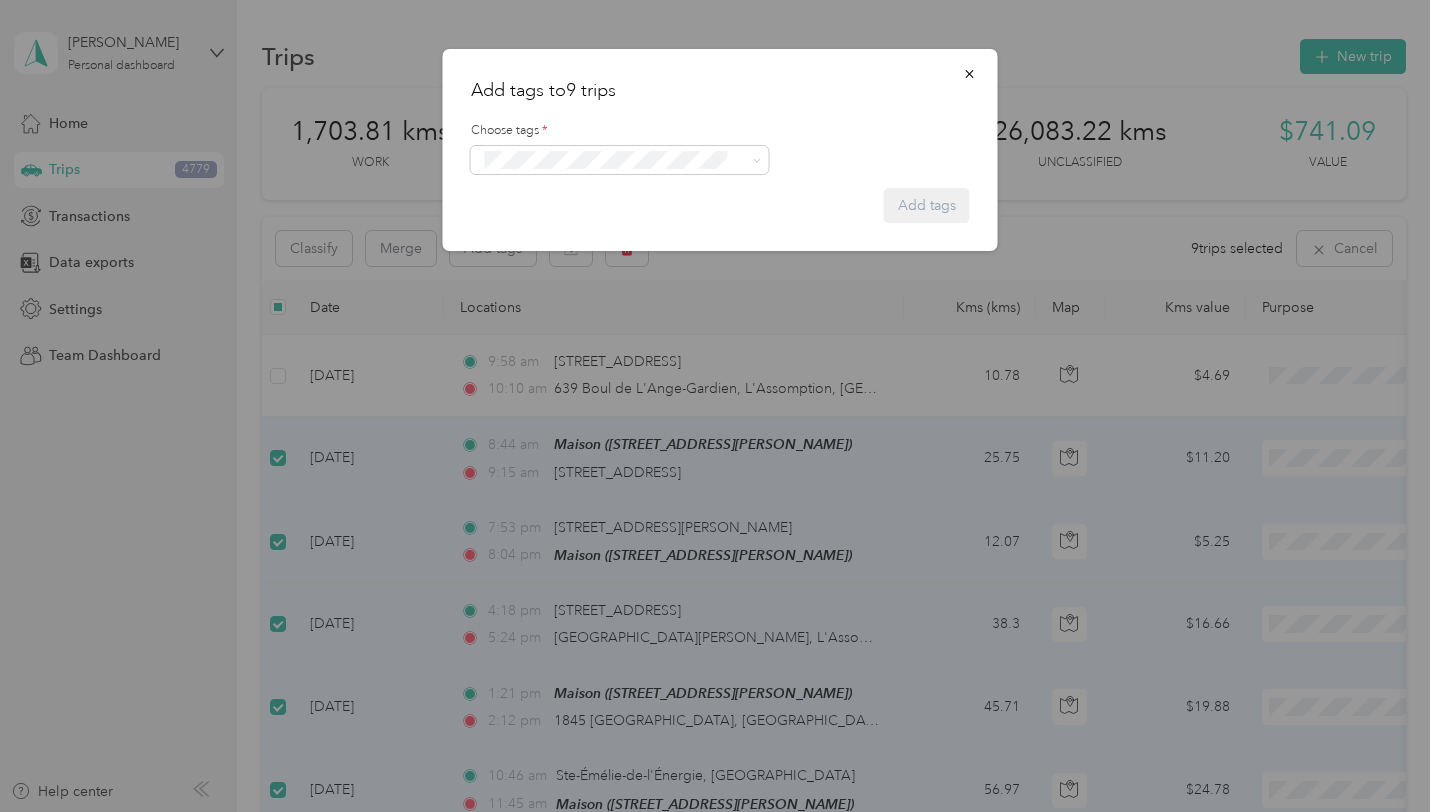 click on "Add tag  f150" at bounding box center [619, 216] 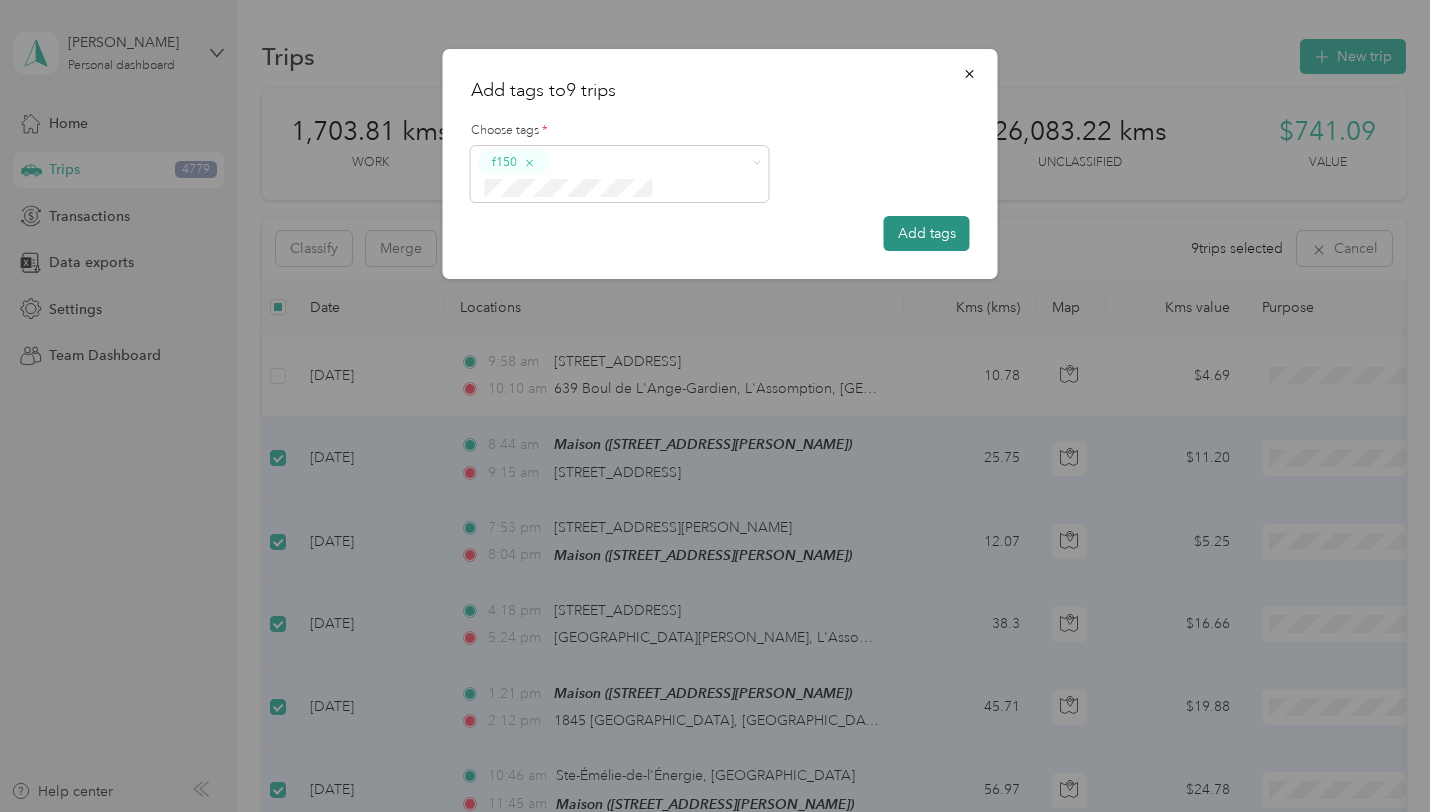 click on "Add tags" at bounding box center [927, 233] 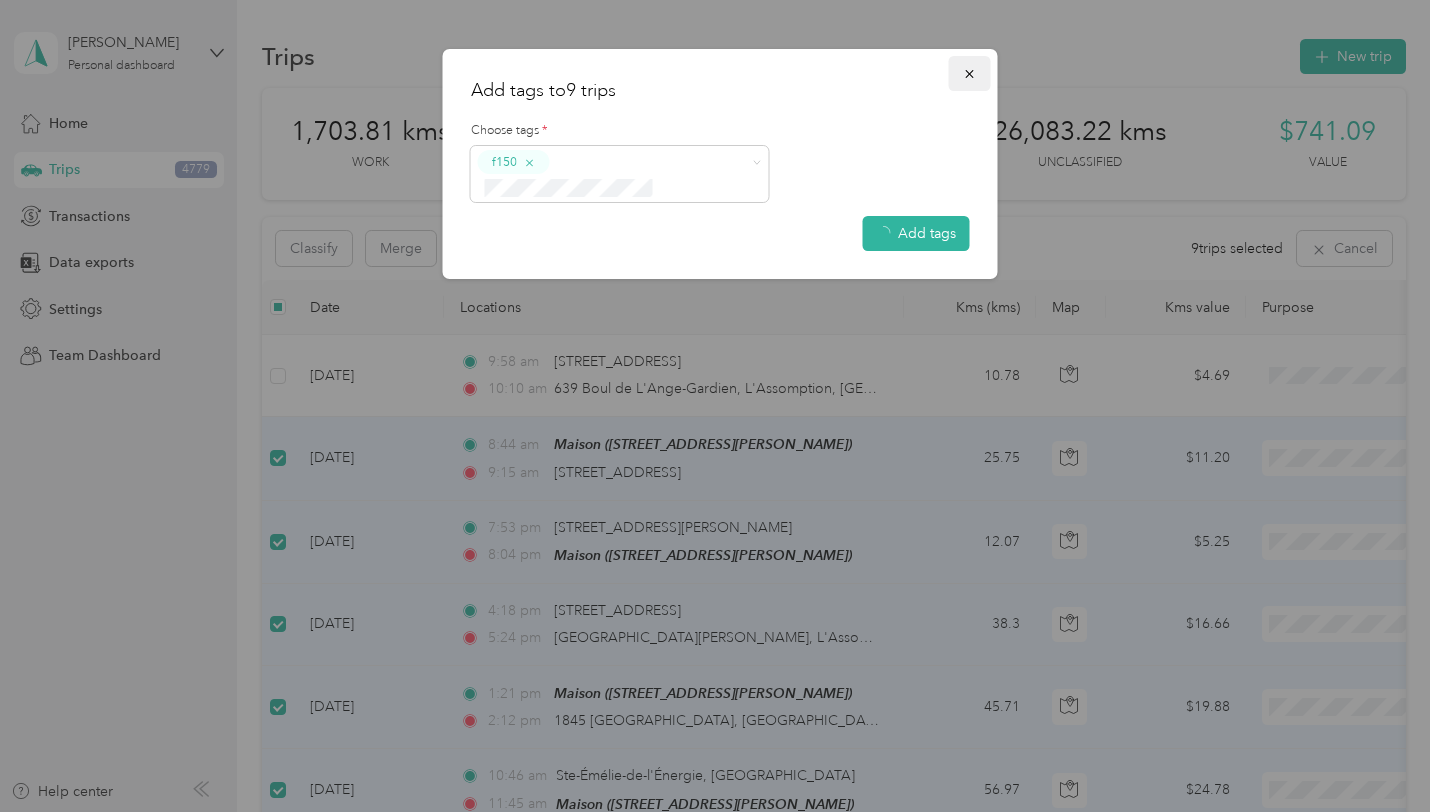 click 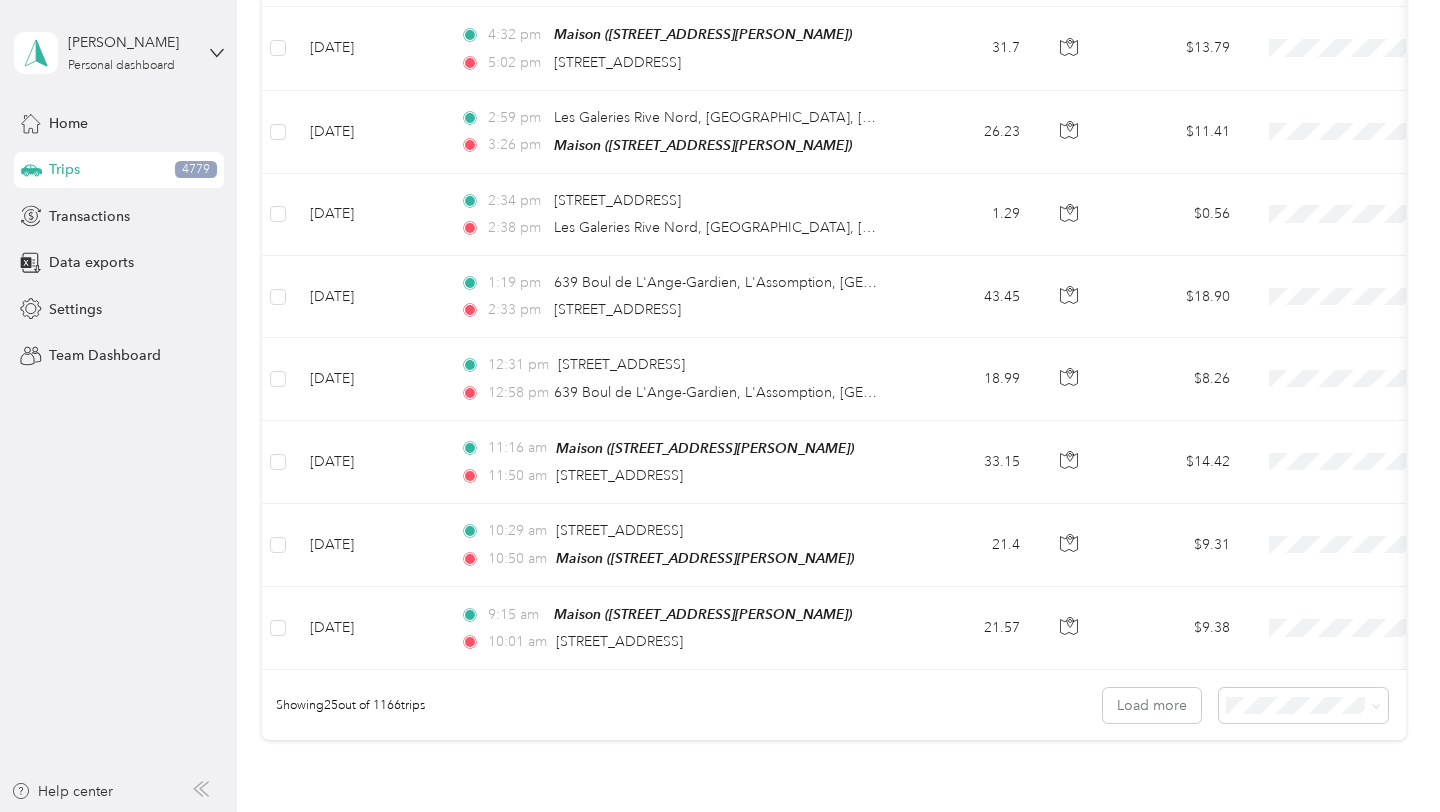 scroll, scrollTop: 1936, scrollLeft: 0, axis: vertical 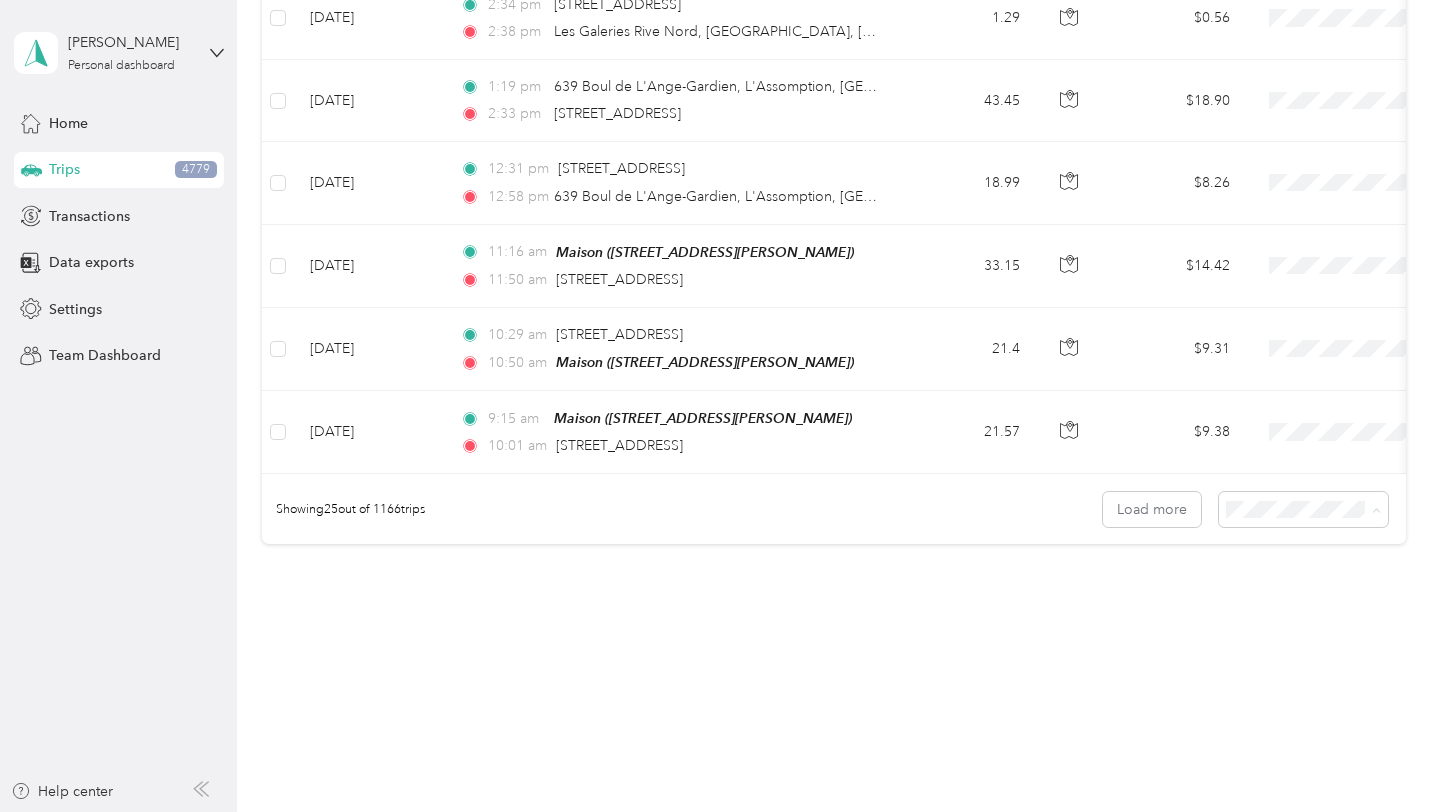 click on "100 per load" at bounding box center [1314, 607] 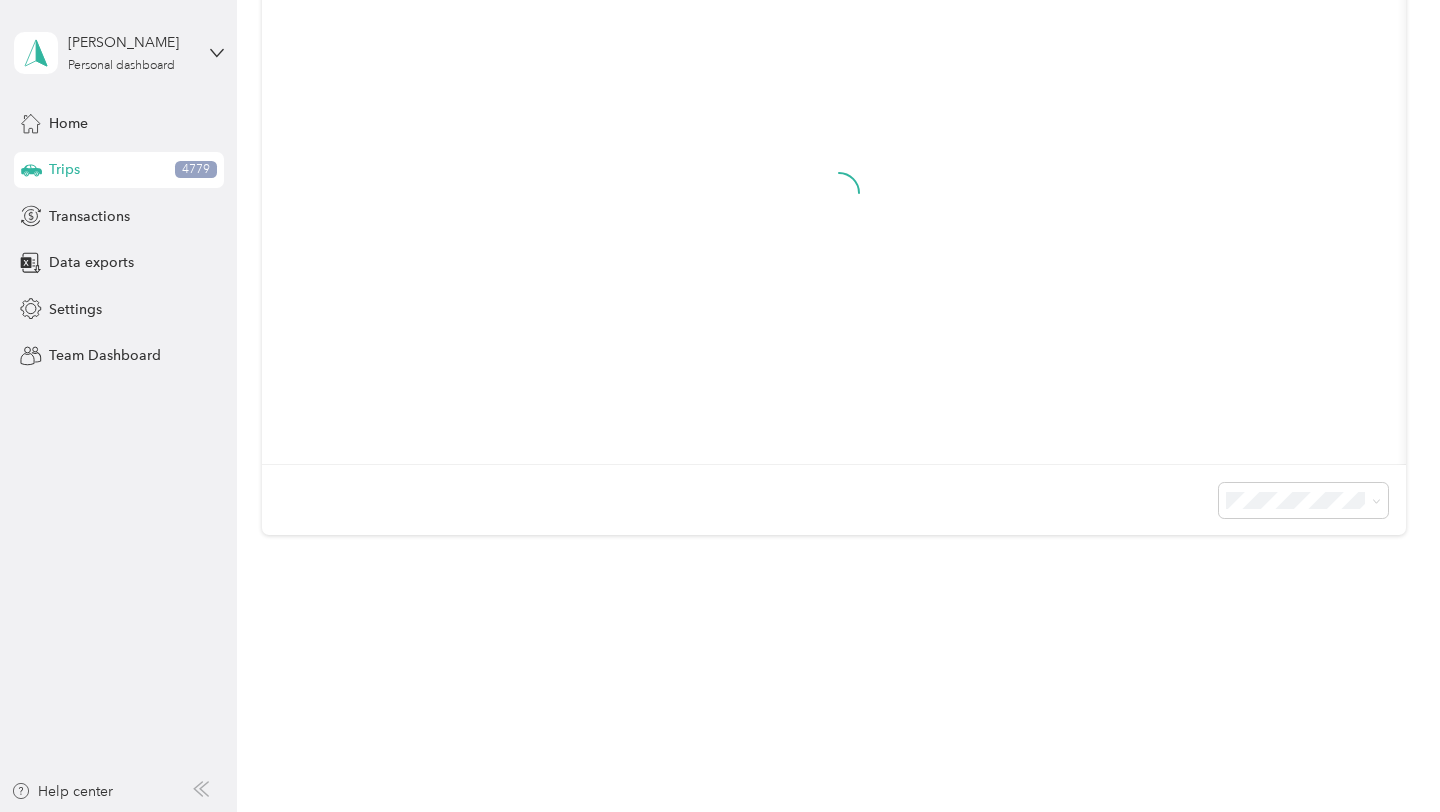 scroll, scrollTop: 380, scrollLeft: 0, axis: vertical 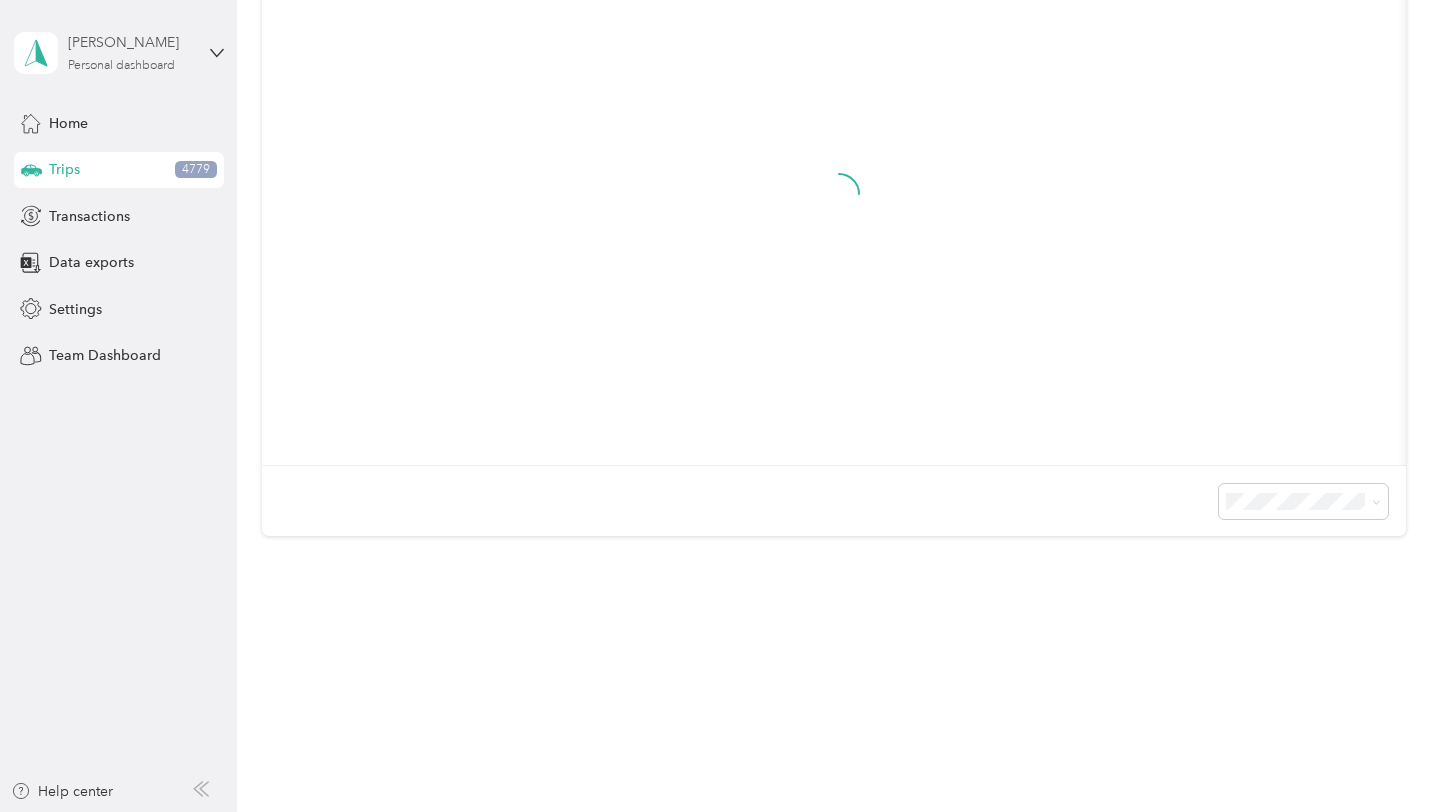 click on "[PERSON_NAME]" at bounding box center (130, 42) 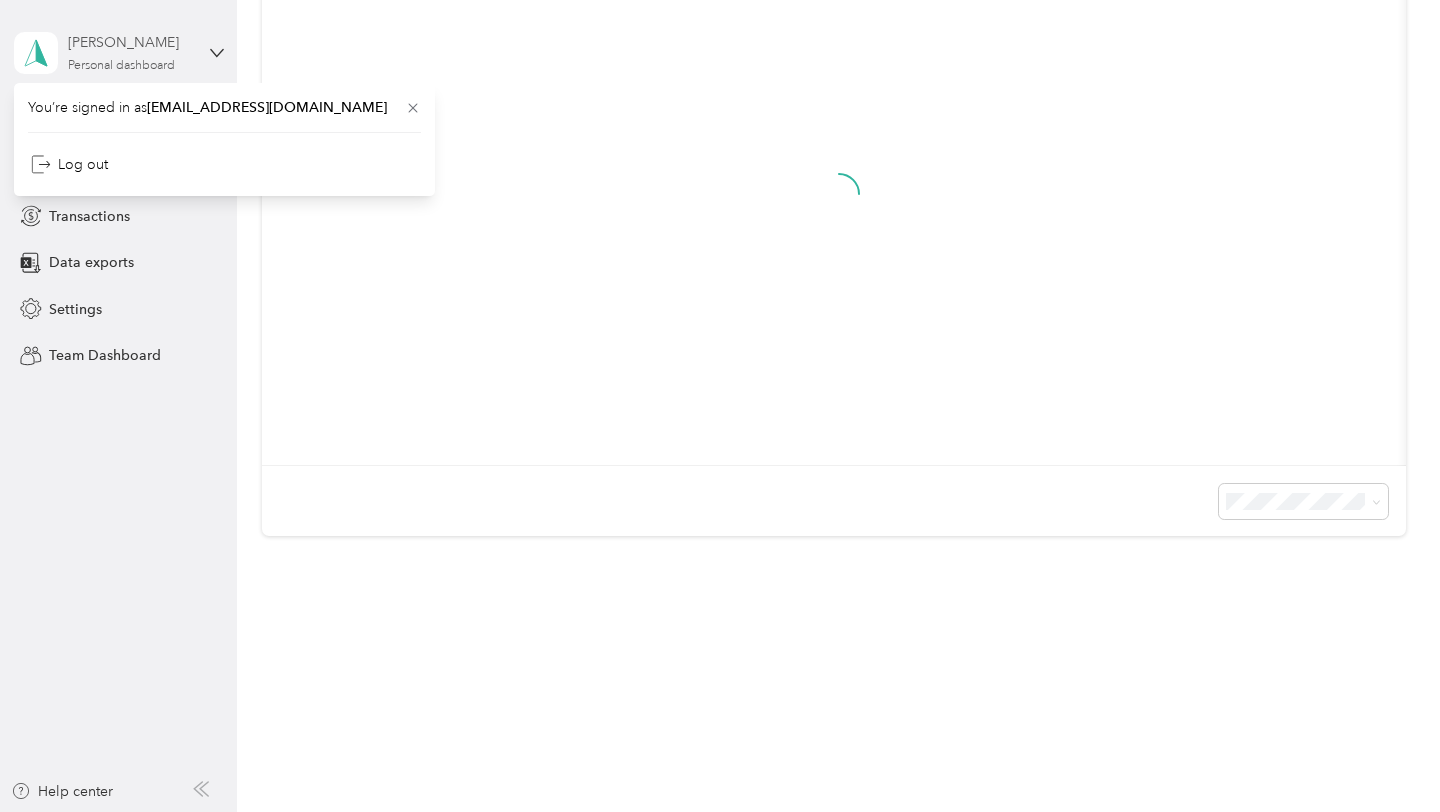 click on "[PERSON_NAME]" at bounding box center [130, 42] 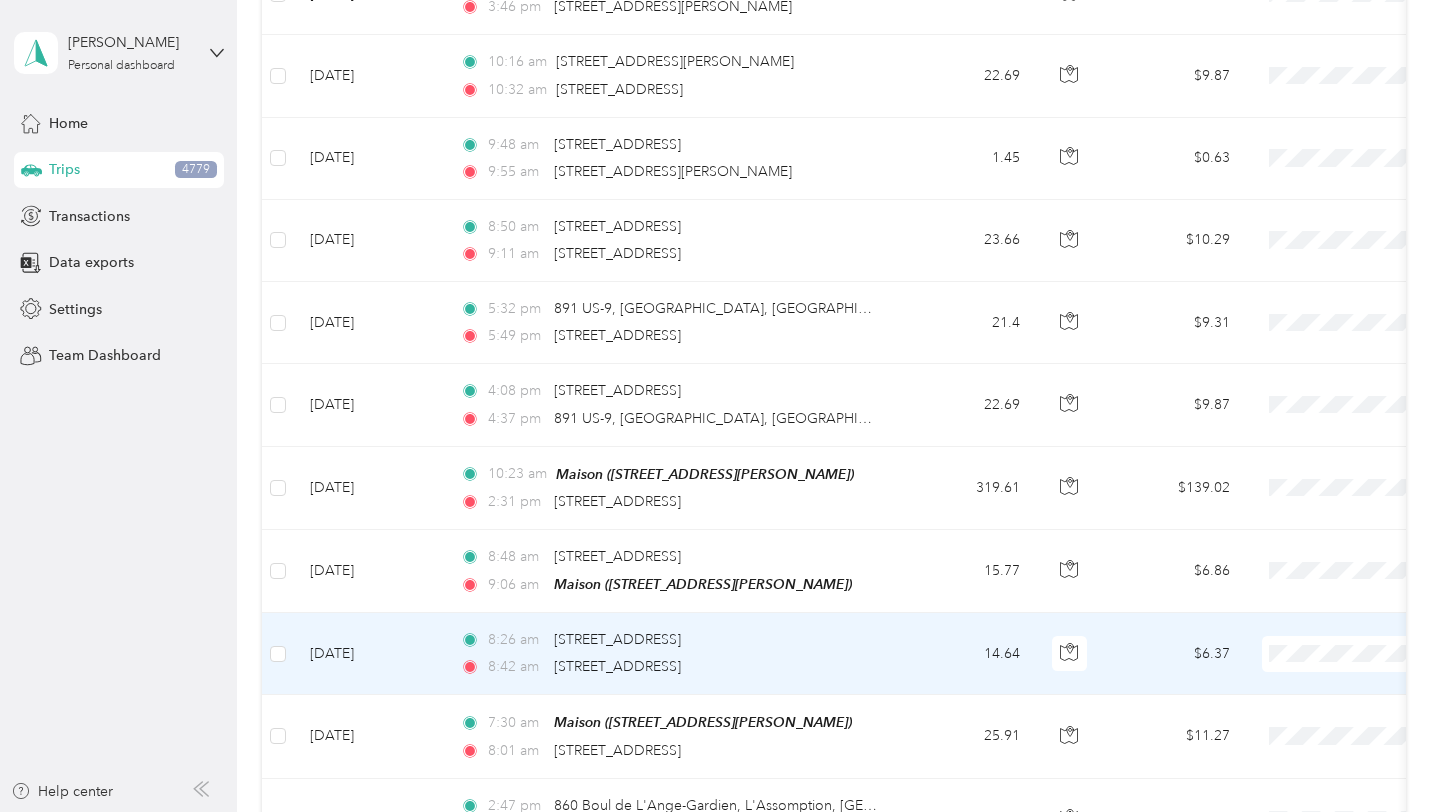 scroll, scrollTop: 4348, scrollLeft: 0, axis: vertical 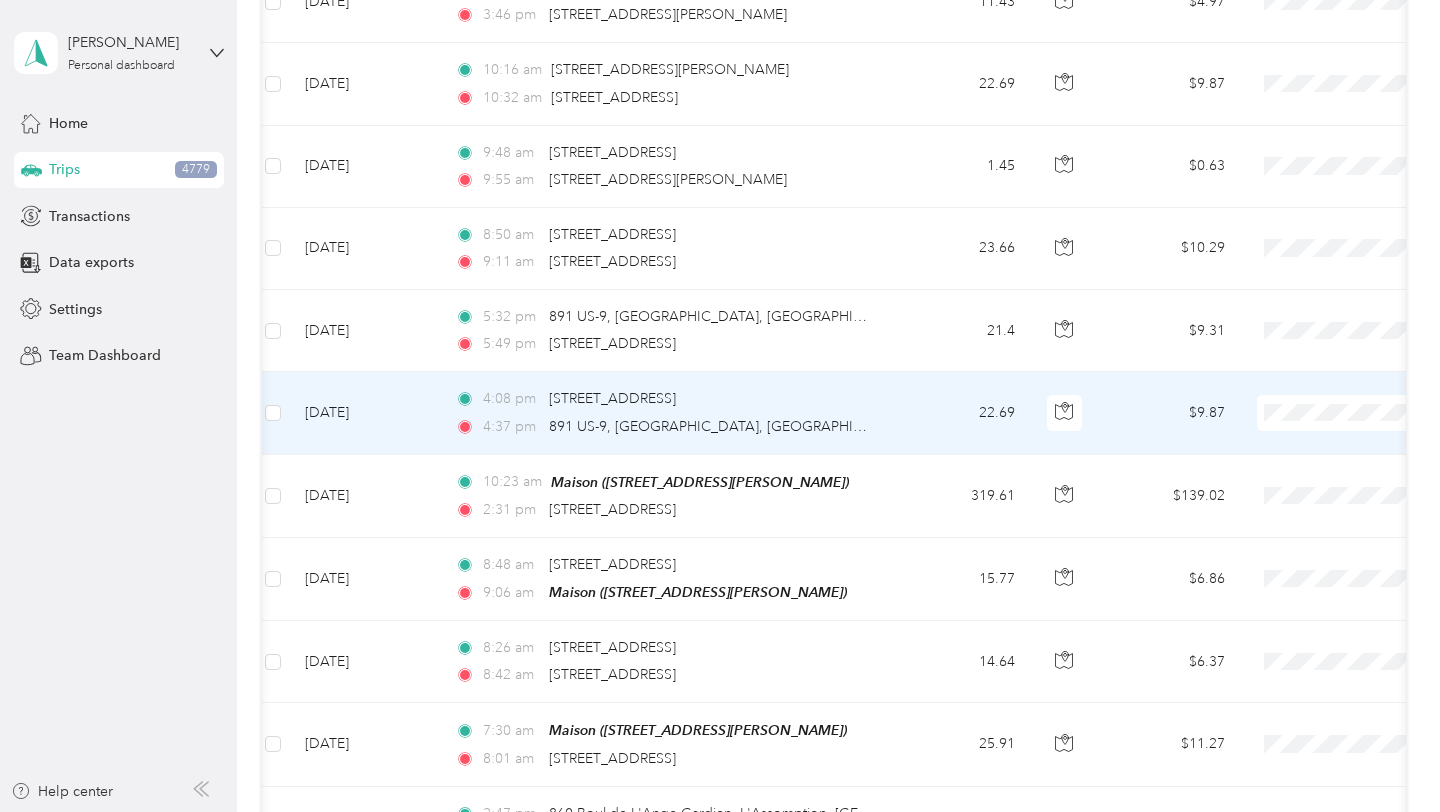 click at bounding box center [273, 413] 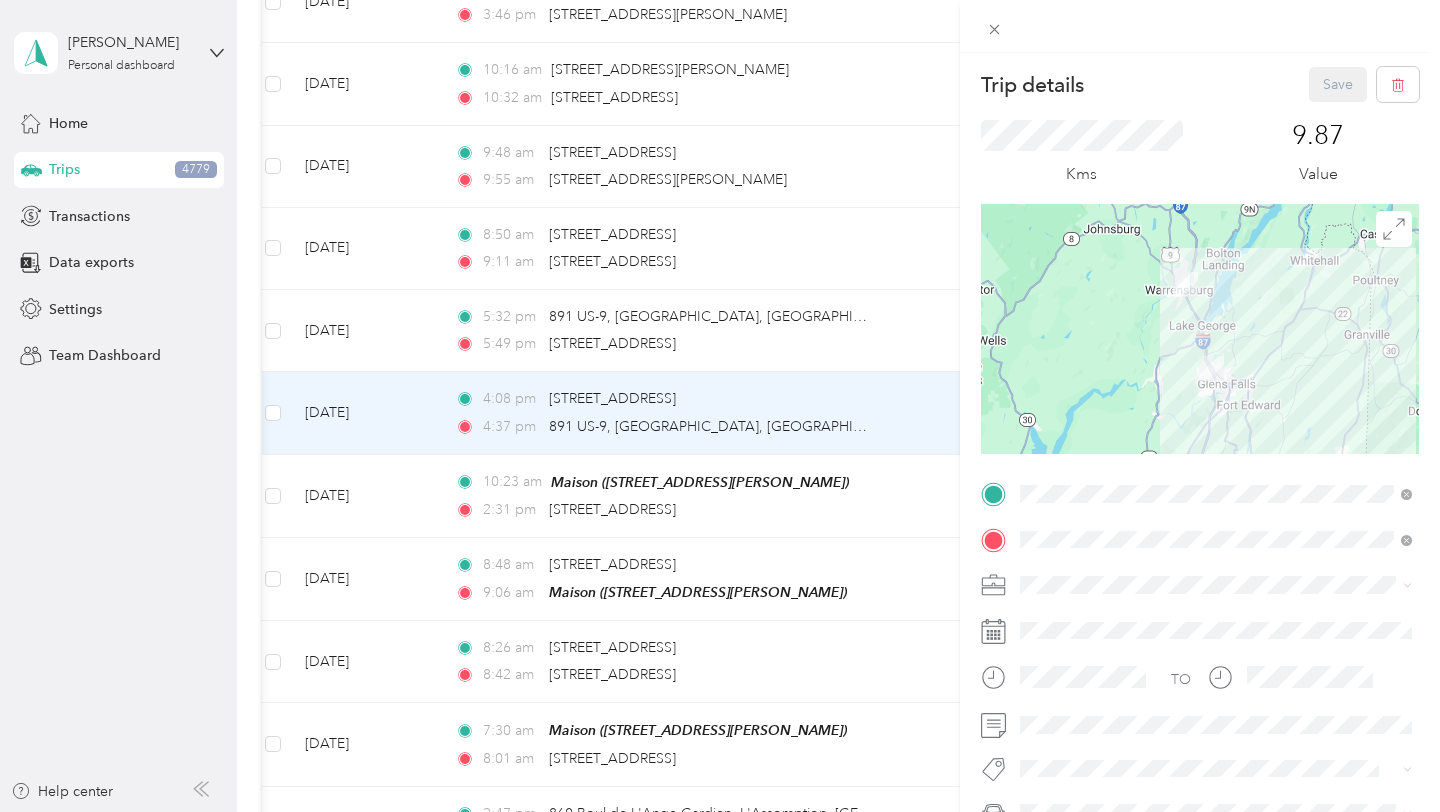 click on "Trip details Save This trip cannot be edited because it is either under review, approved, or paid. Contact your Team Manager to edit it. Kms 9.87 Value  Pour naviguer, utilisez les touches fléchées. TO Add photo" at bounding box center (720, 406) 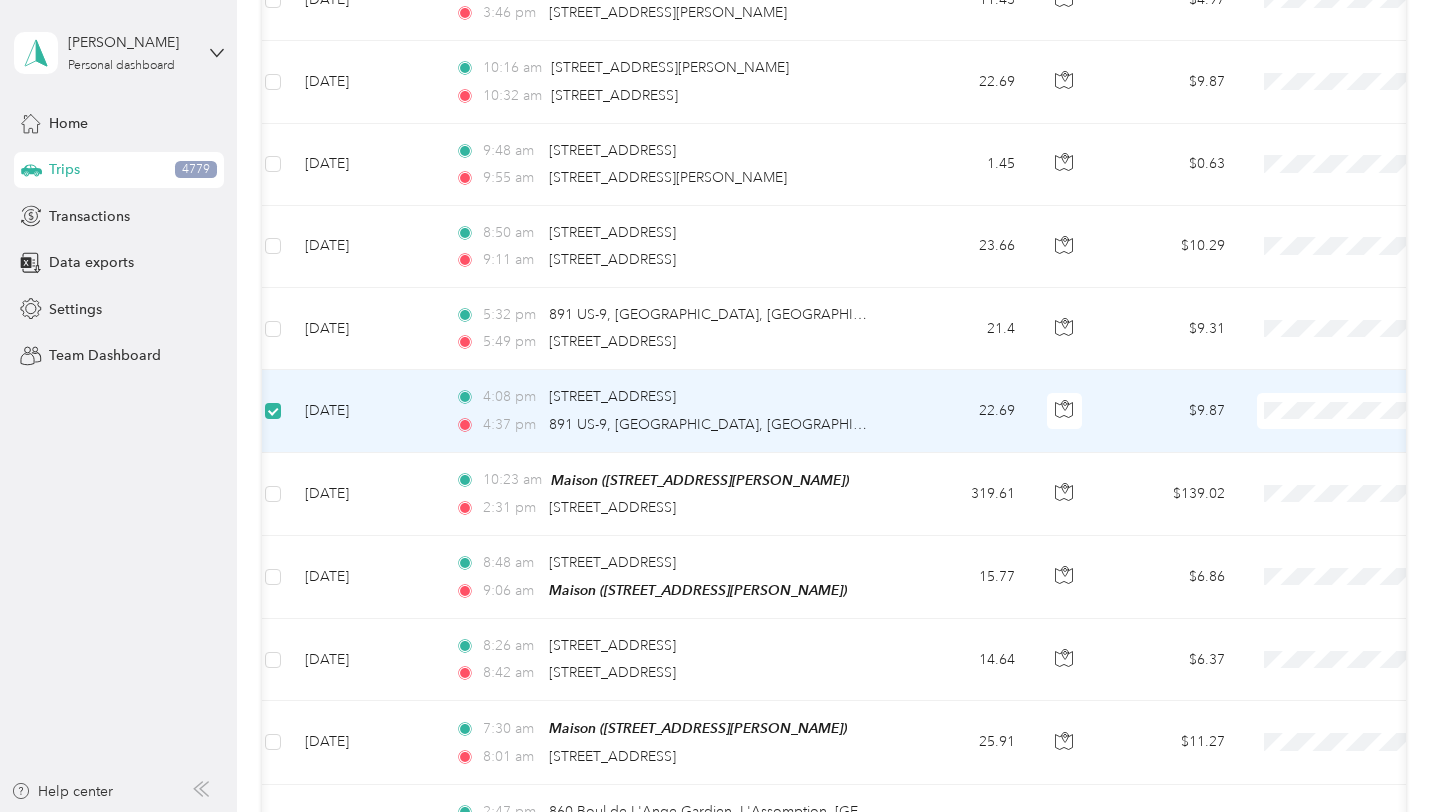 scroll, scrollTop: 4346, scrollLeft: 0, axis: vertical 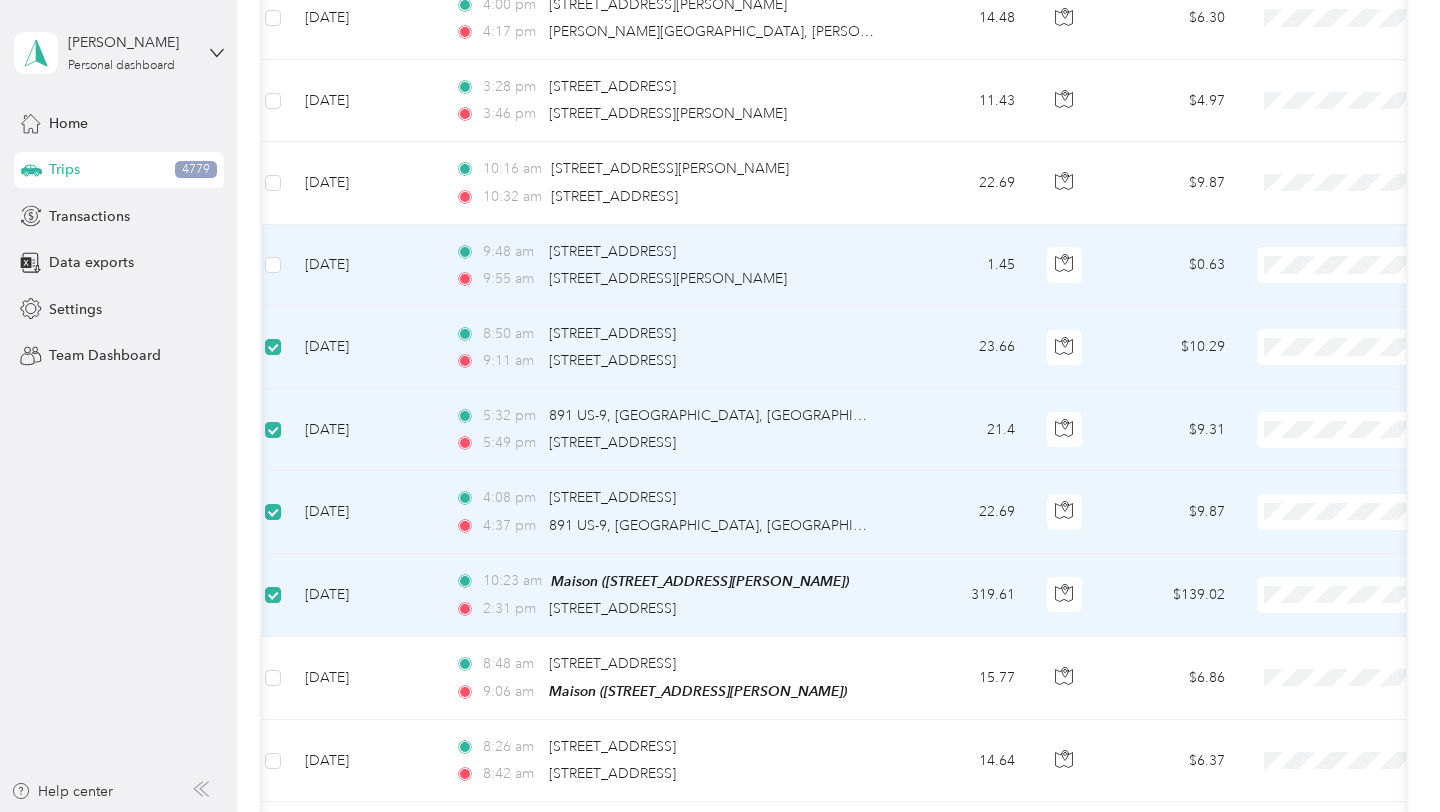 click at bounding box center [273, 266] 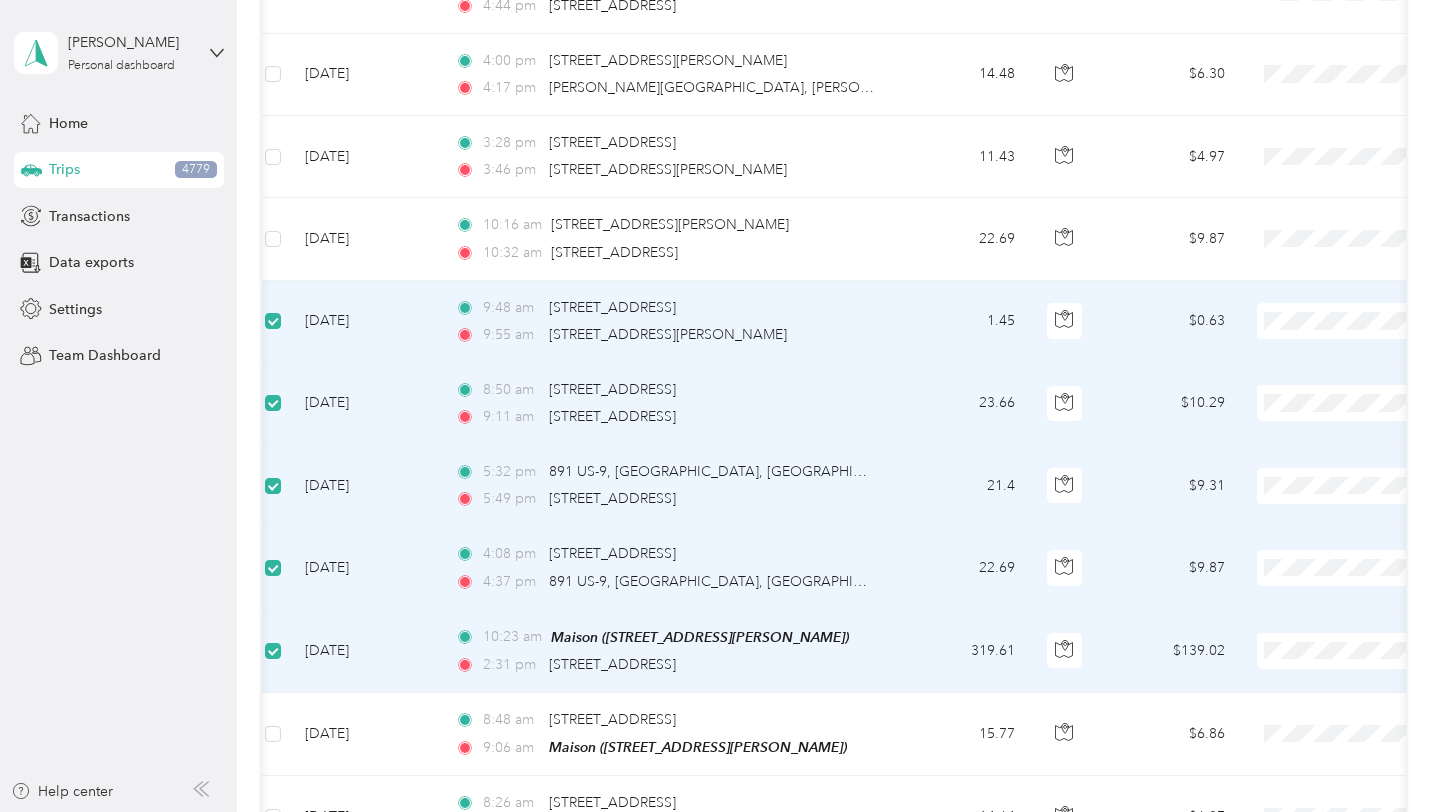 scroll, scrollTop: 4126, scrollLeft: 0, axis: vertical 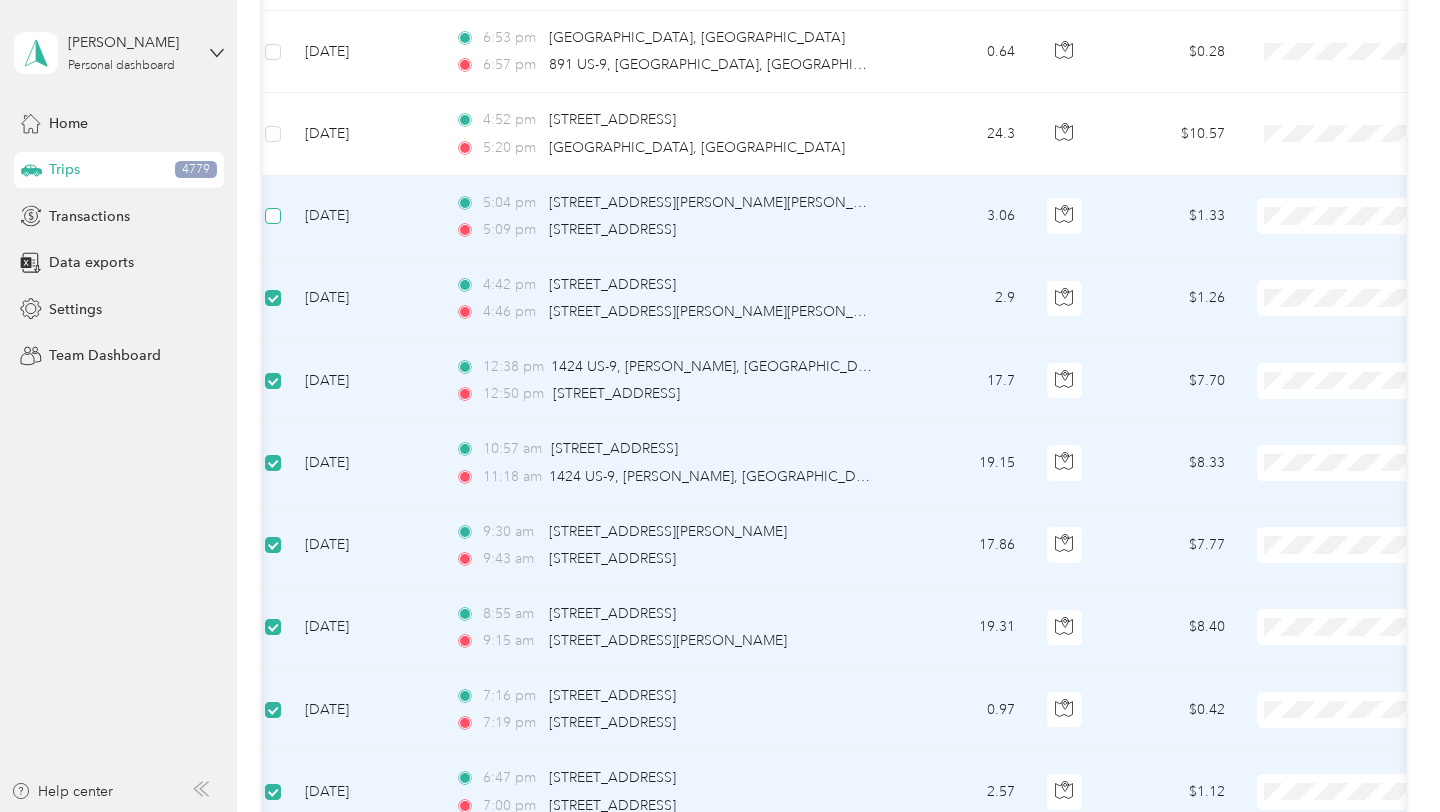 click at bounding box center [273, 216] 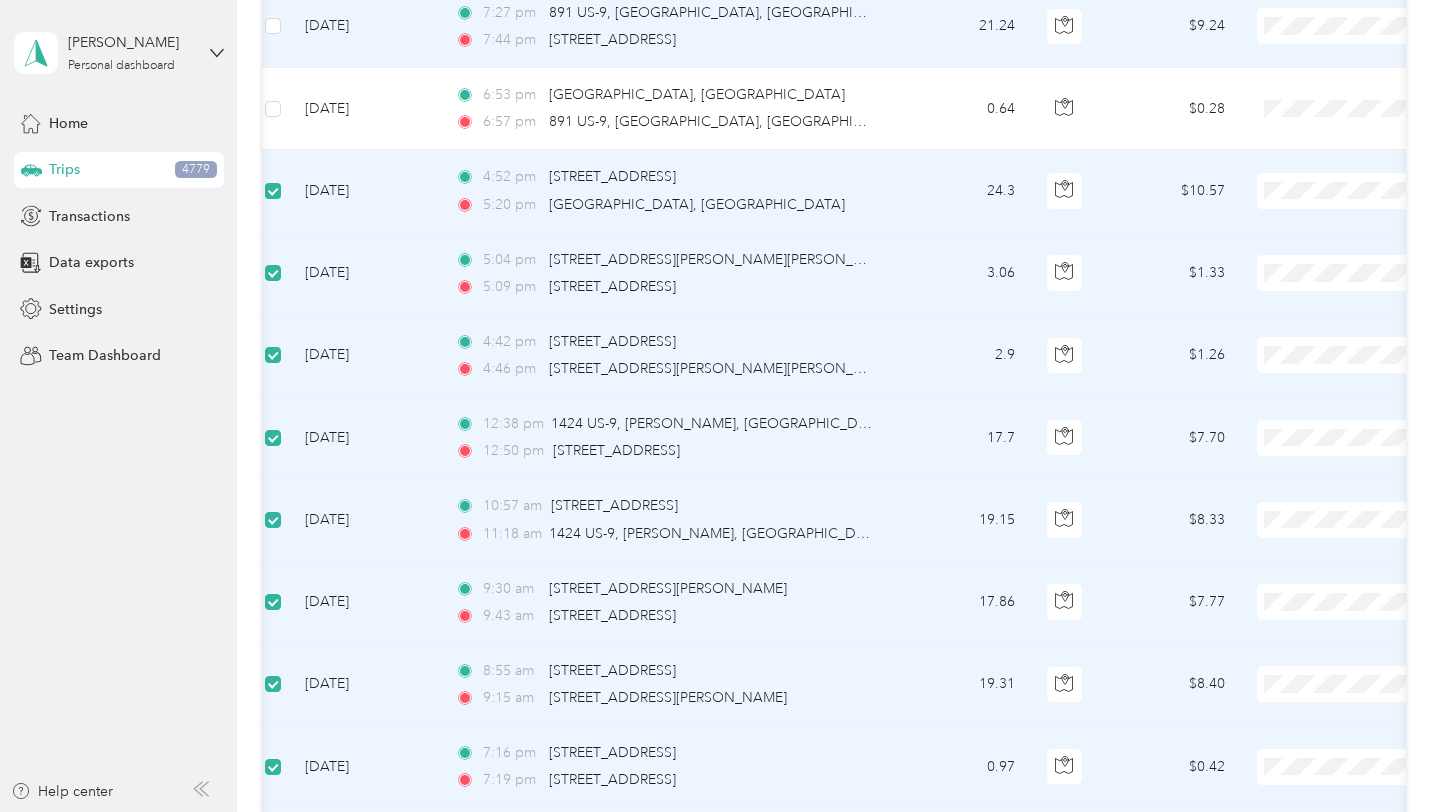 scroll, scrollTop: 3174, scrollLeft: 0, axis: vertical 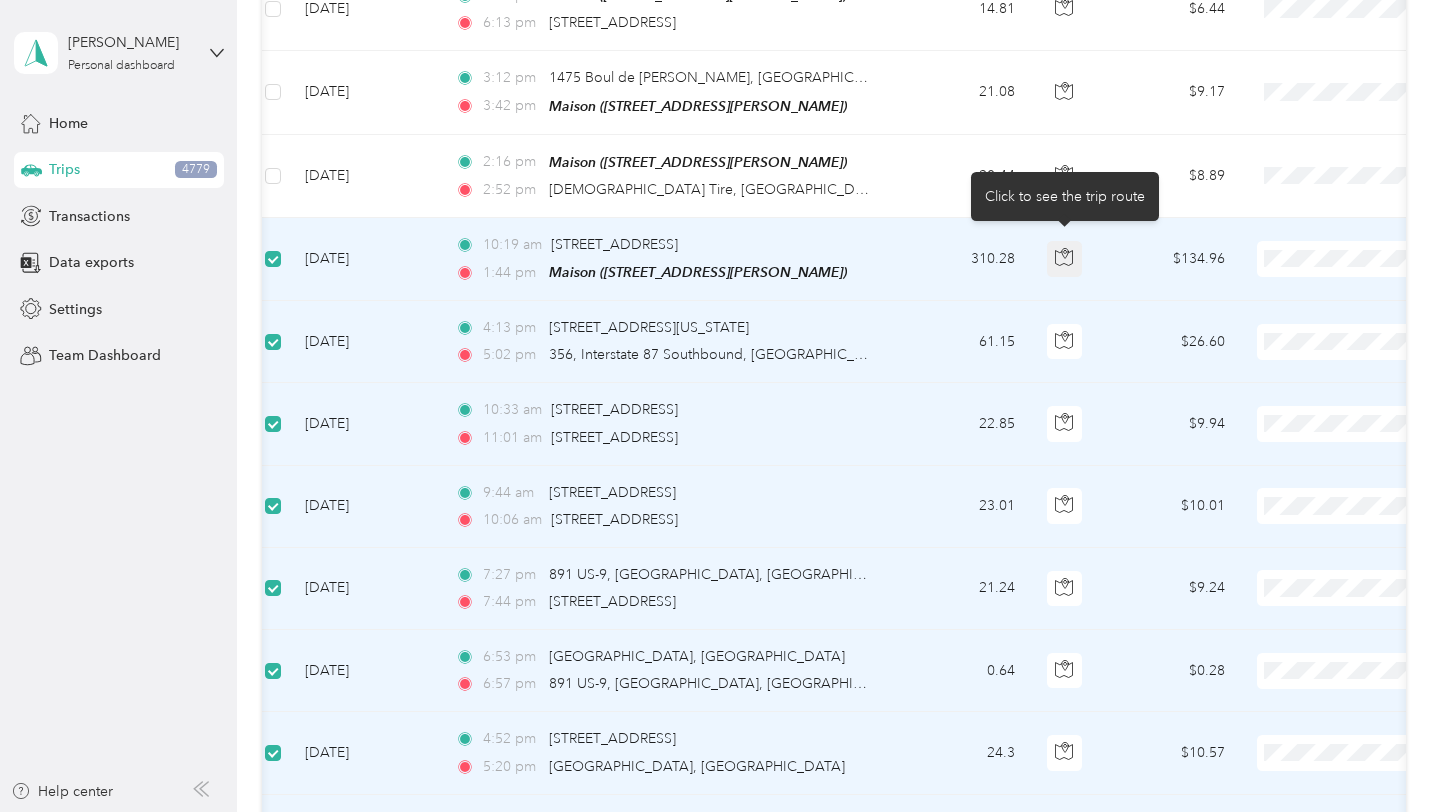 click 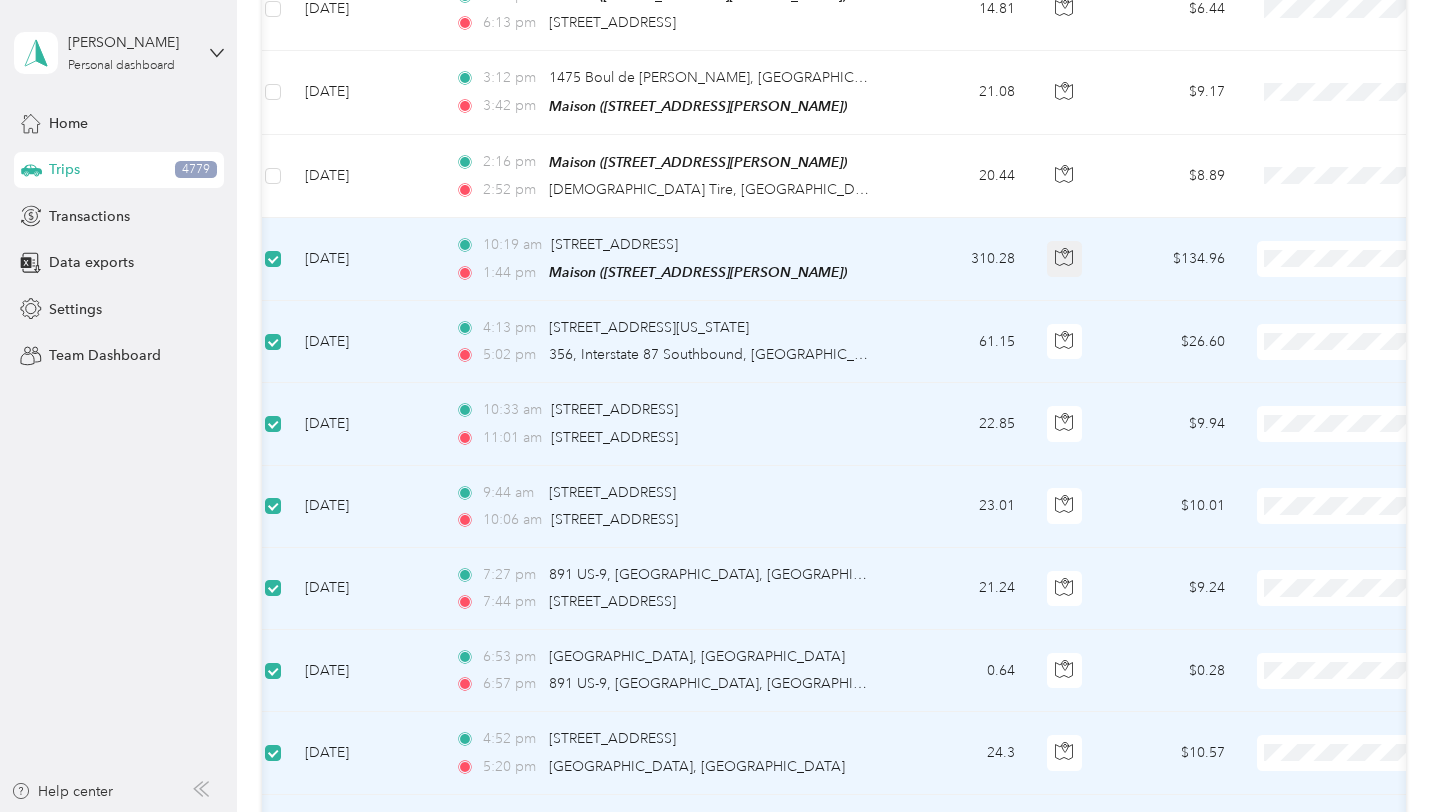click 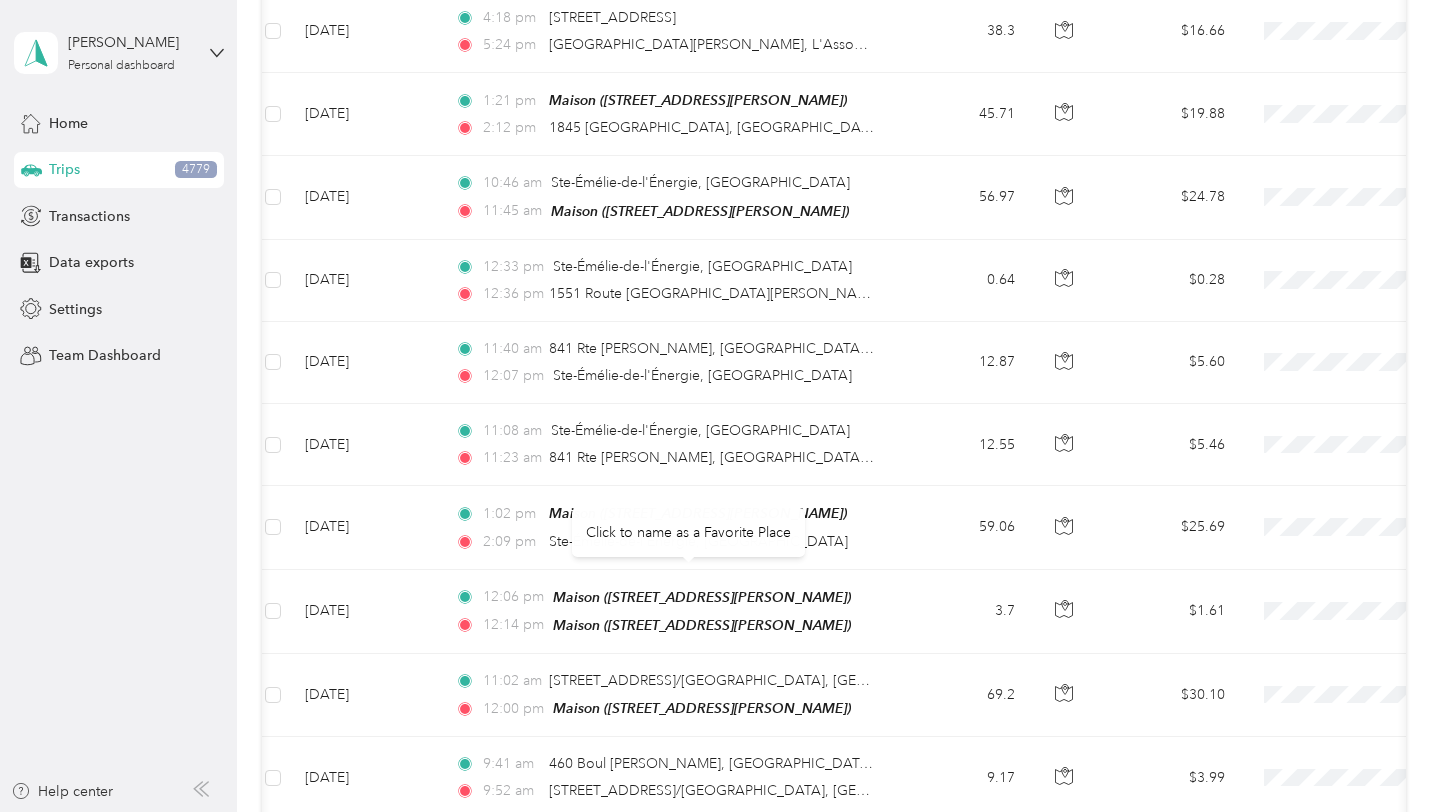 scroll, scrollTop: 0, scrollLeft: 0, axis: both 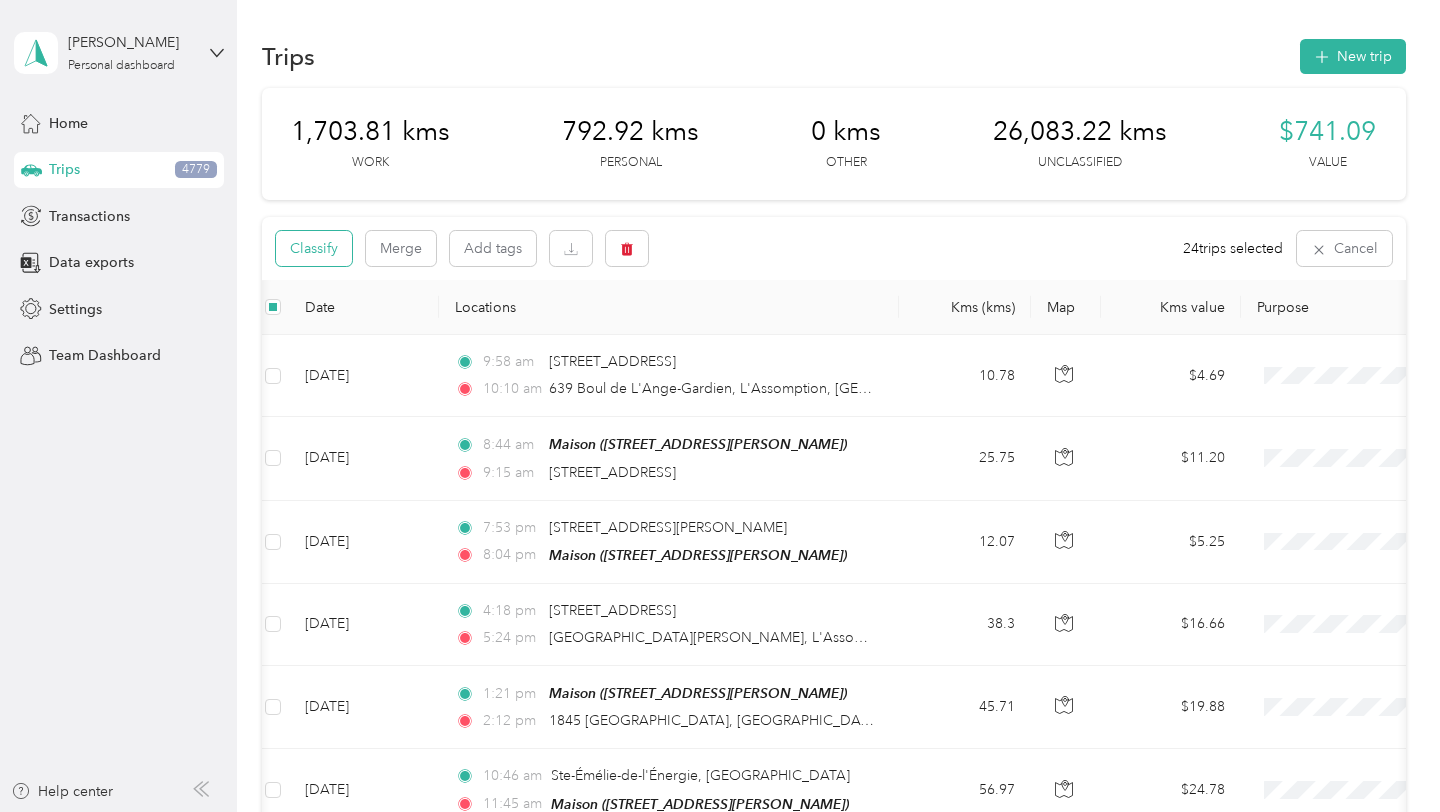 click on "Classify" at bounding box center [314, 248] 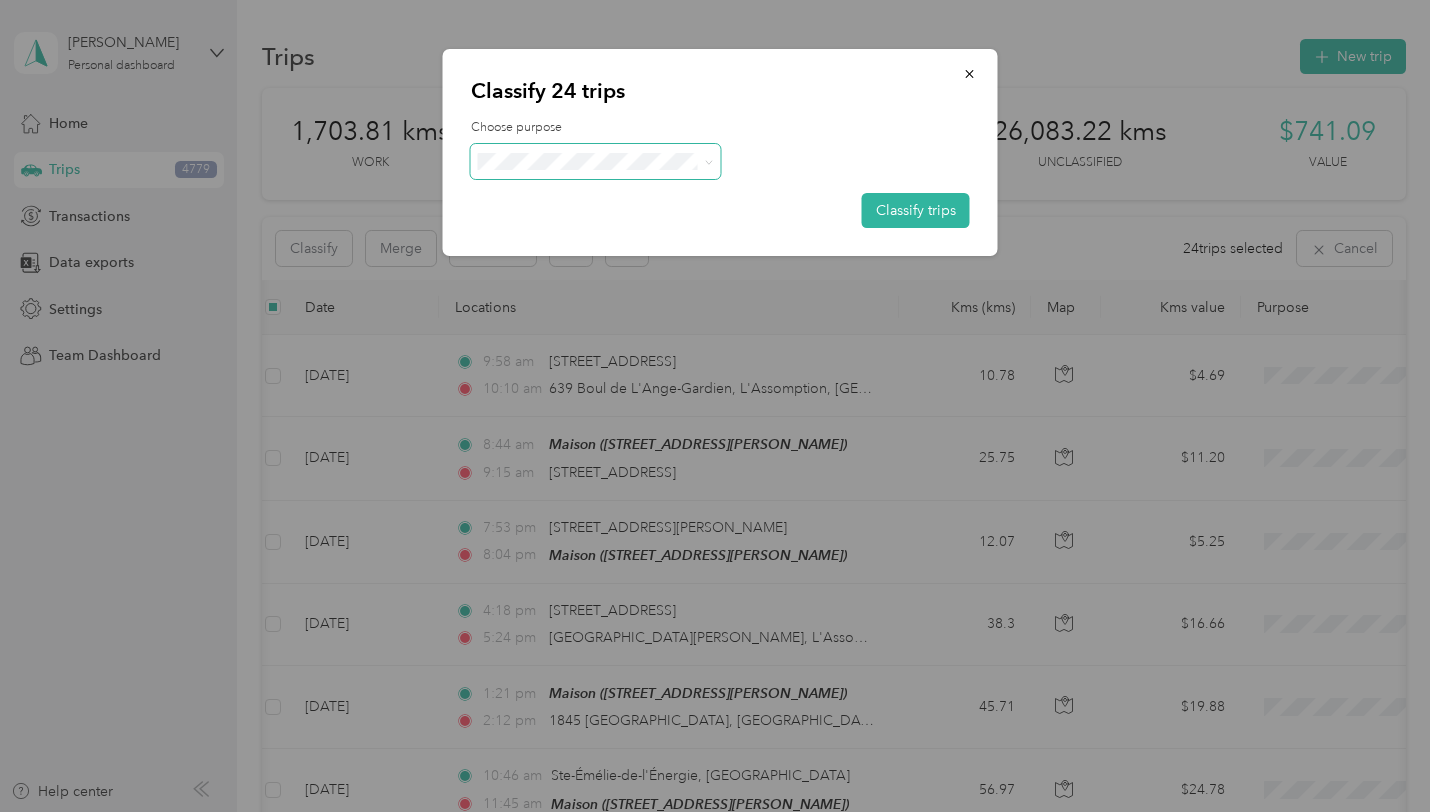 click at bounding box center [596, 161] 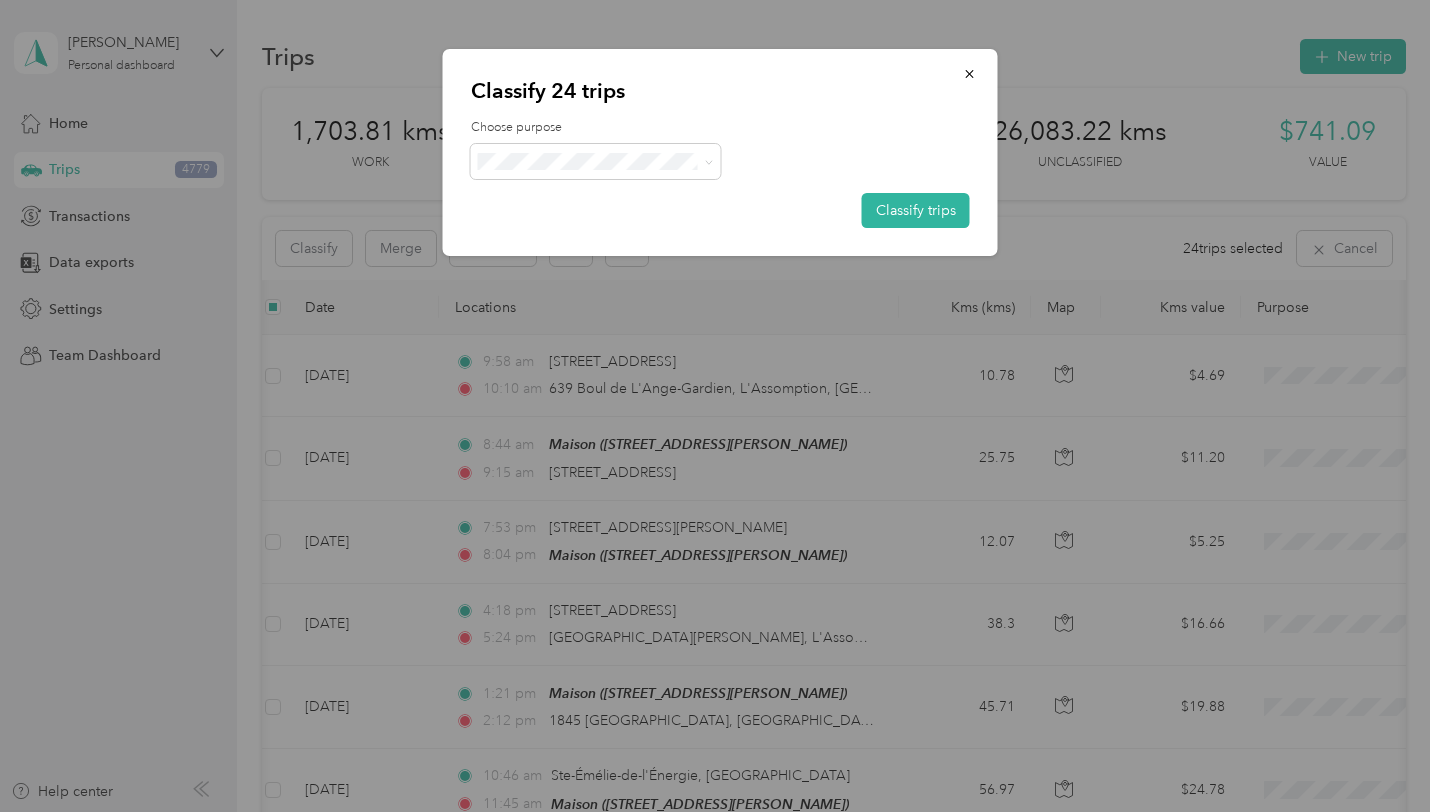 click on "Work Personal   Real Estate Other Charity Medical Moving Commute Aller [PERSON_NAME]" at bounding box center (596, 321) 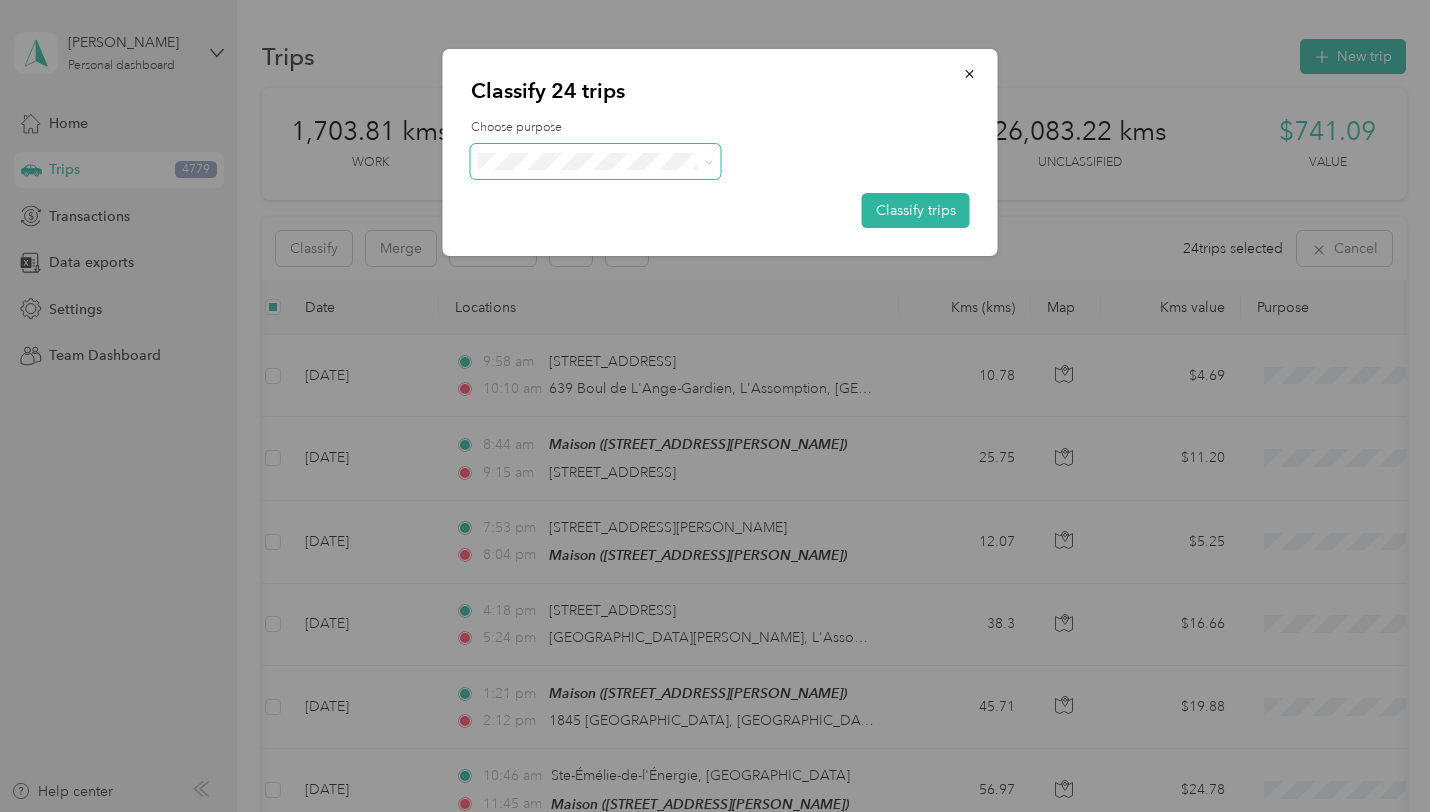 click at bounding box center (596, 161) 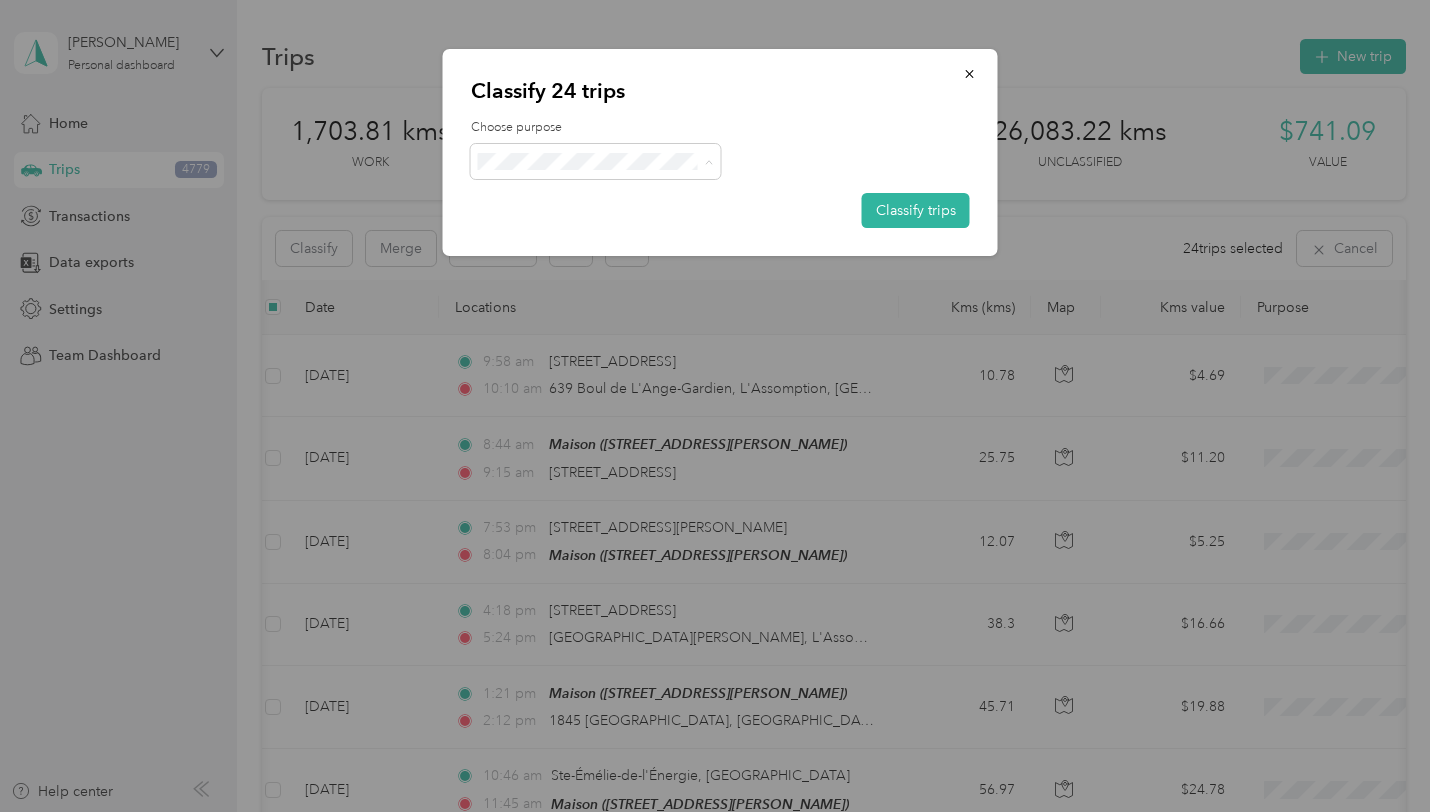 click on "Personal" at bounding box center (613, 233) 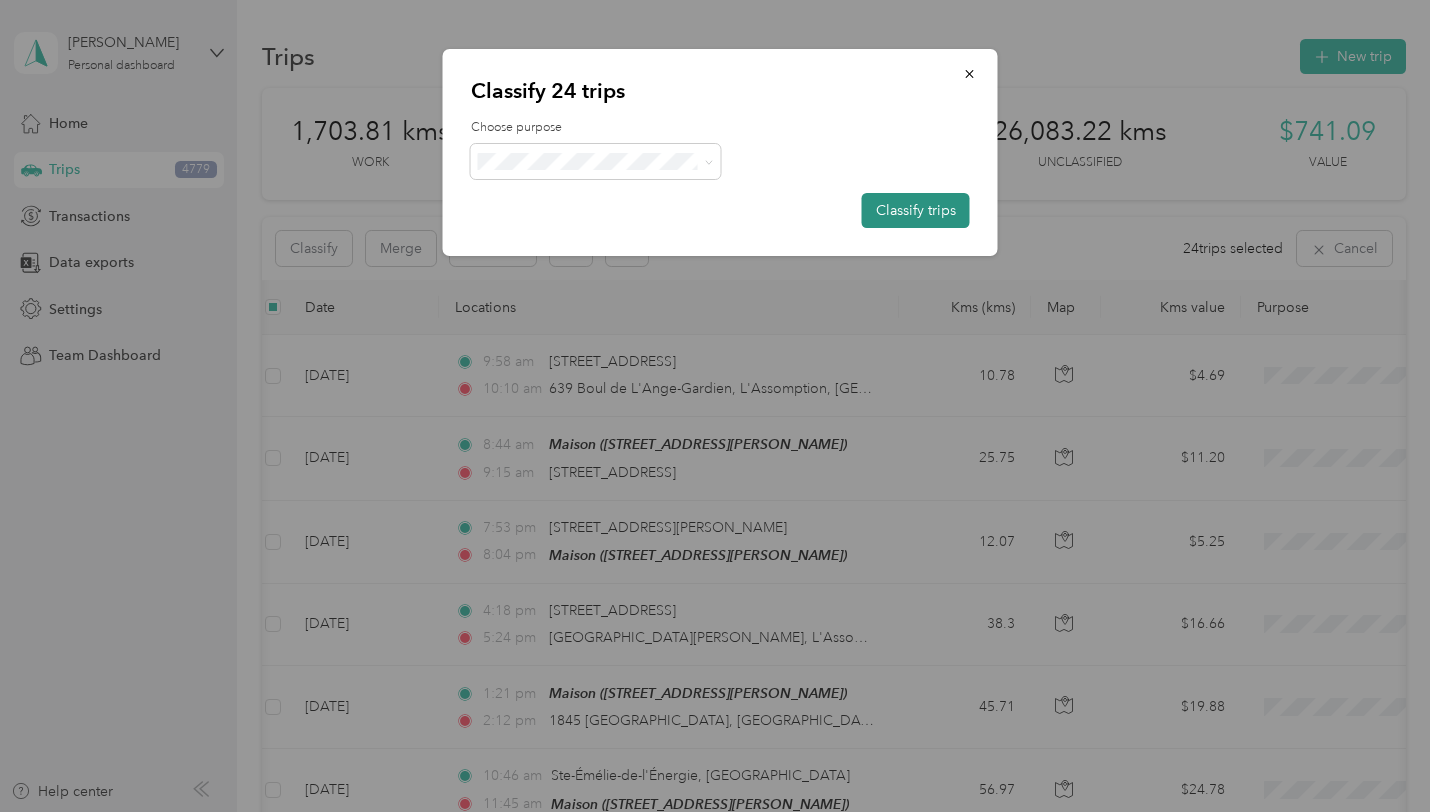 click on "Classify trips" at bounding box center (916, 210) 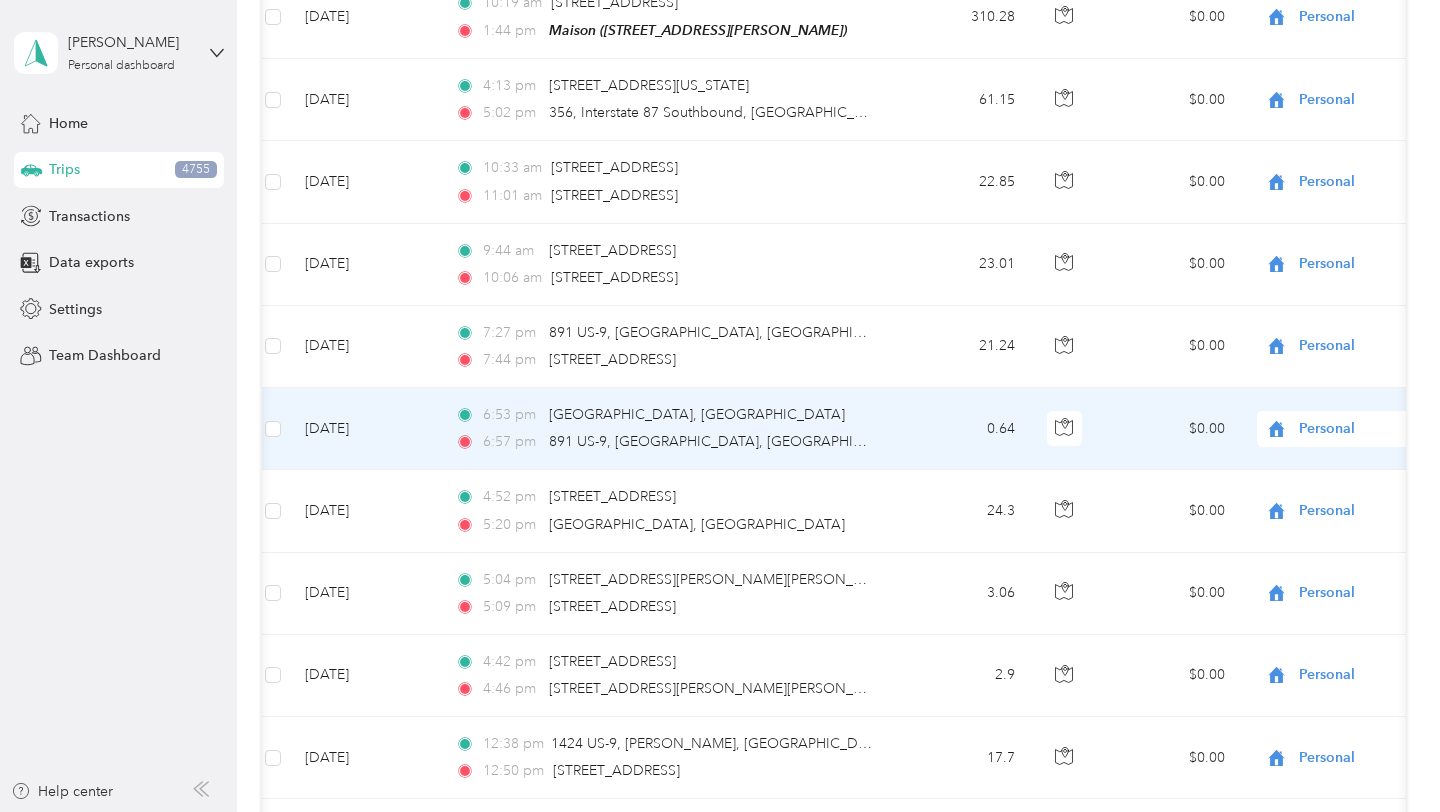 scroll, scrollTop: 2935, scrollLeft: 0, axis: vertical 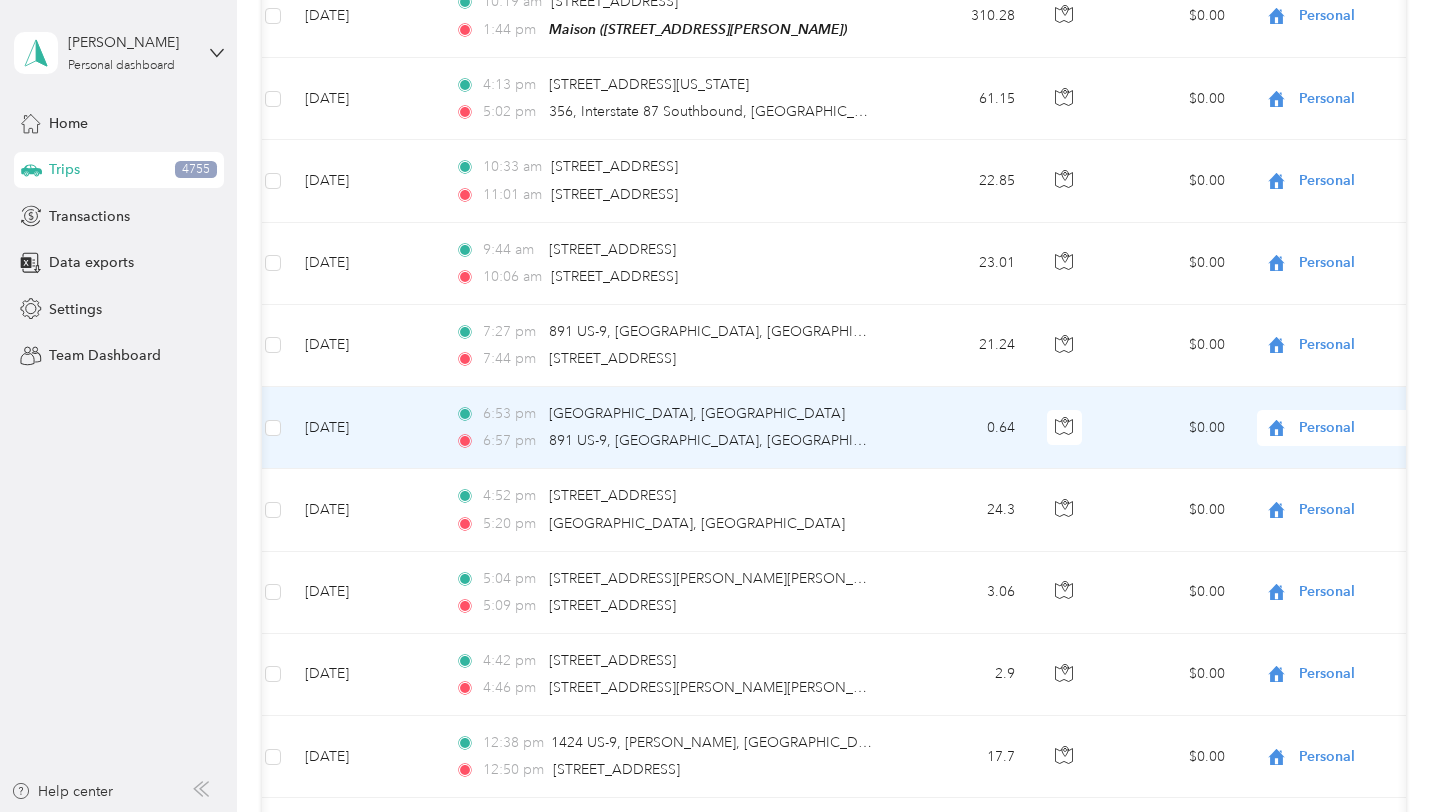 click on "[DATE]" at bounding box center (364, 428) 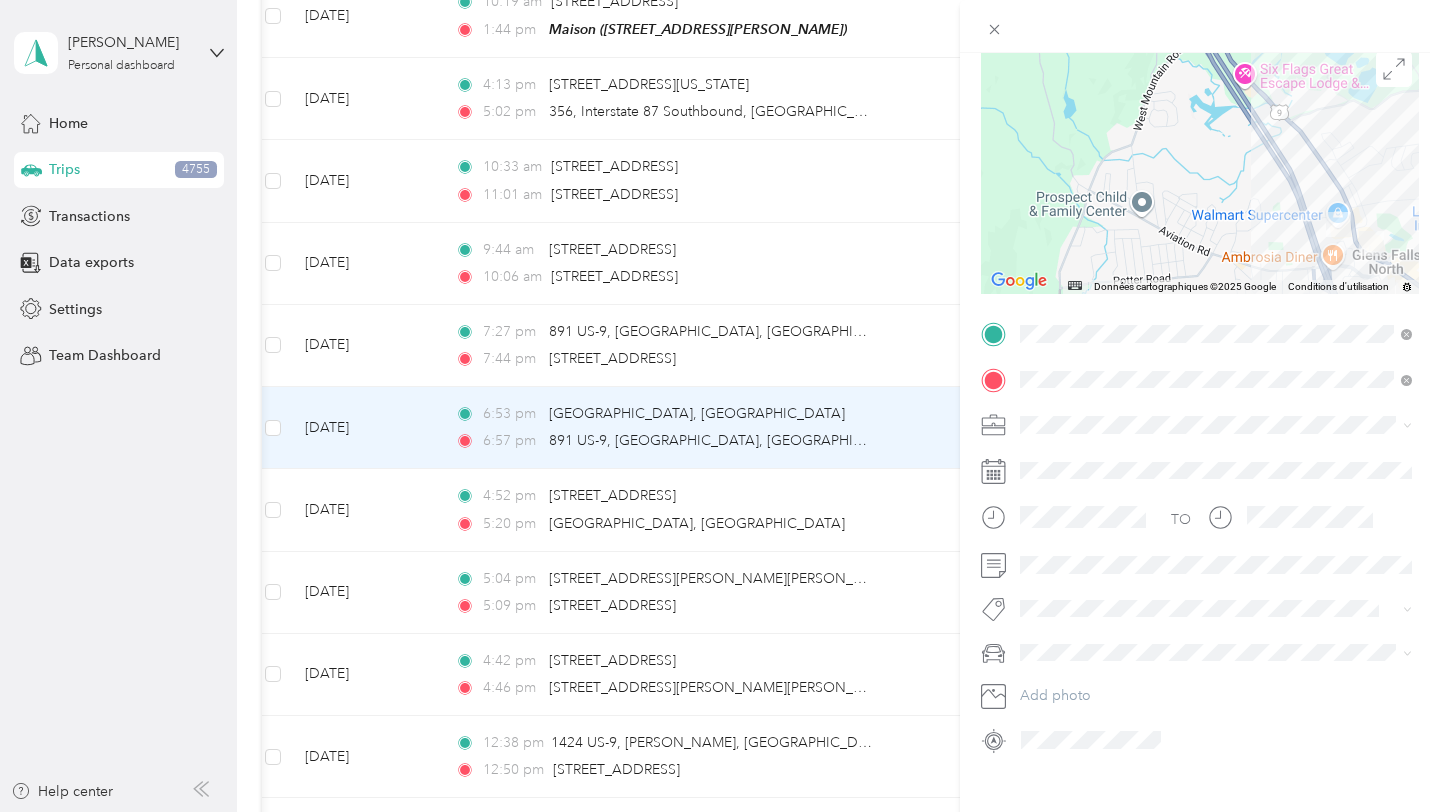 scroll, scrollTop: 177, scrollLeft: 0, axis: vertical 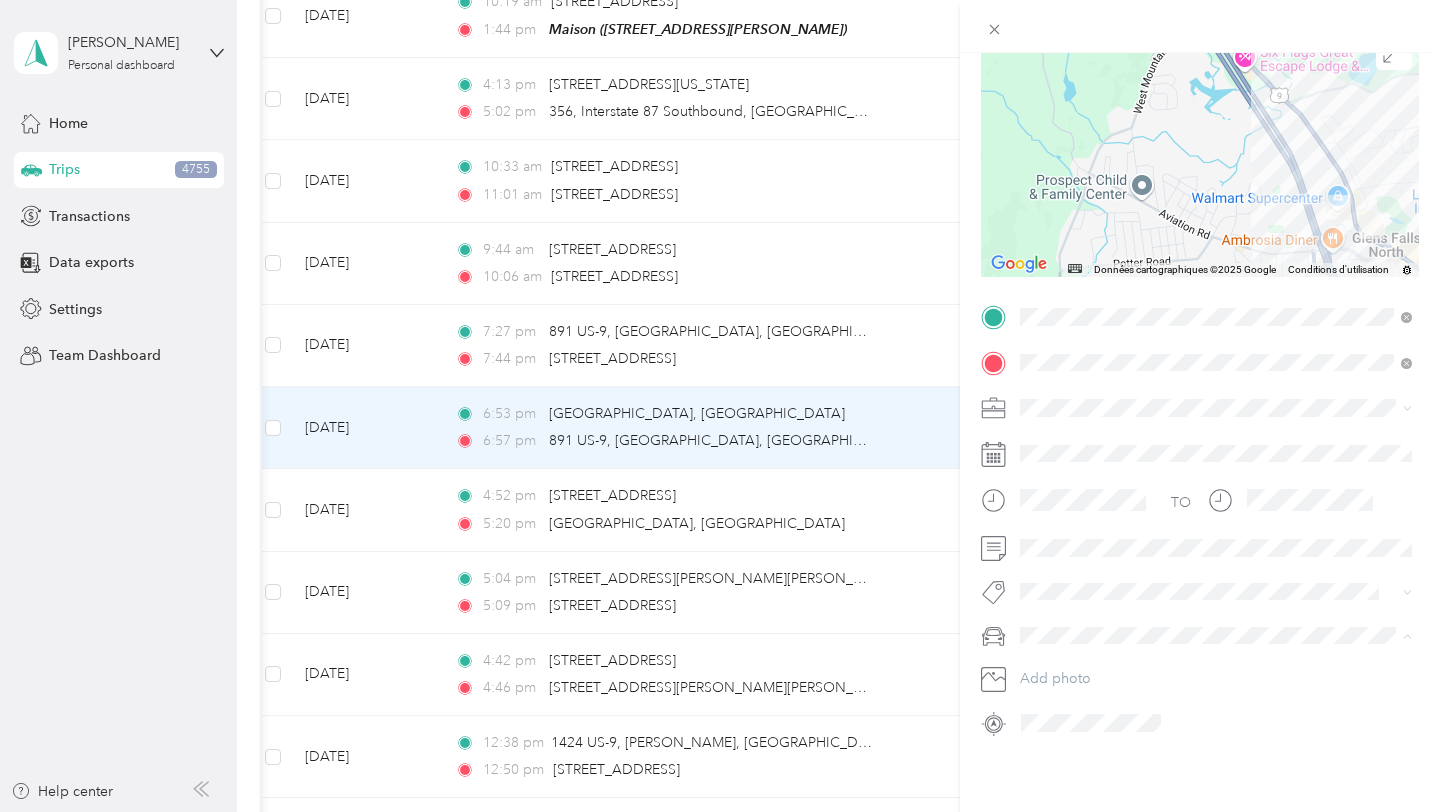click on "perso" at bounding box center [1216, 670] 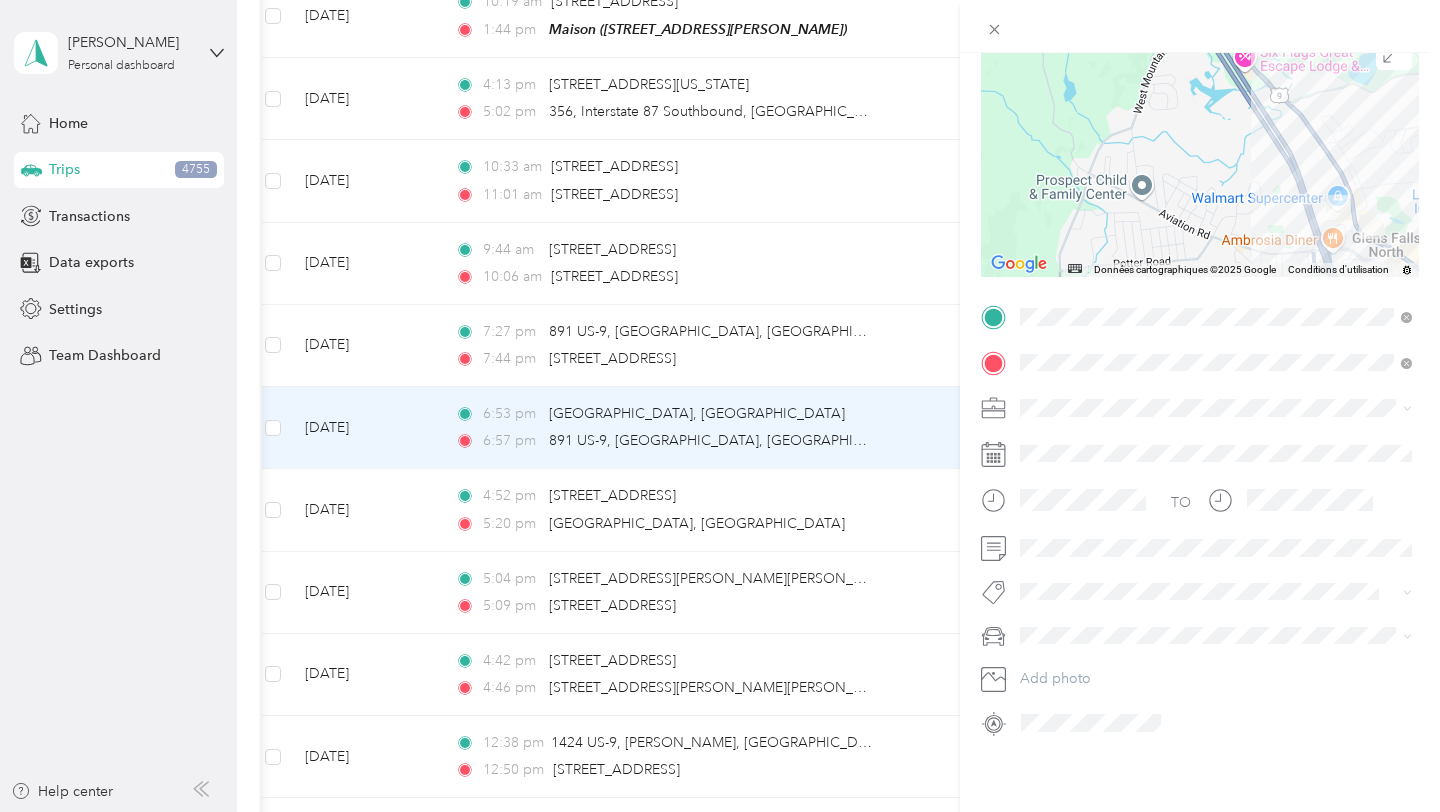 click on "F150" at bounding box center [1055, 625] 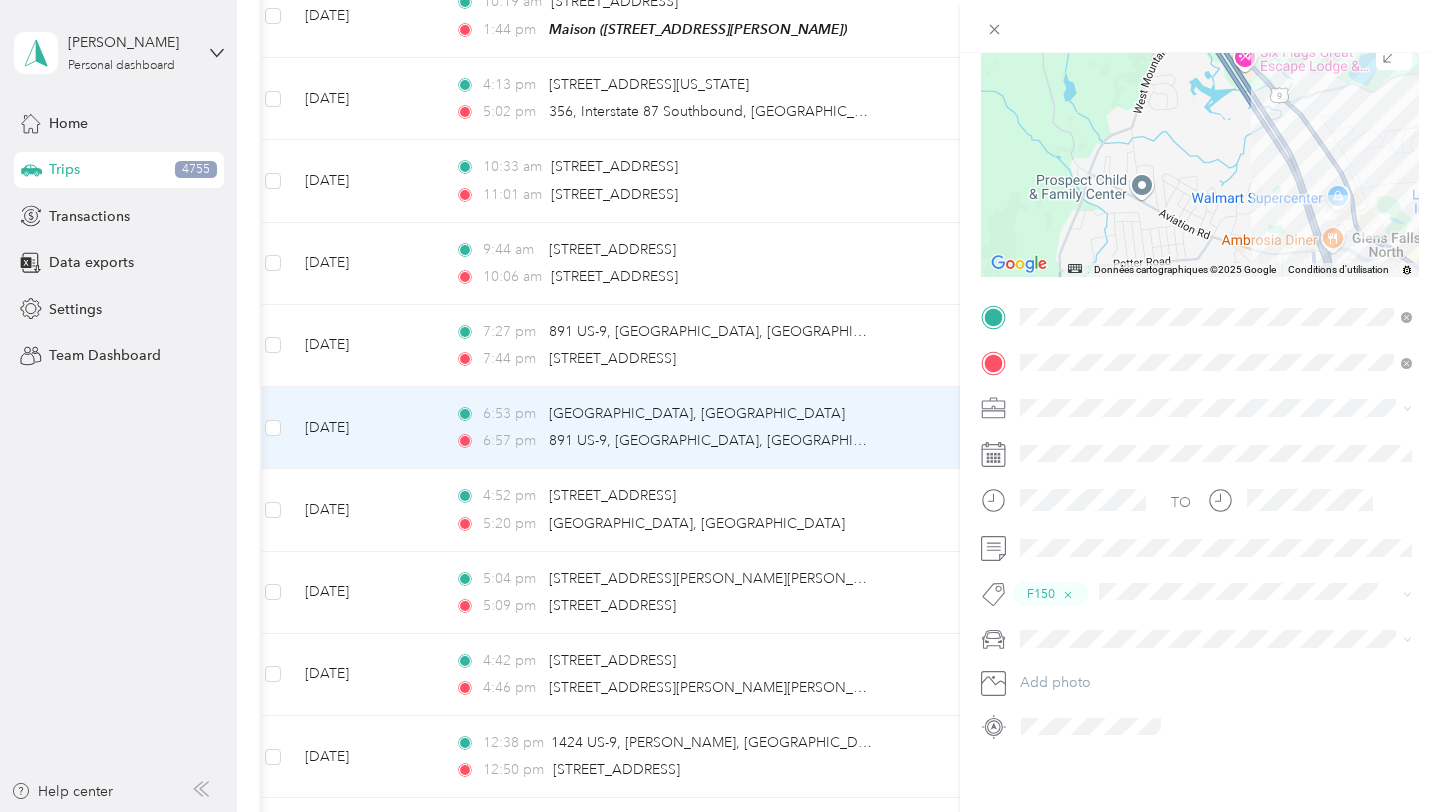 click on "Trip details Save This trip cannot be edited because it is either under review, approved, or paid. Contact your Team Manager to edit it. Kms ← Déplacer vers la gauche → Déplacer vers la droite ↑ Déplacer vers le haut ↓ Déplacer vers le bas + Effectuer un zoom avant - Effectuer un zoom arrière Début [PERSON_NAME] vers la gauche par incréments de 75 % Fin [PERSON_NAME] vers la droite par incréments de 75 % Page précédente [PERSON_NAME] vers le haut par incréments de 75 % Page suivante [PERSON_NAME] vers le bas par incréments de 75 % Pour naviguer, utilisez les touches fléchées. Données de la carte Données cartographiques ©2025 Google Données cartographiques ©2025 Google 1 km  Cliquer pour basculer entre les unités métriques et impériales Conditions d'utilisation TO F150 Add photo" at bounding box center [720, 406] 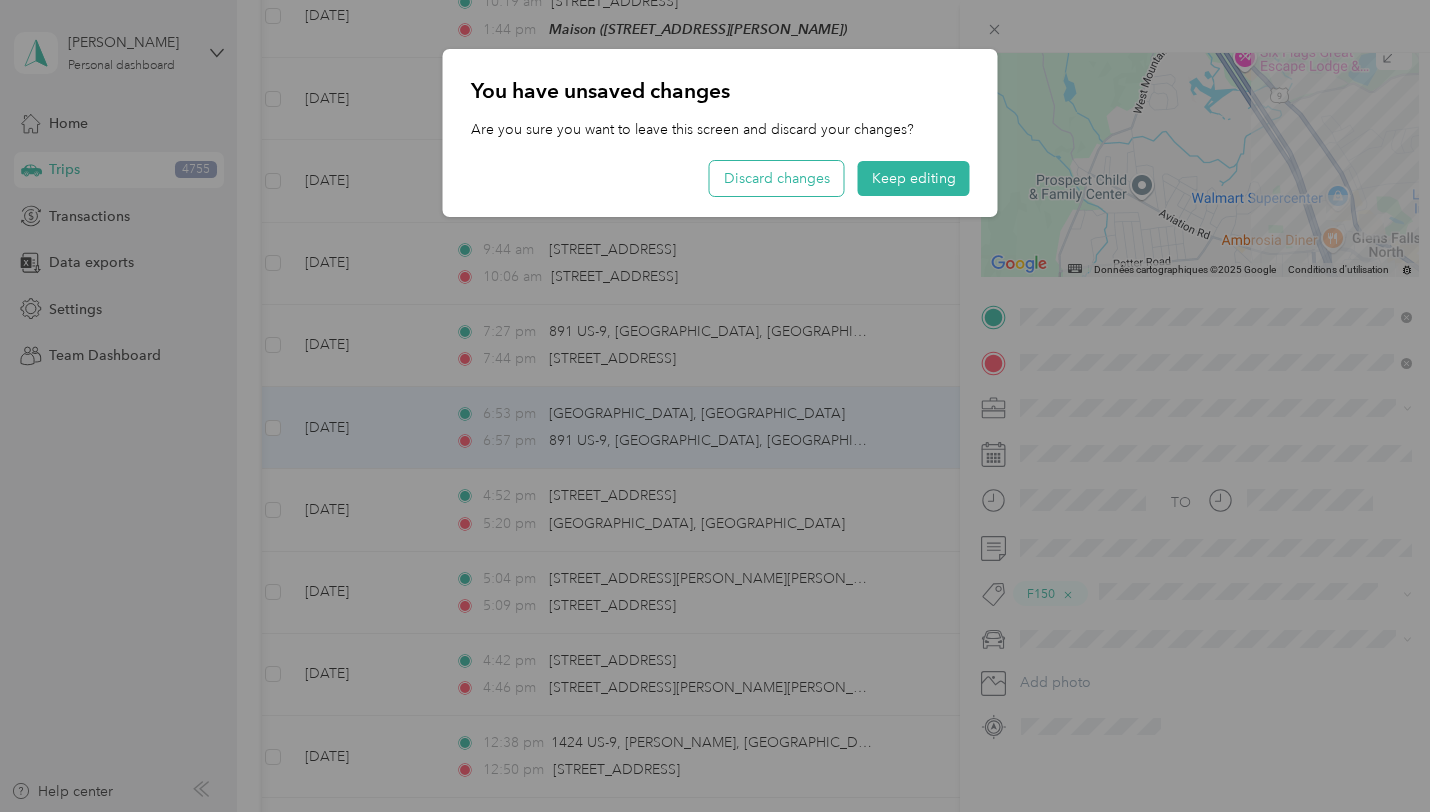 click on "Discard changes" at bounding box center [777, 178] 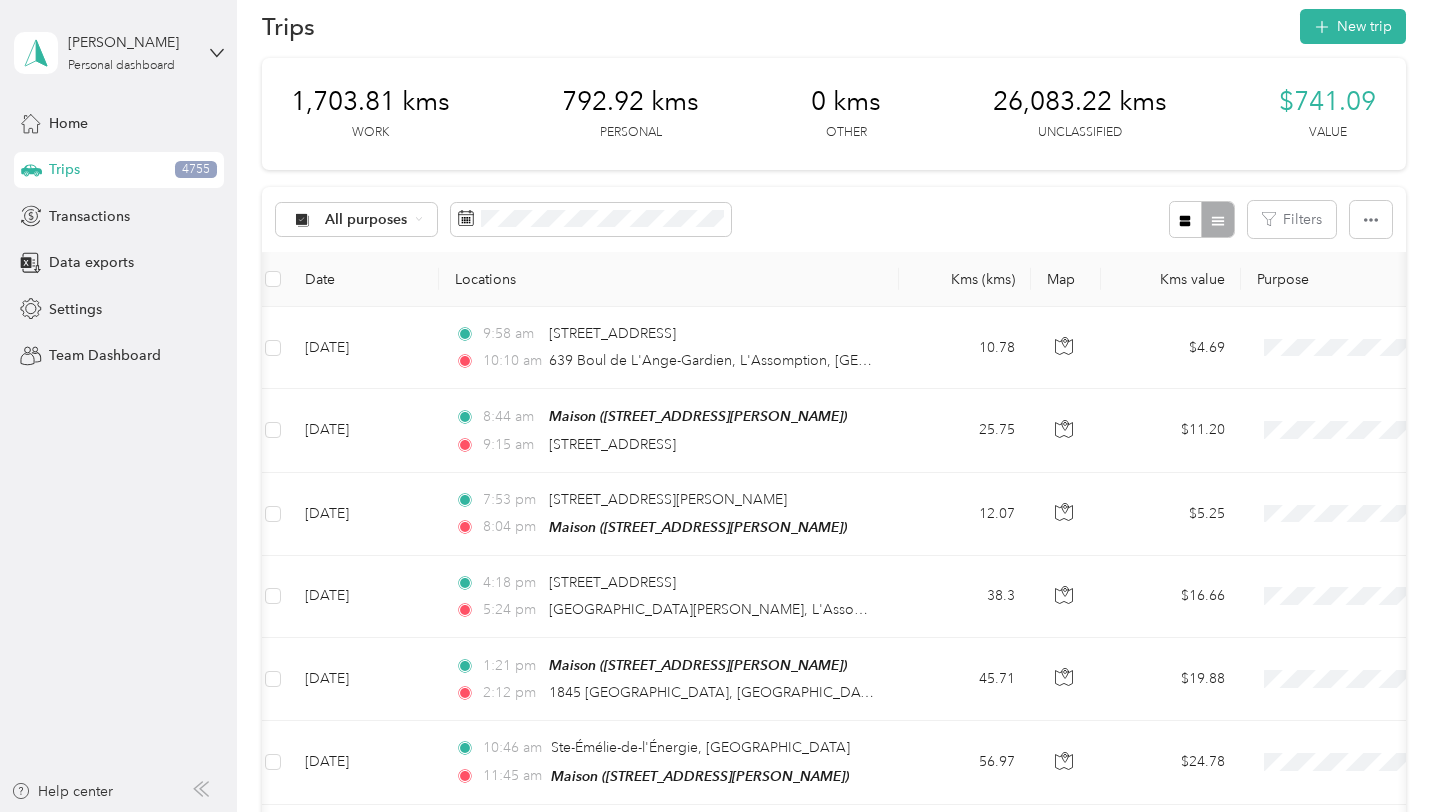 scroll, scrollTop: 0, scrollLeft: 0, axis: both 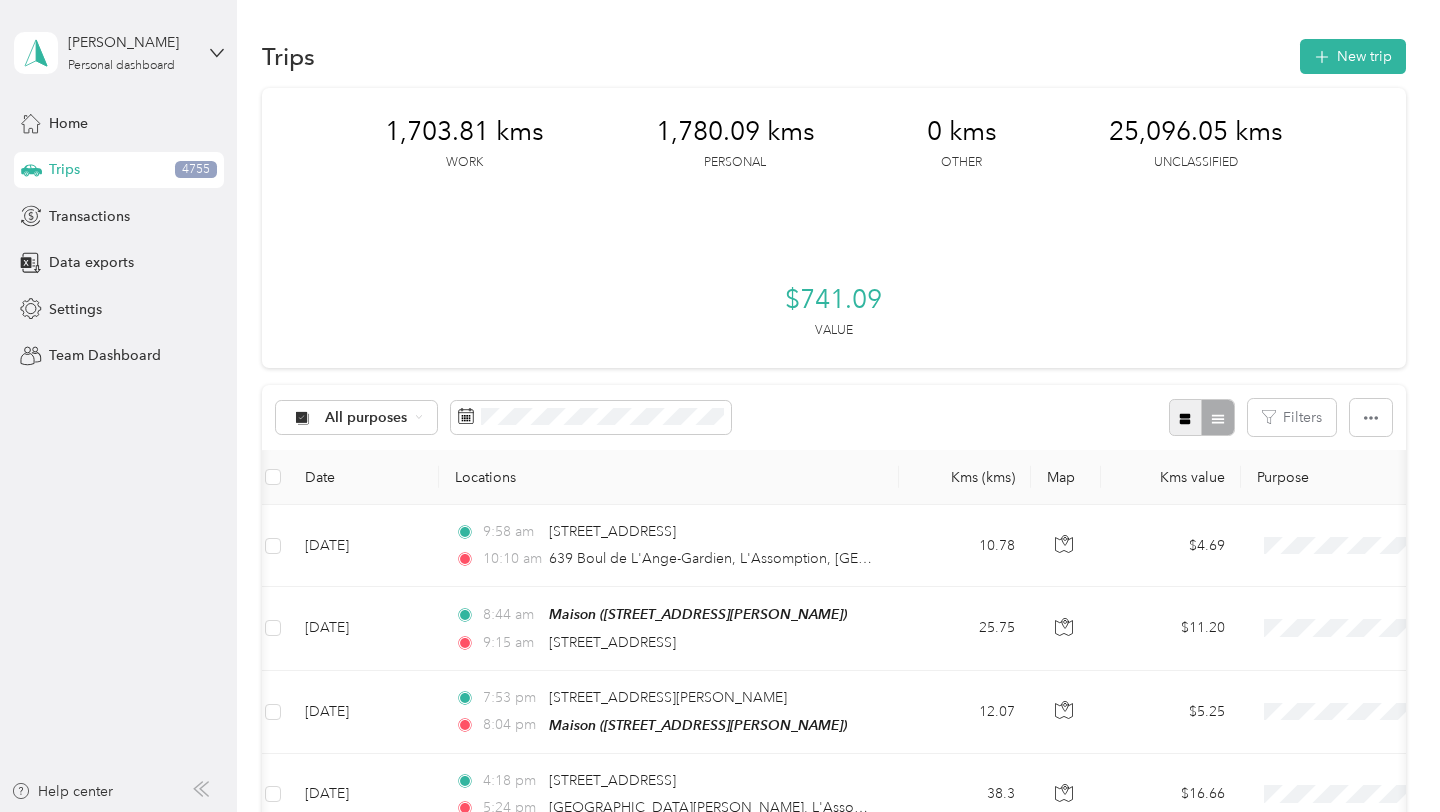 click 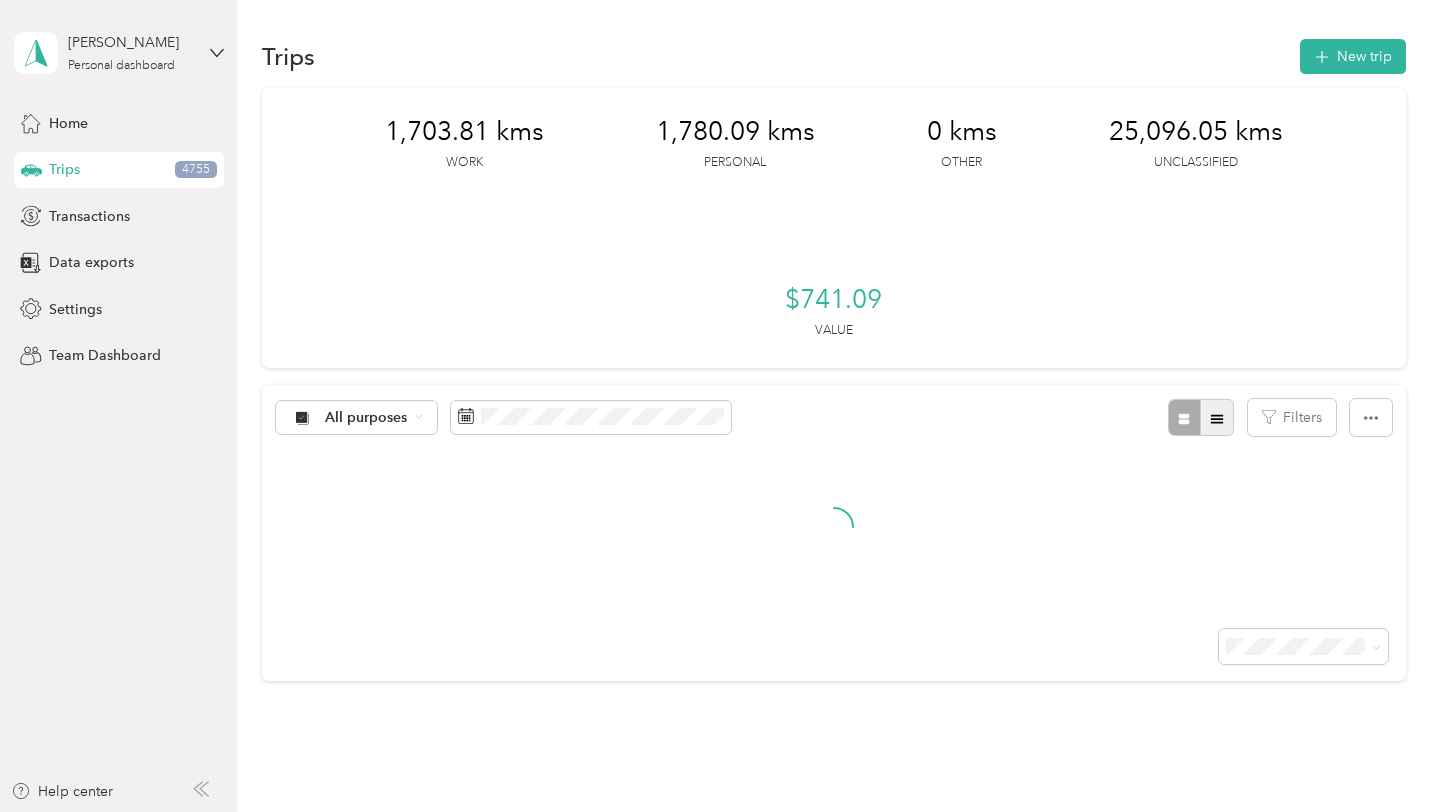 click 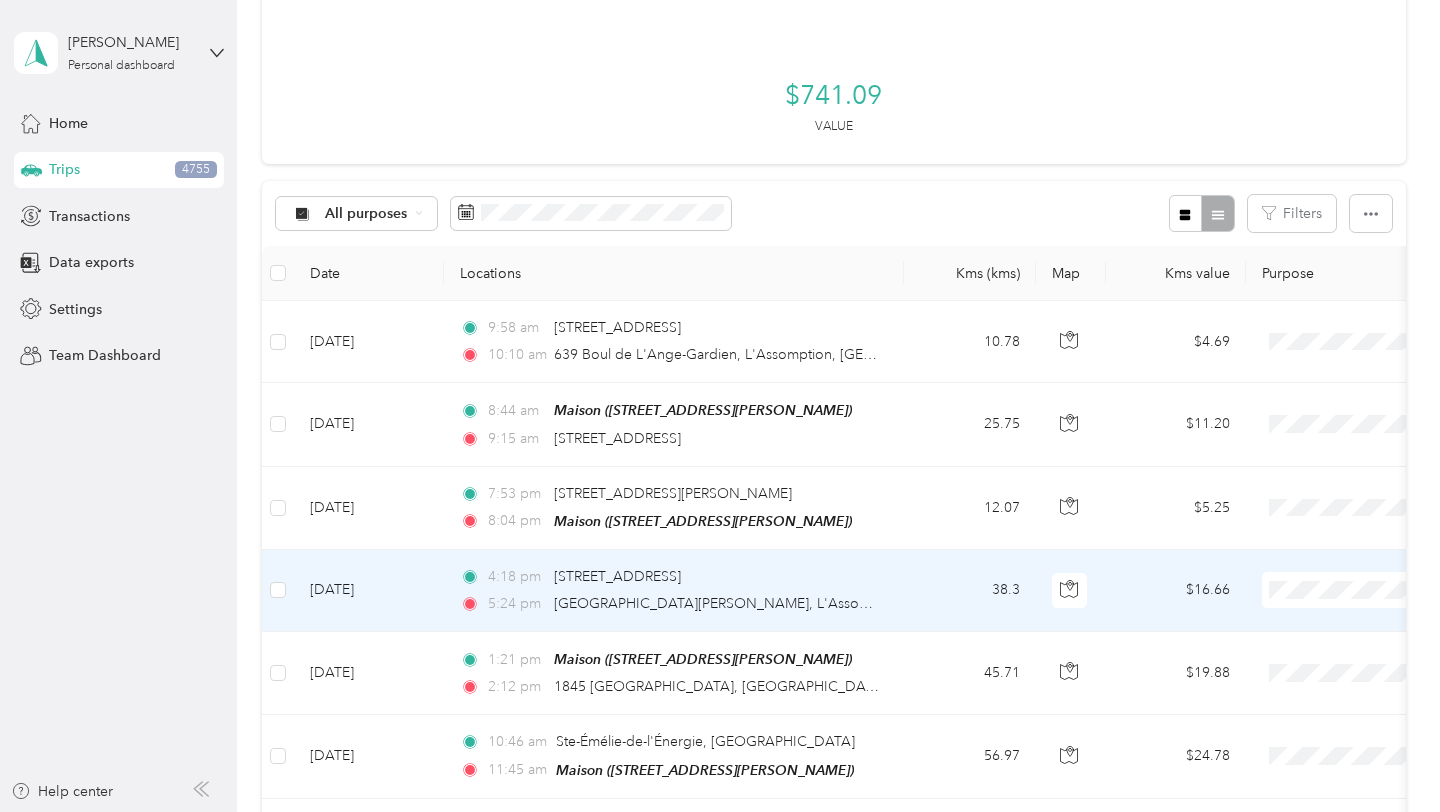 scroll, scrollTop: 183, scrollLeft: 0, axis: vertical 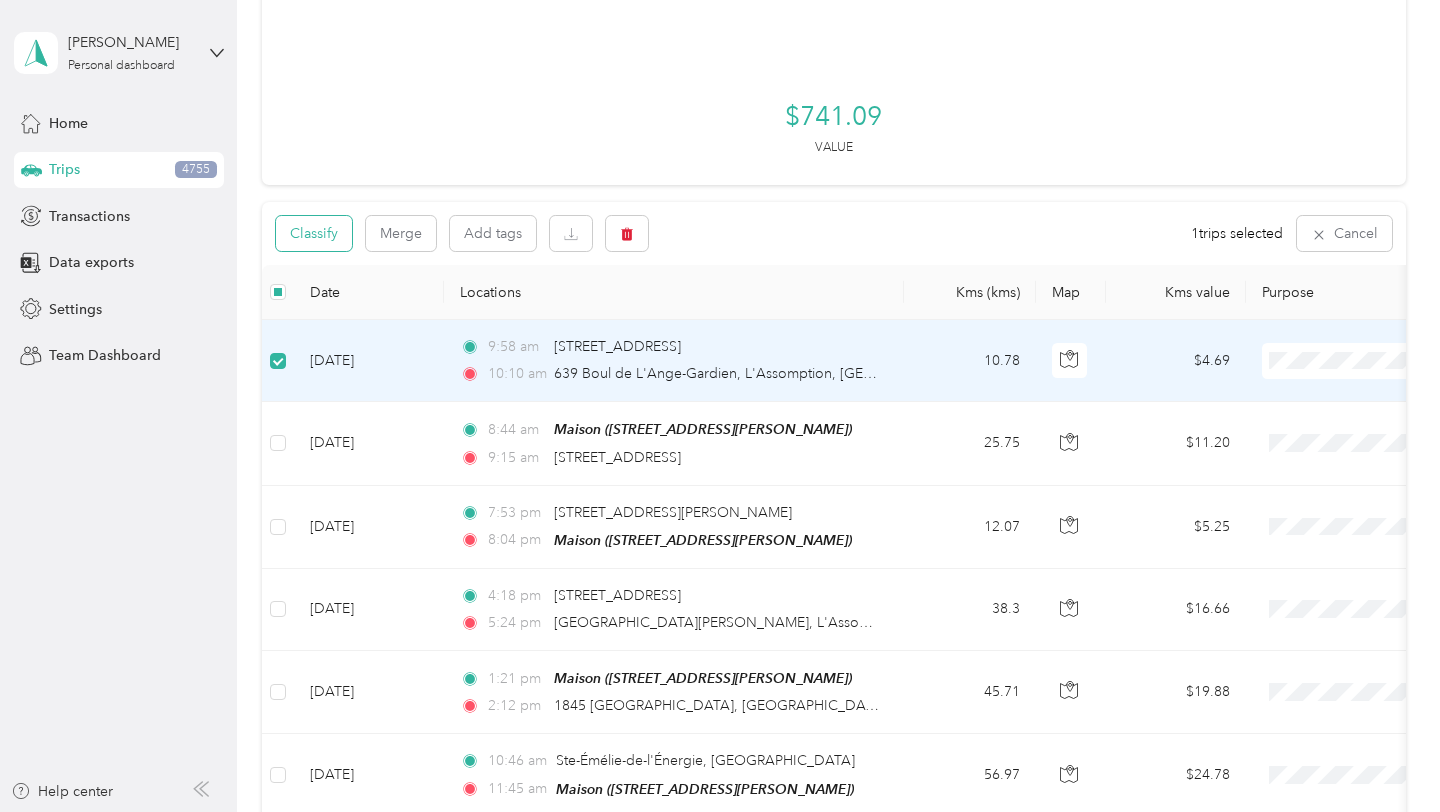 click on "Classify" at bounding box center [314, 233] 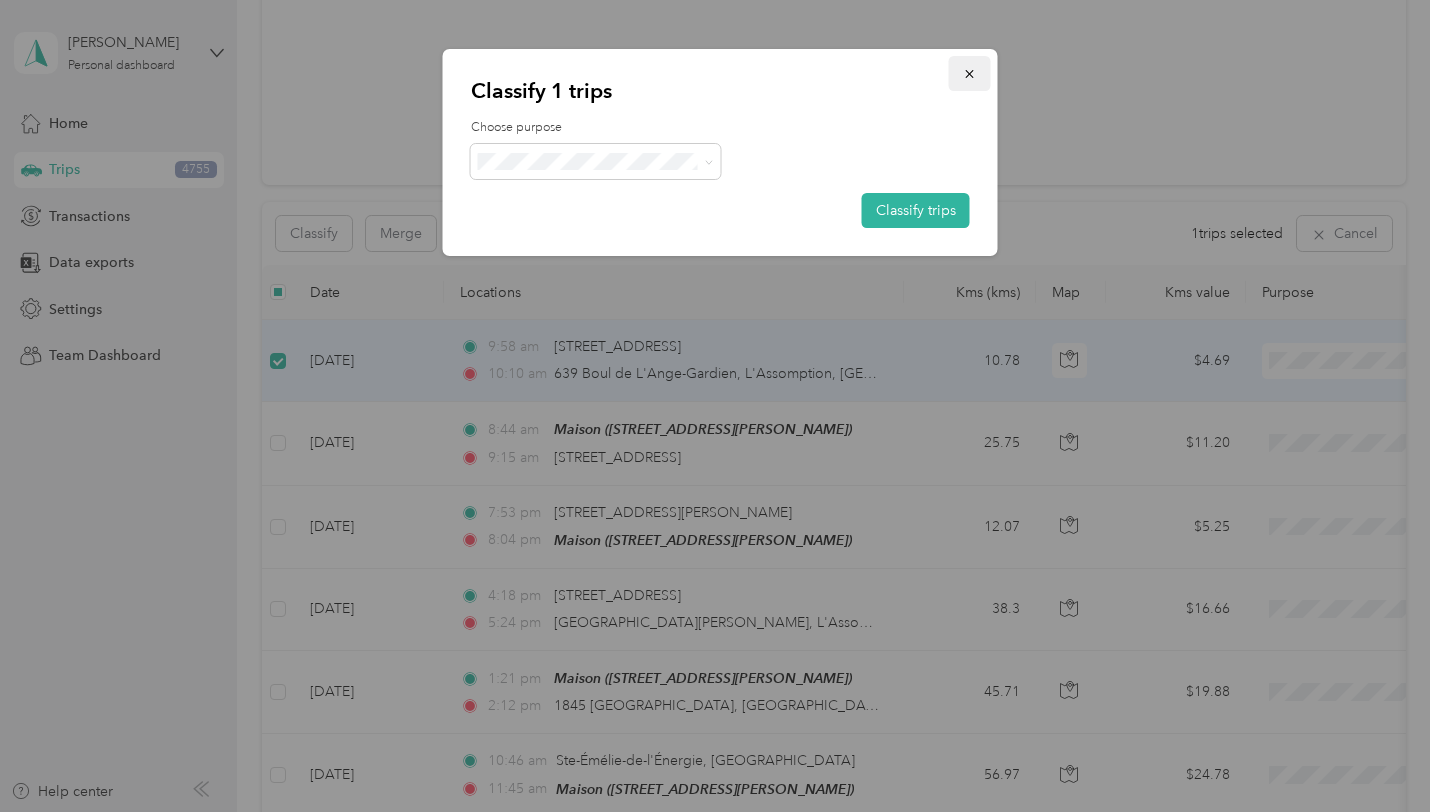 click 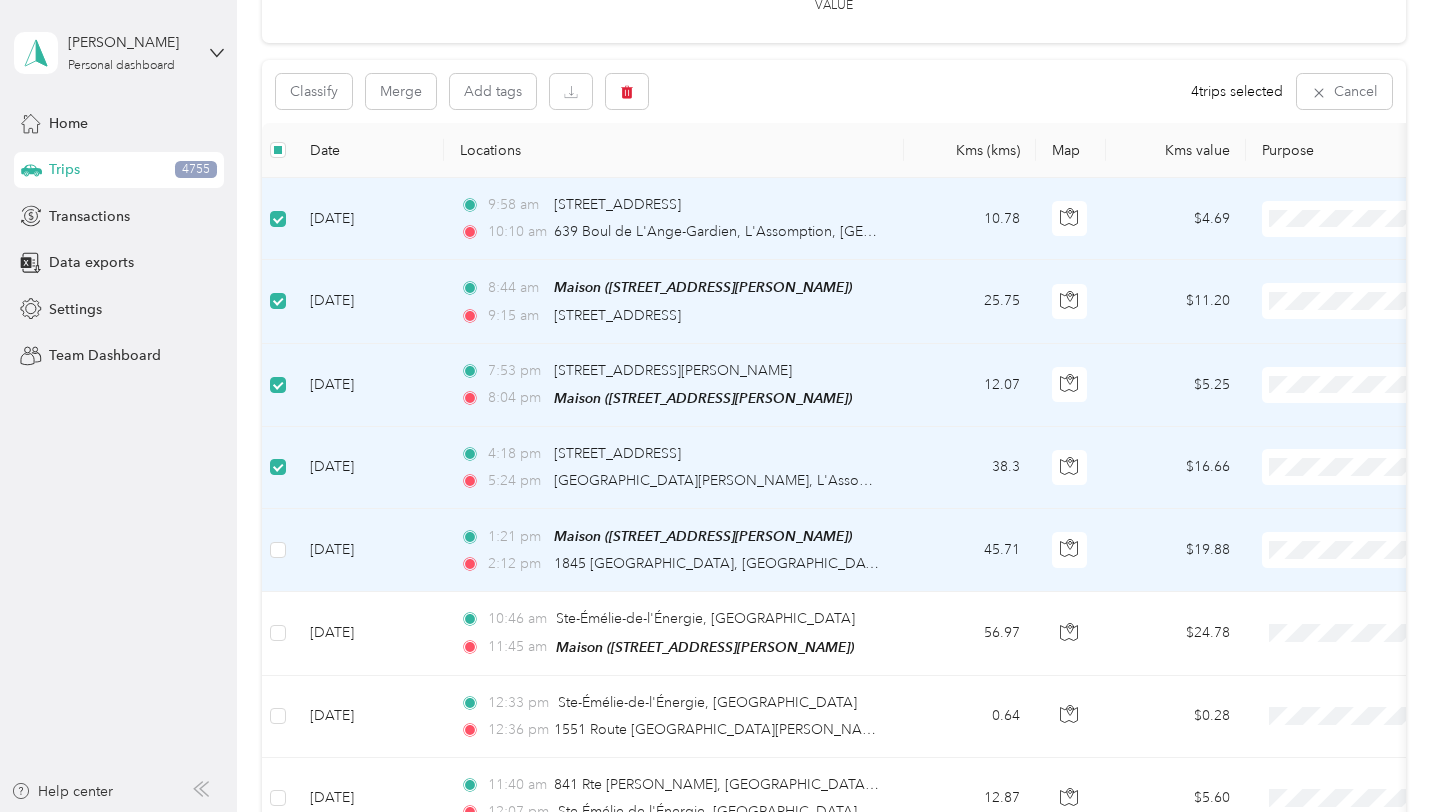 scroll, scrollTop: 336, scrollLeft: 0, axis: vertical 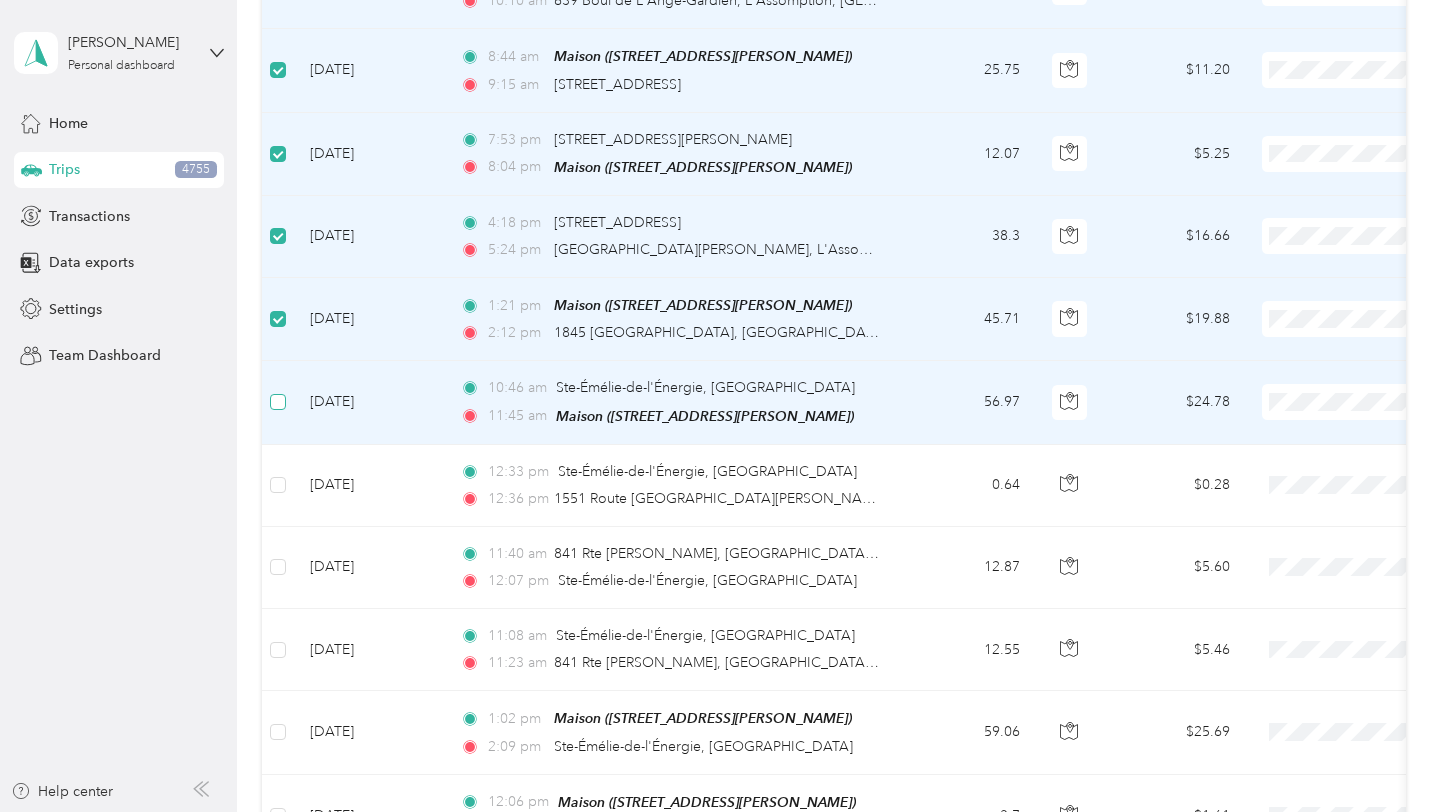 click at bounding box center (278, 402) 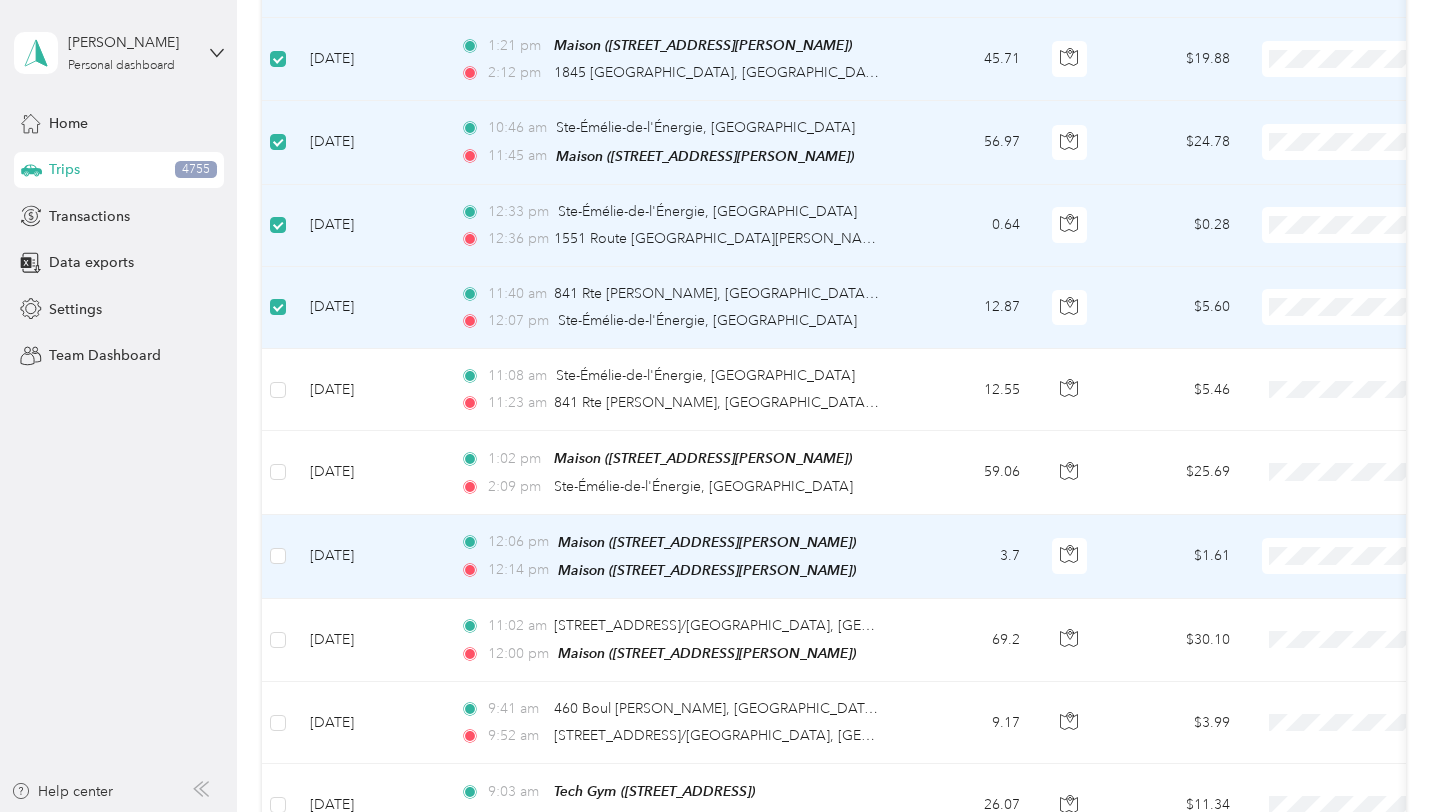 scroll, scrollTop: 844, scrollLeft: 0, axis: vertical 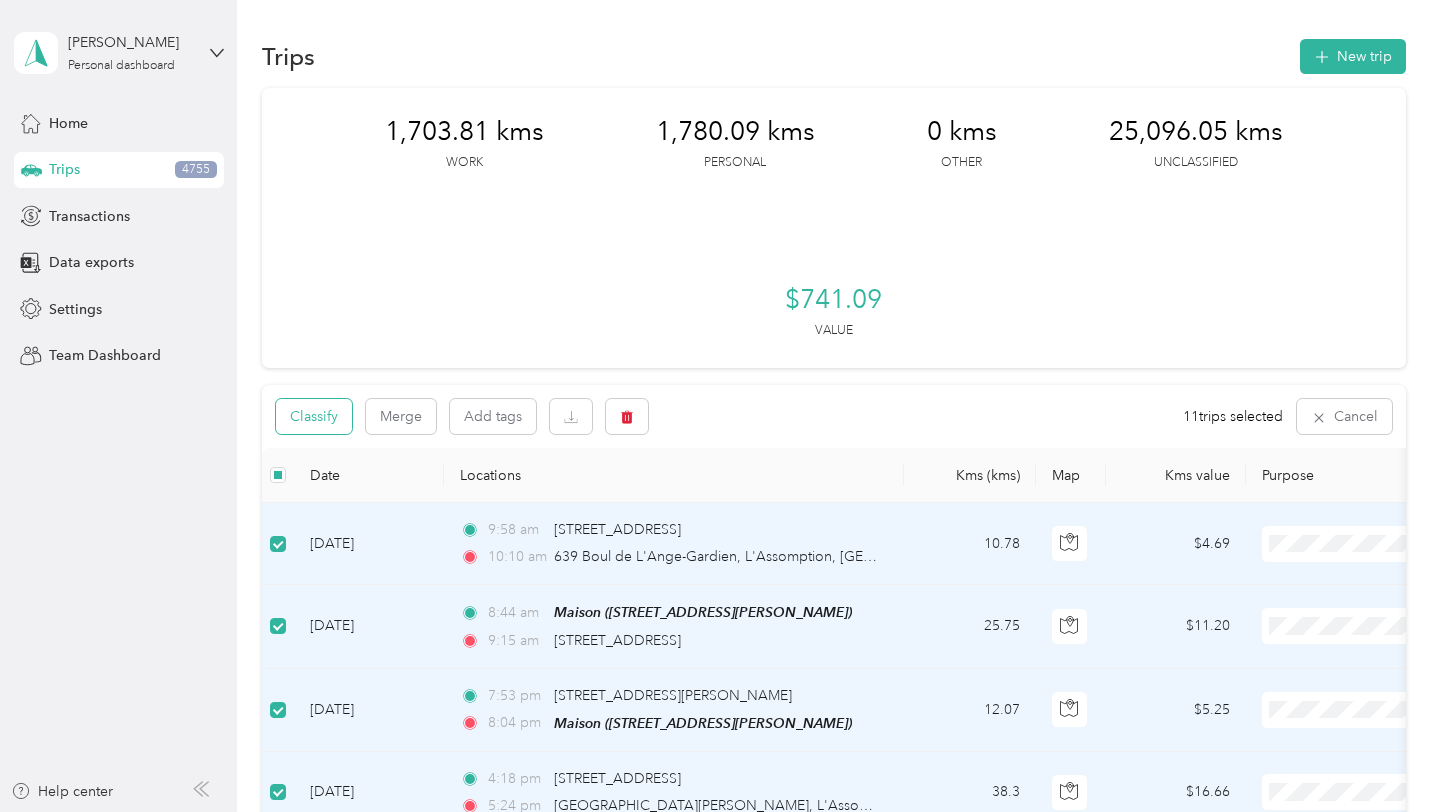 click on "Classify" at bounding box center [314, 416] 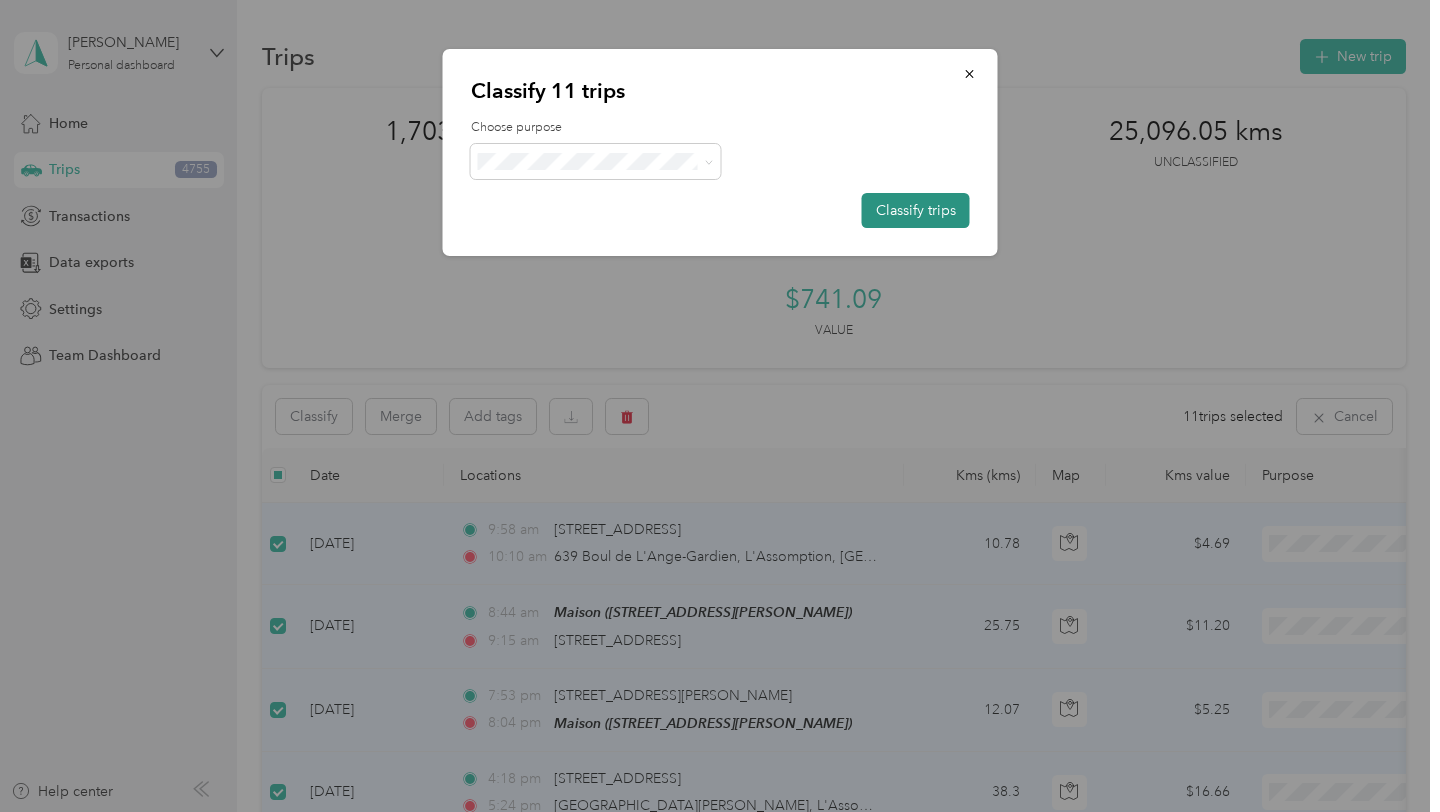 click on "Classify trips" at bounding box center (916, 210) 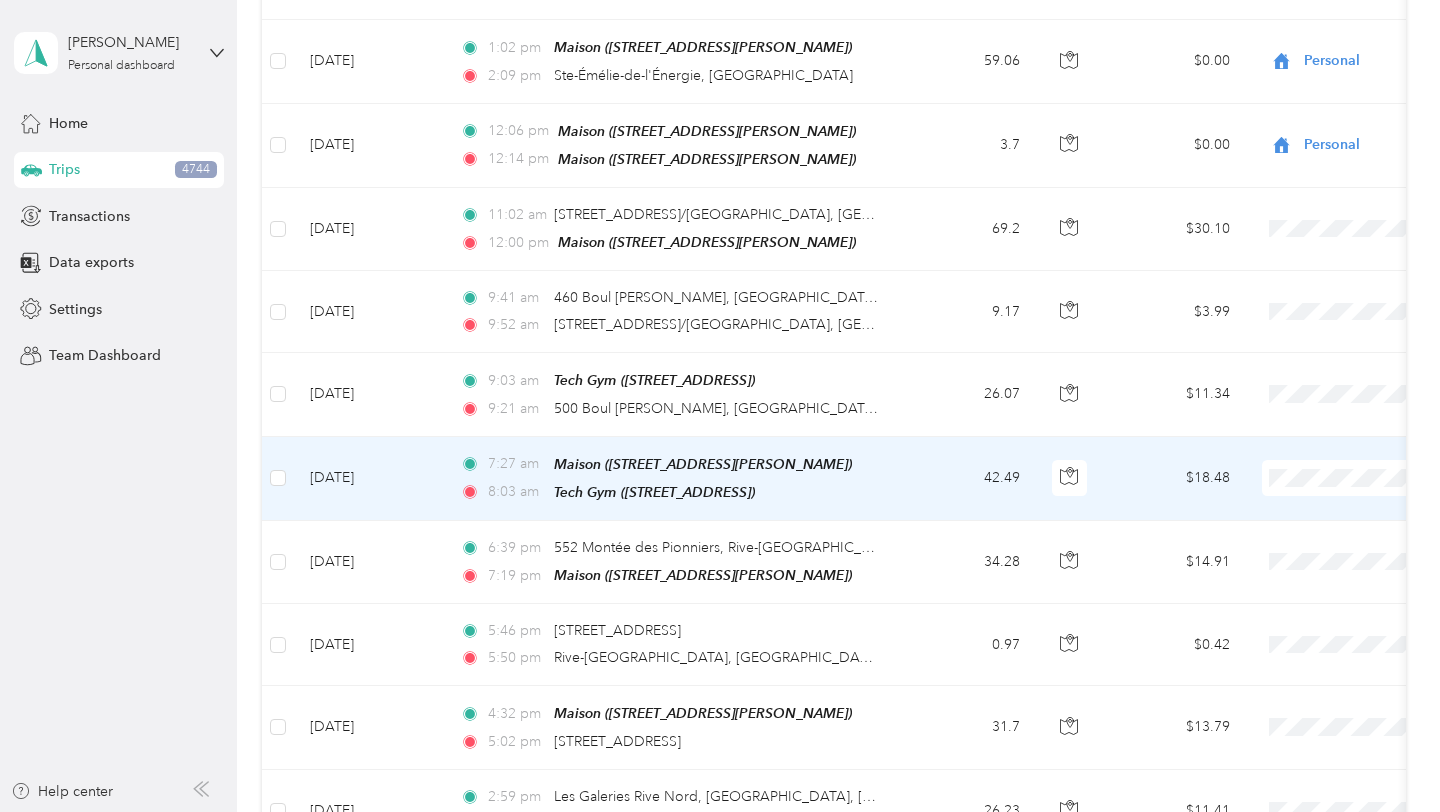 scroll, scrollTop: 1235, scrollLeft: 0, axis: vertical 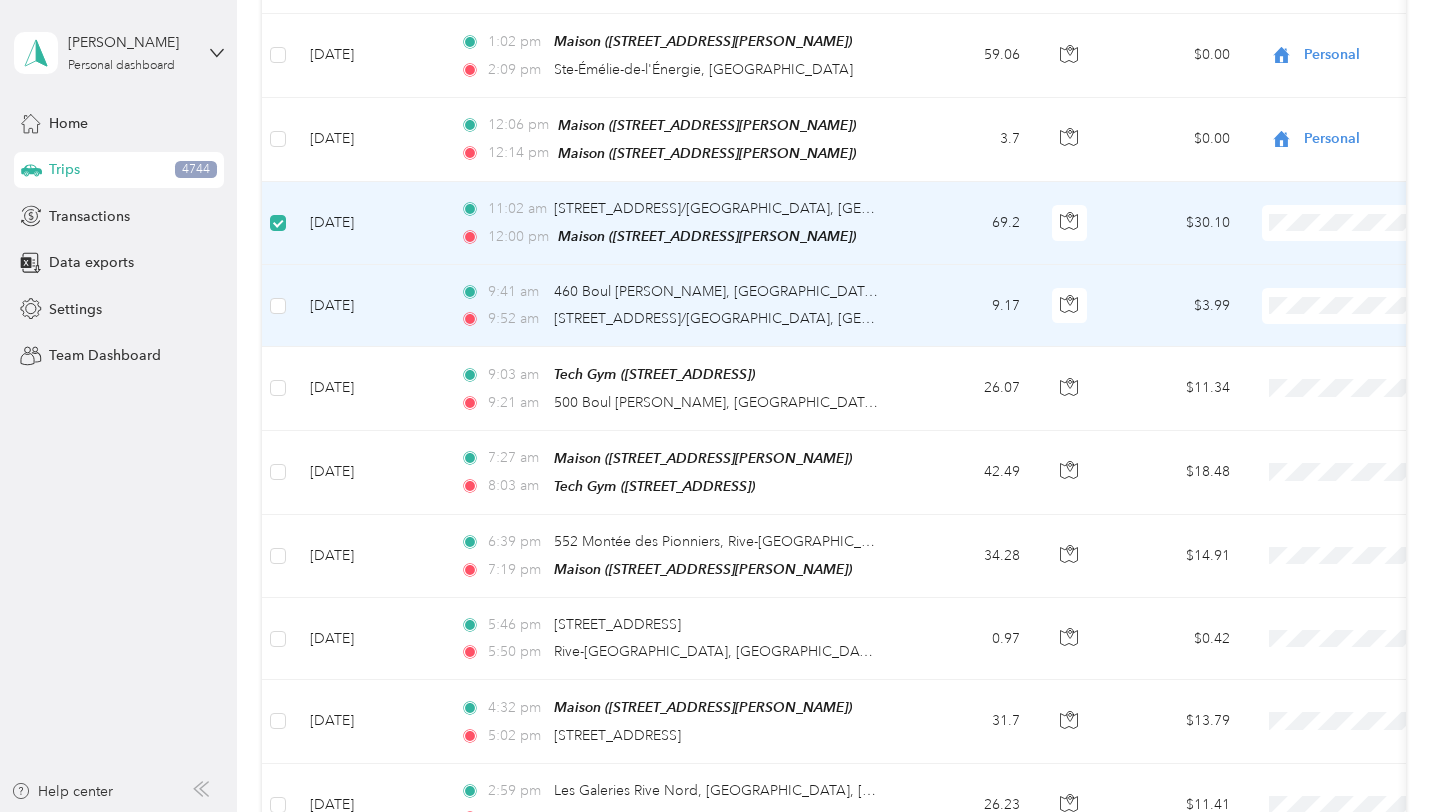 click at bounding box center (278, 306) 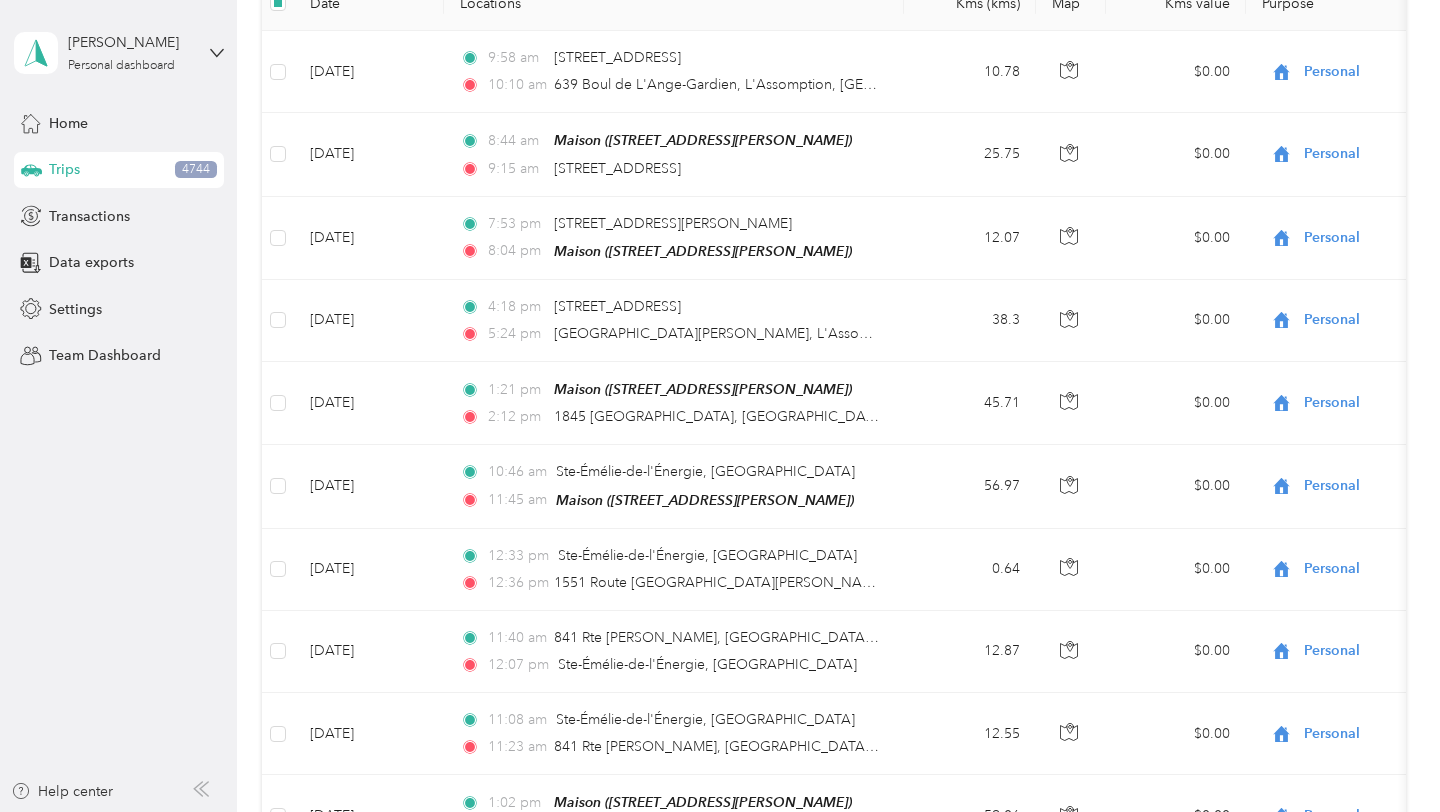 scroll, scrollTop: 0, scrollLeft: 0, axis: both 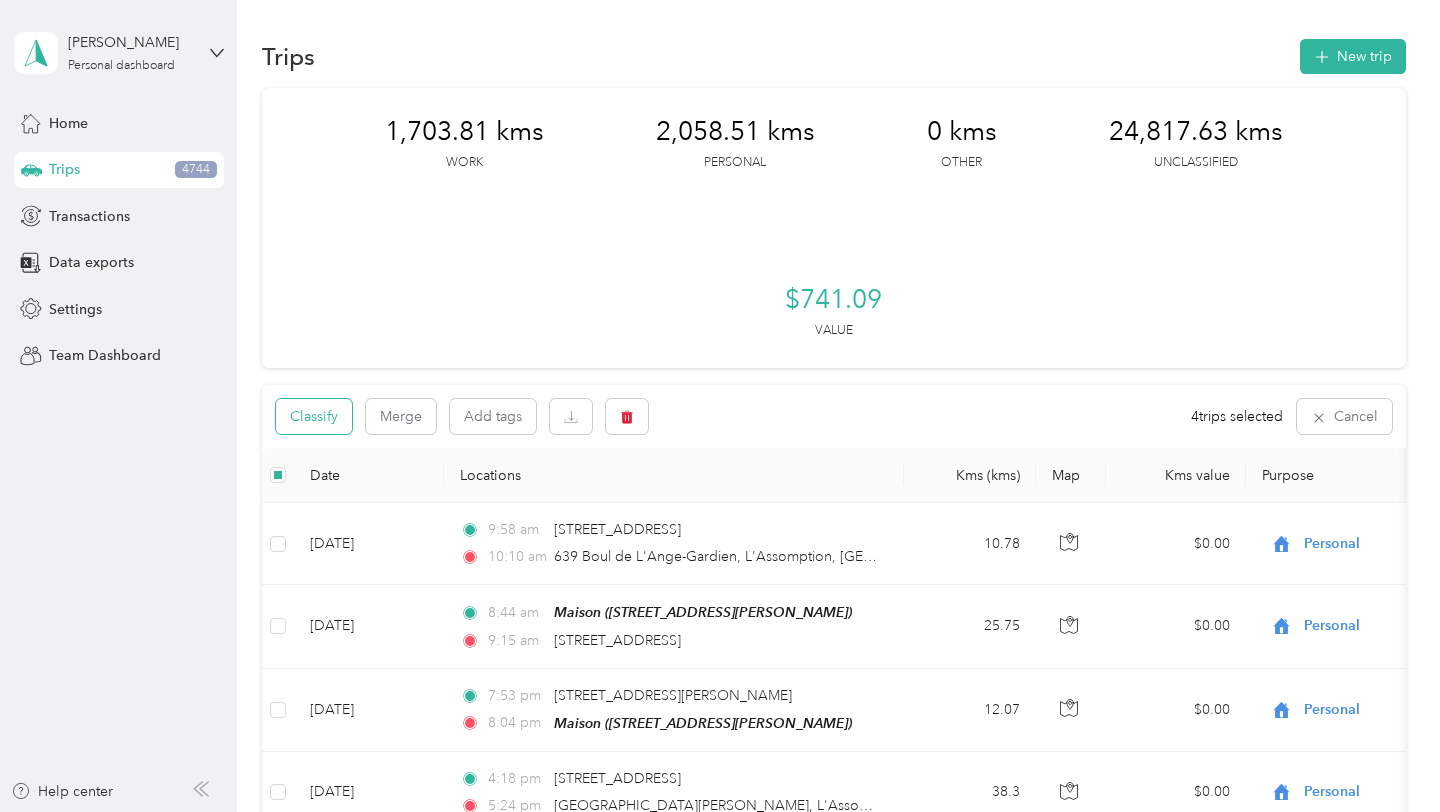click on "Classify" at bounding box center [314, 416] 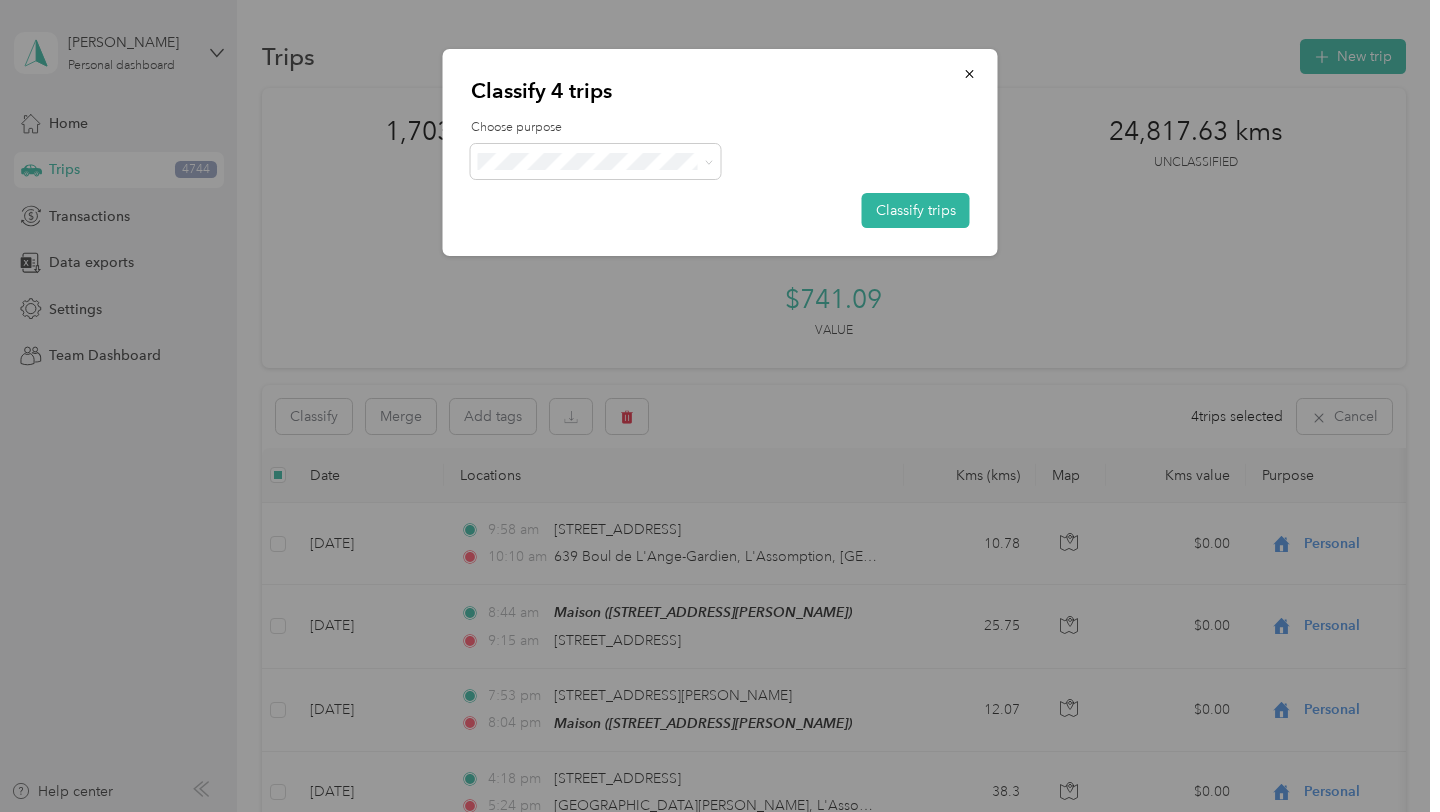 click on "Choose purpose Classify trips" at bounding box center [720, 173] 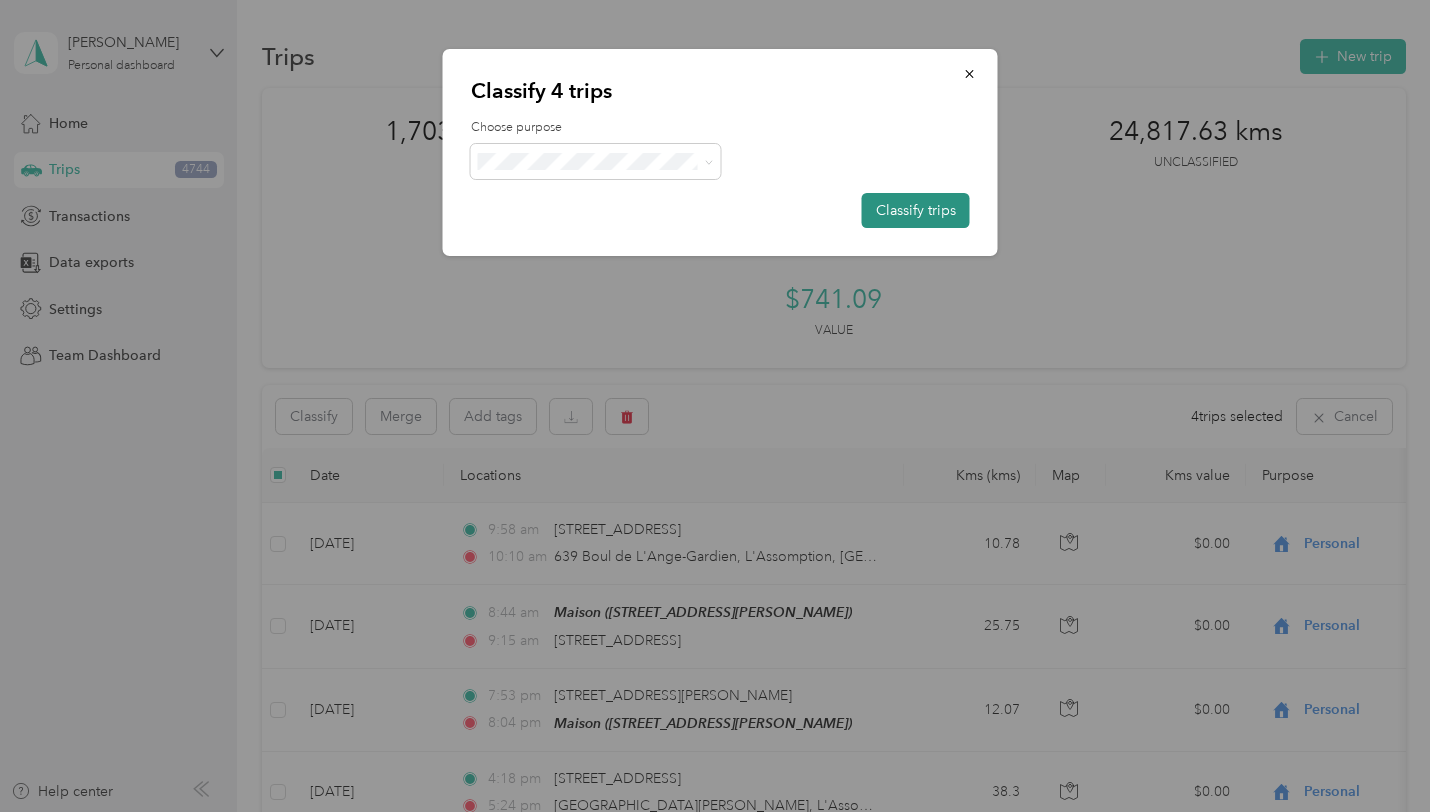 click on "Classify trips" at bounding box center [916, 210] 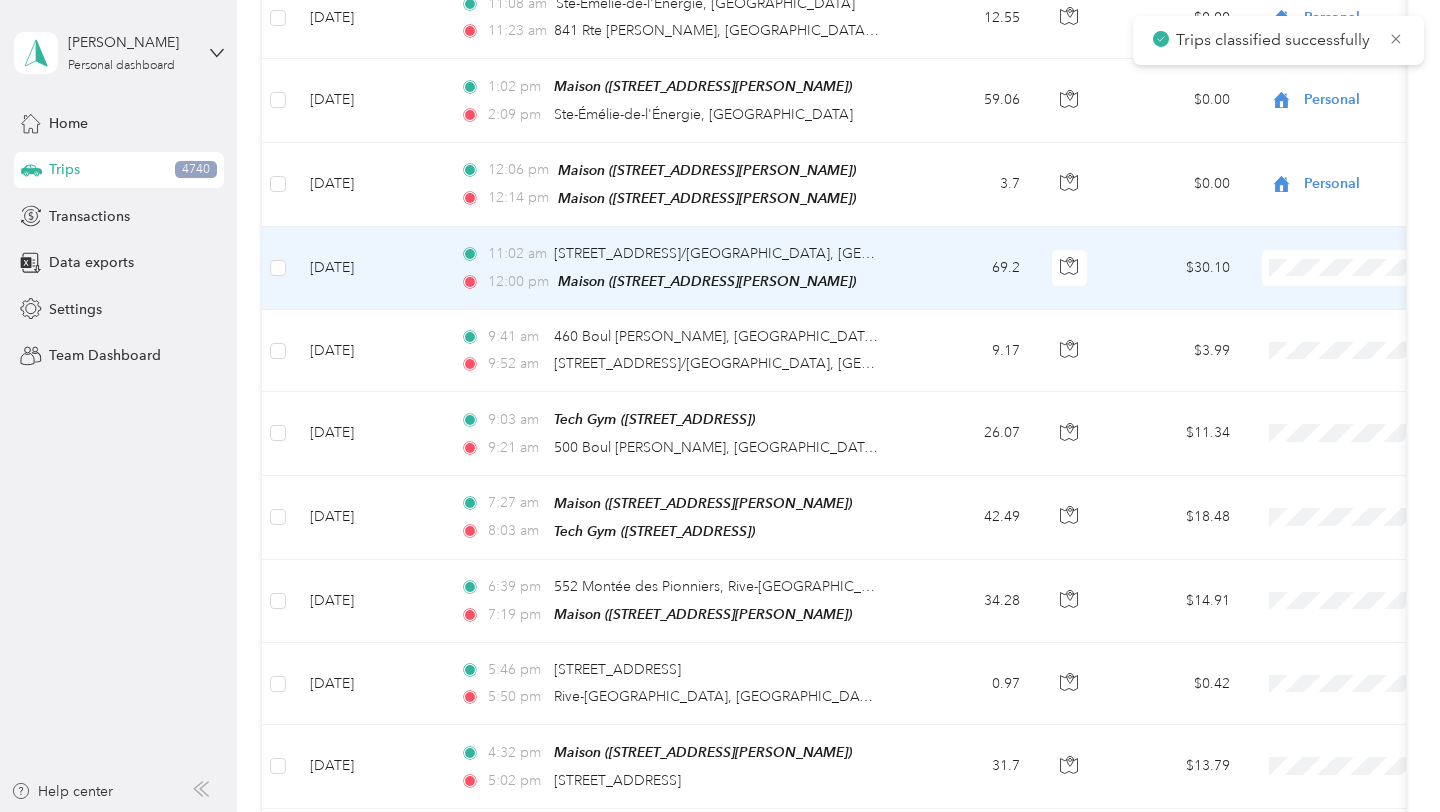 scroll, scrollTop: 1196, scrollLeft: 0, axis: vertical 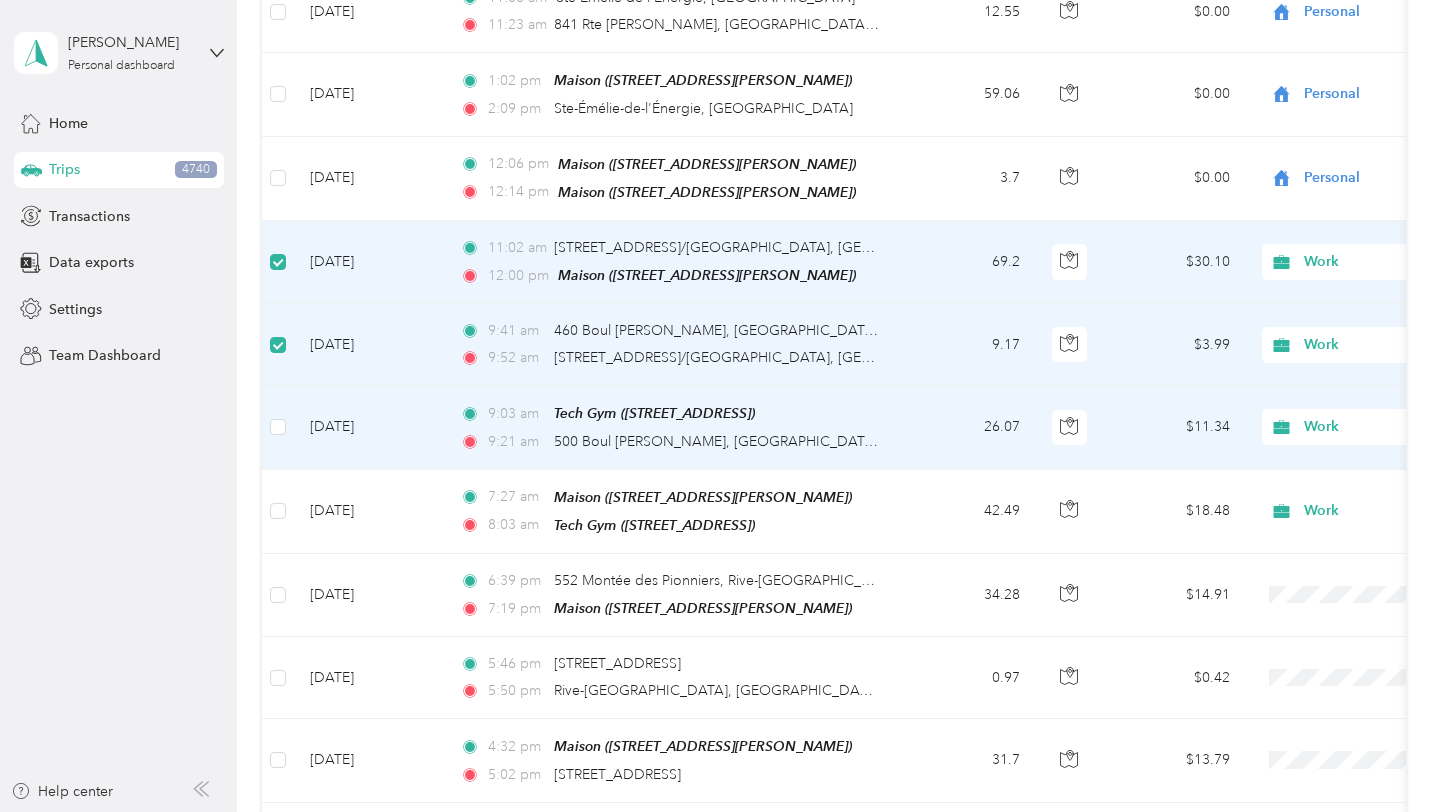 click at bounding box center [278, 427] 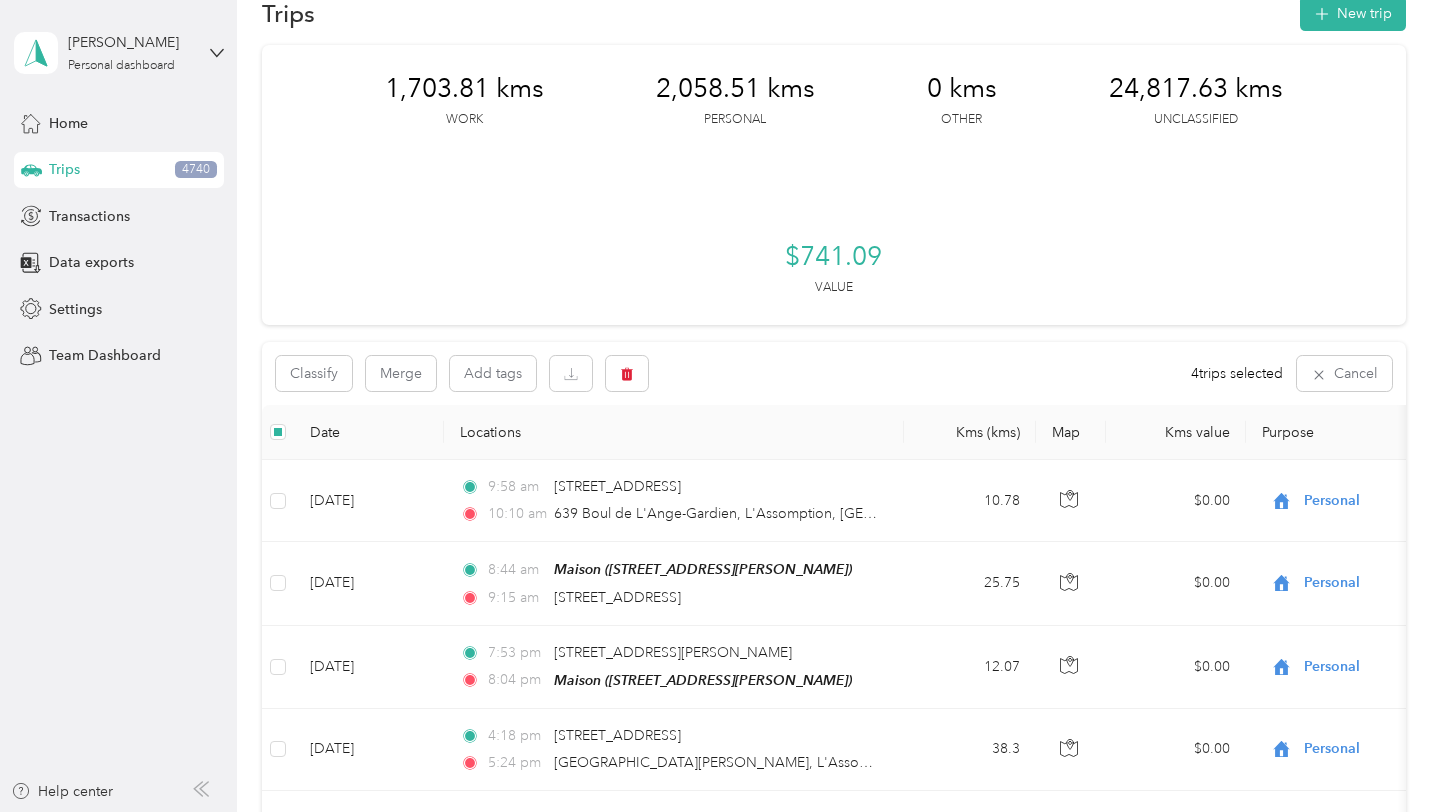 scroll, scrollTop: 0, scrollLeft: 0, axis: both 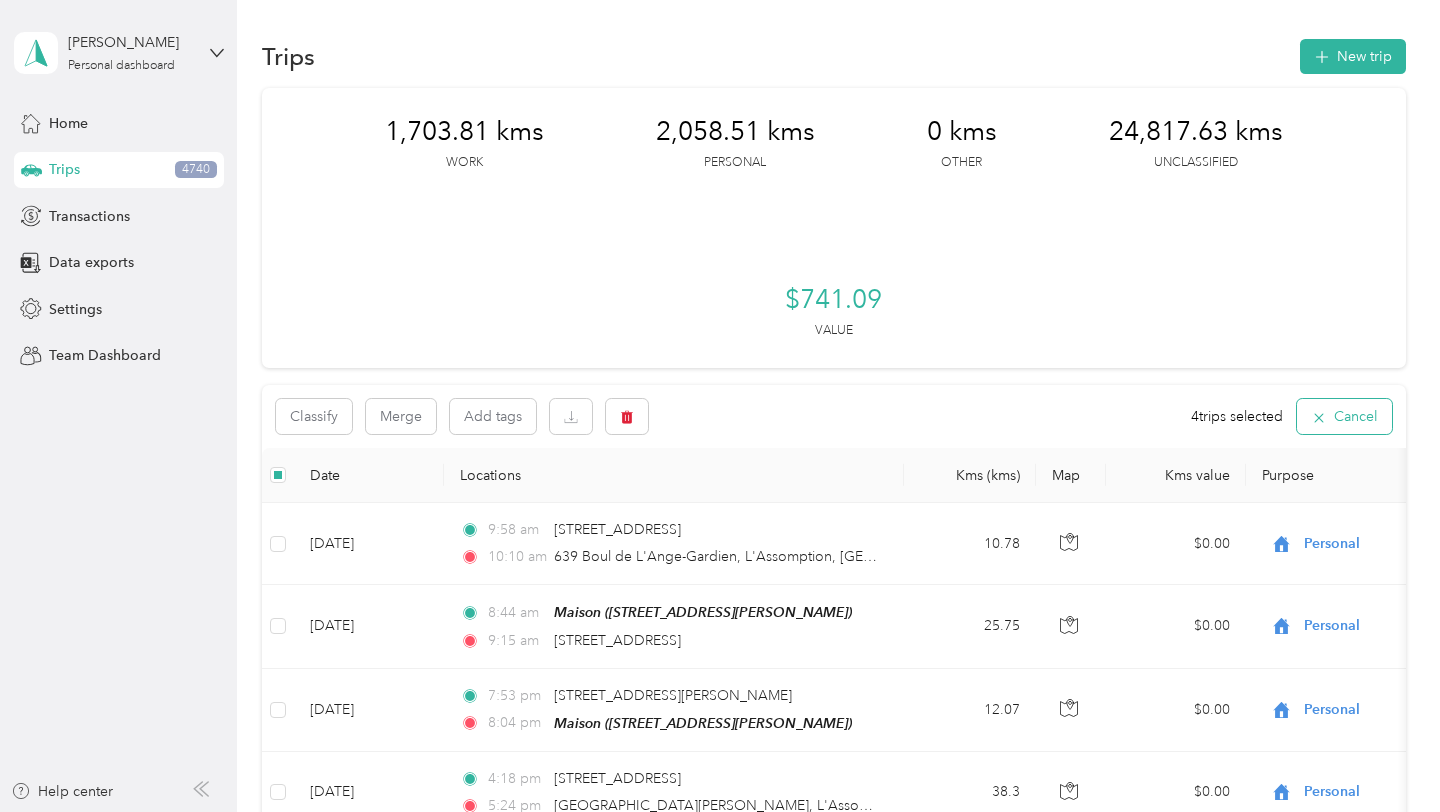 click 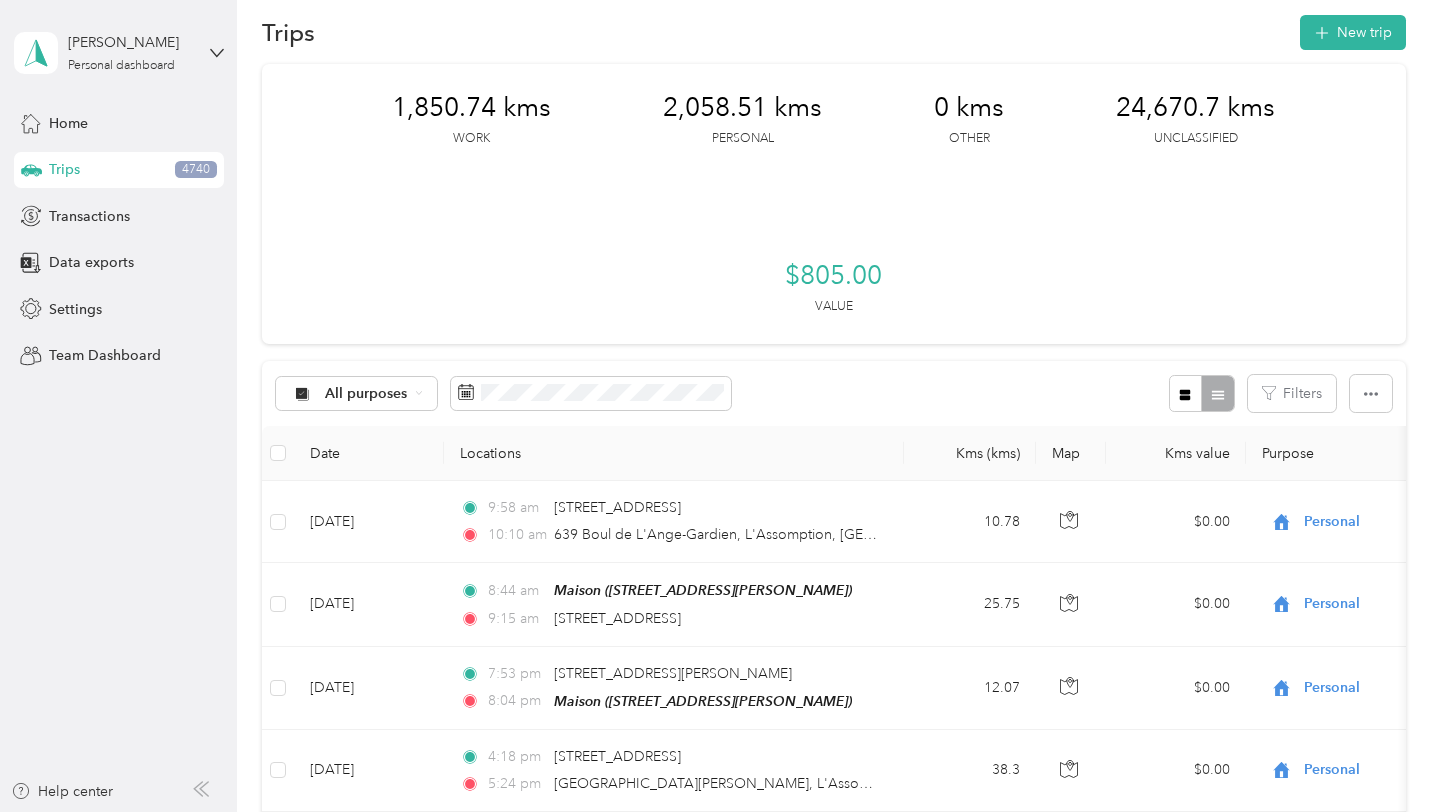 scroll, scrollTop: 0, scrollLeft: 0, axis: both 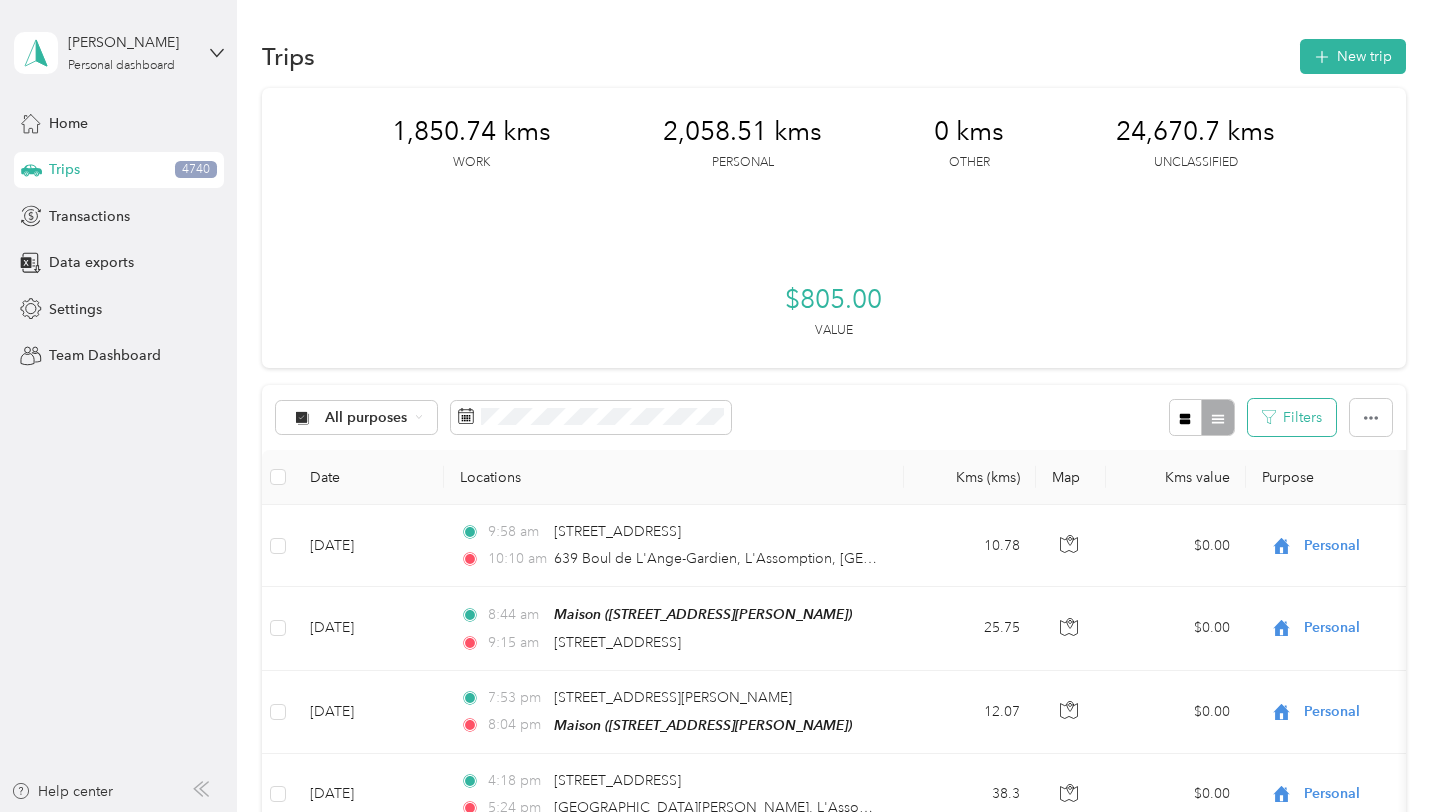 click on "Filters" at bounding box center (1292, 417) 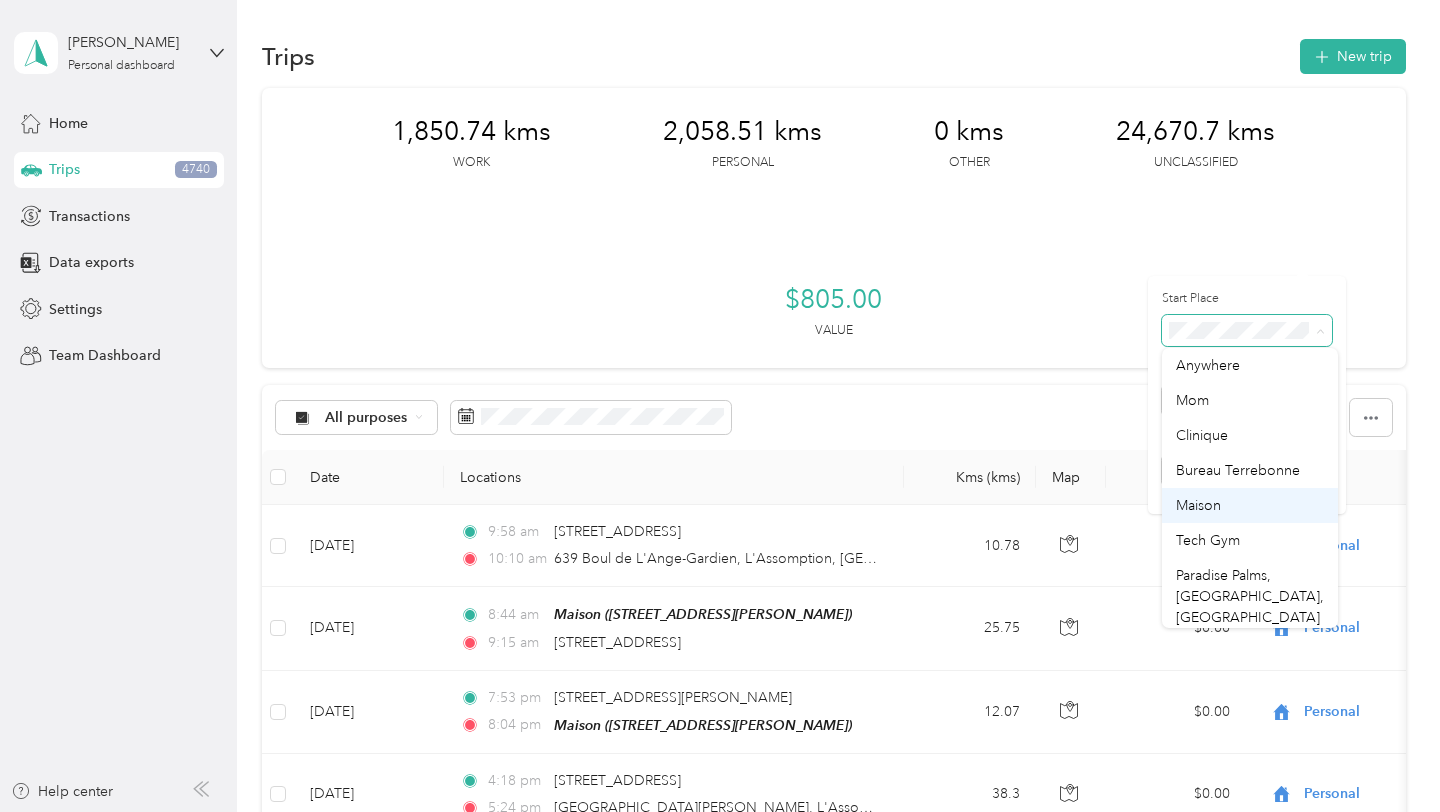scroll, scrollTop: 8, scrollLeft: 0, axis: vertical 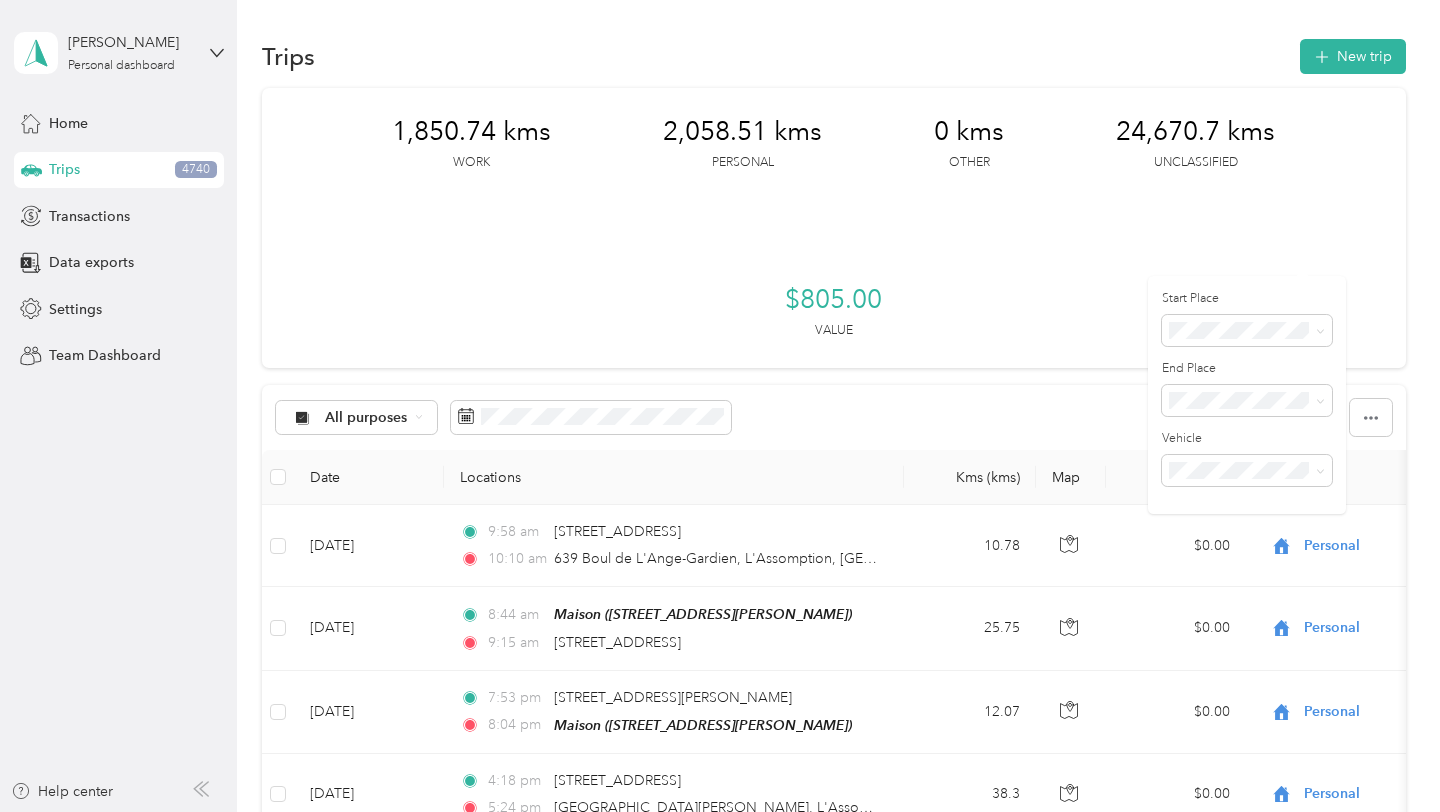 click on "Maison" at bounding box center [1250, 497] 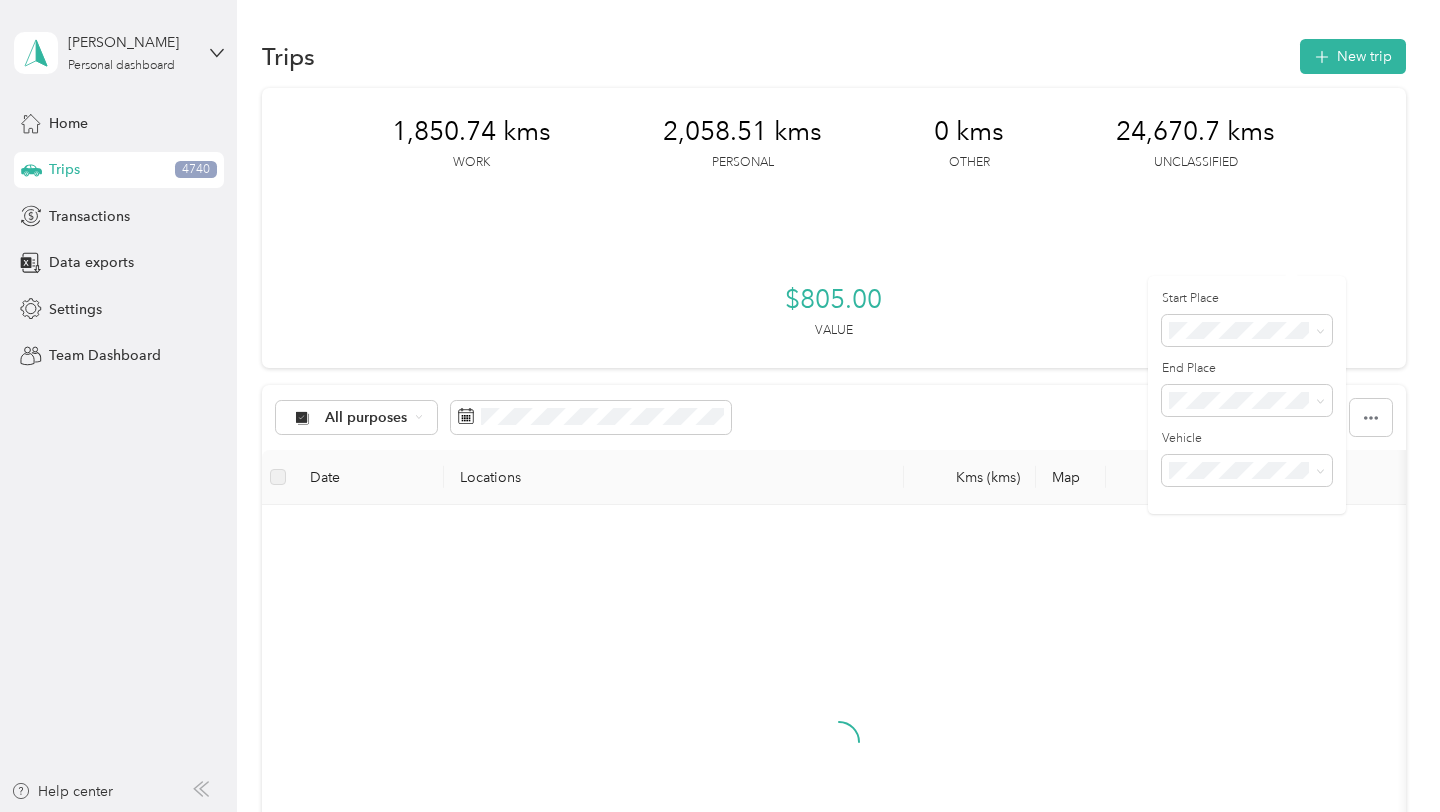 click on "Tech Gym" at bounding box center [1208, 610] 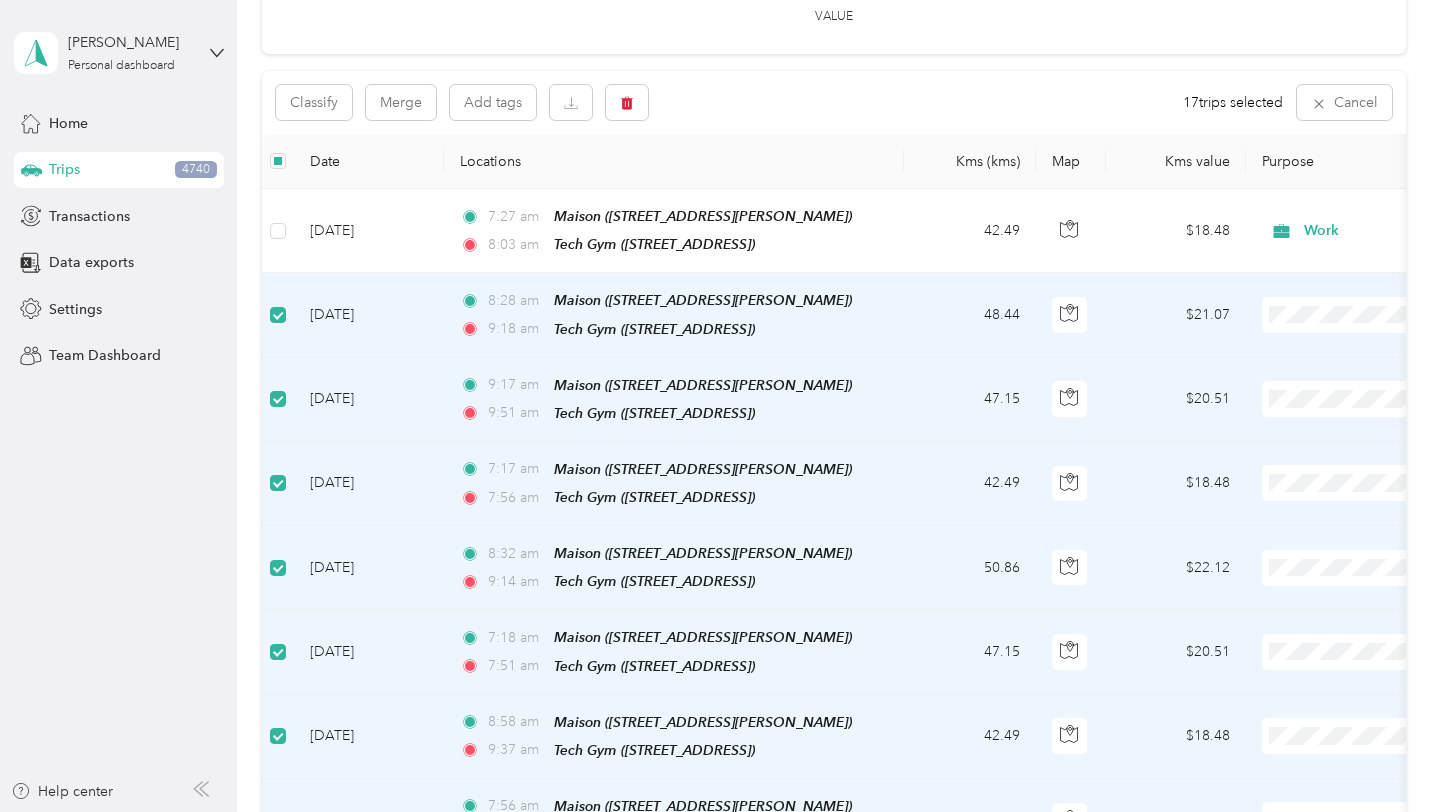 scroll, scrollTop: 0, scrollLeft: 0, axis: both 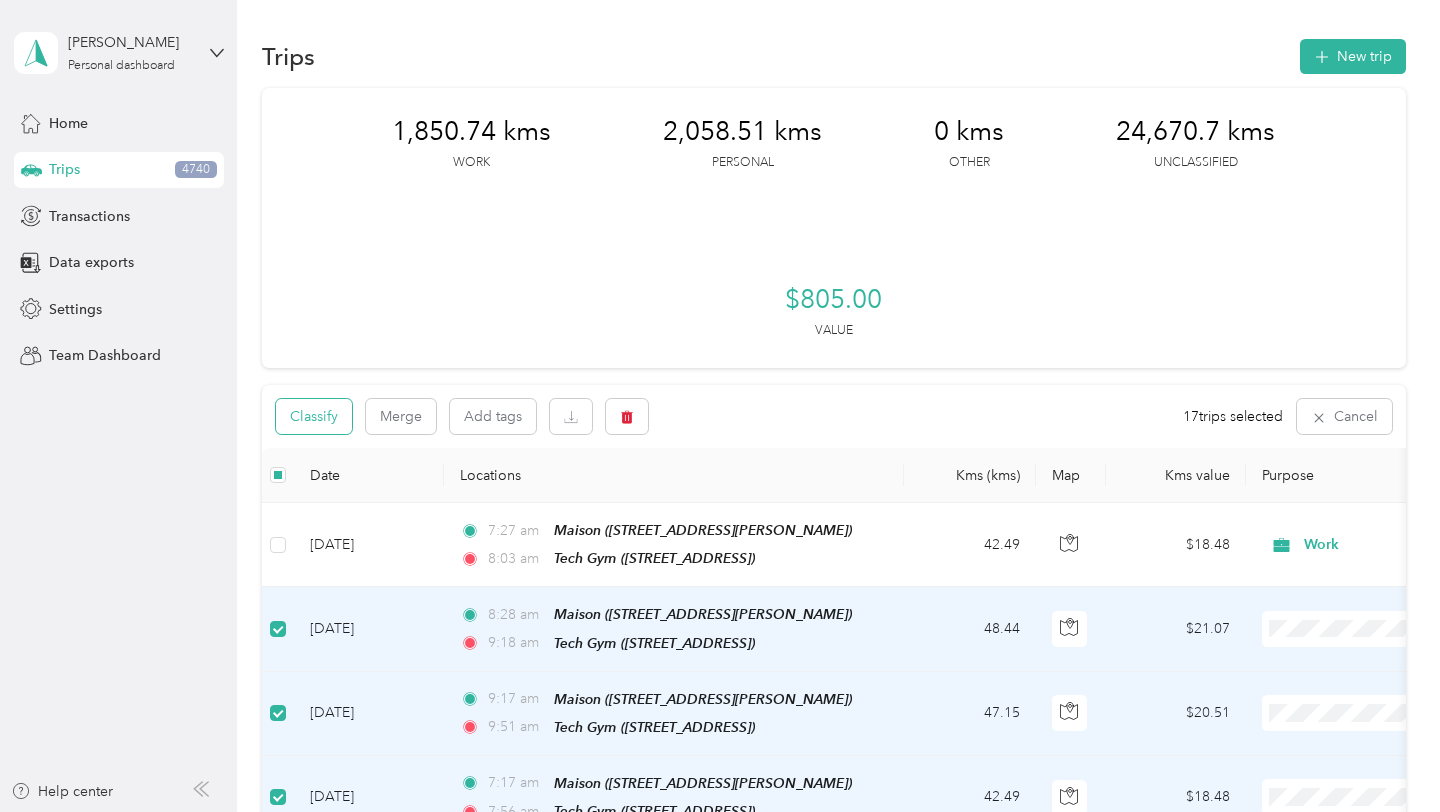 click on "Classify" at bounding box center [314, 416] 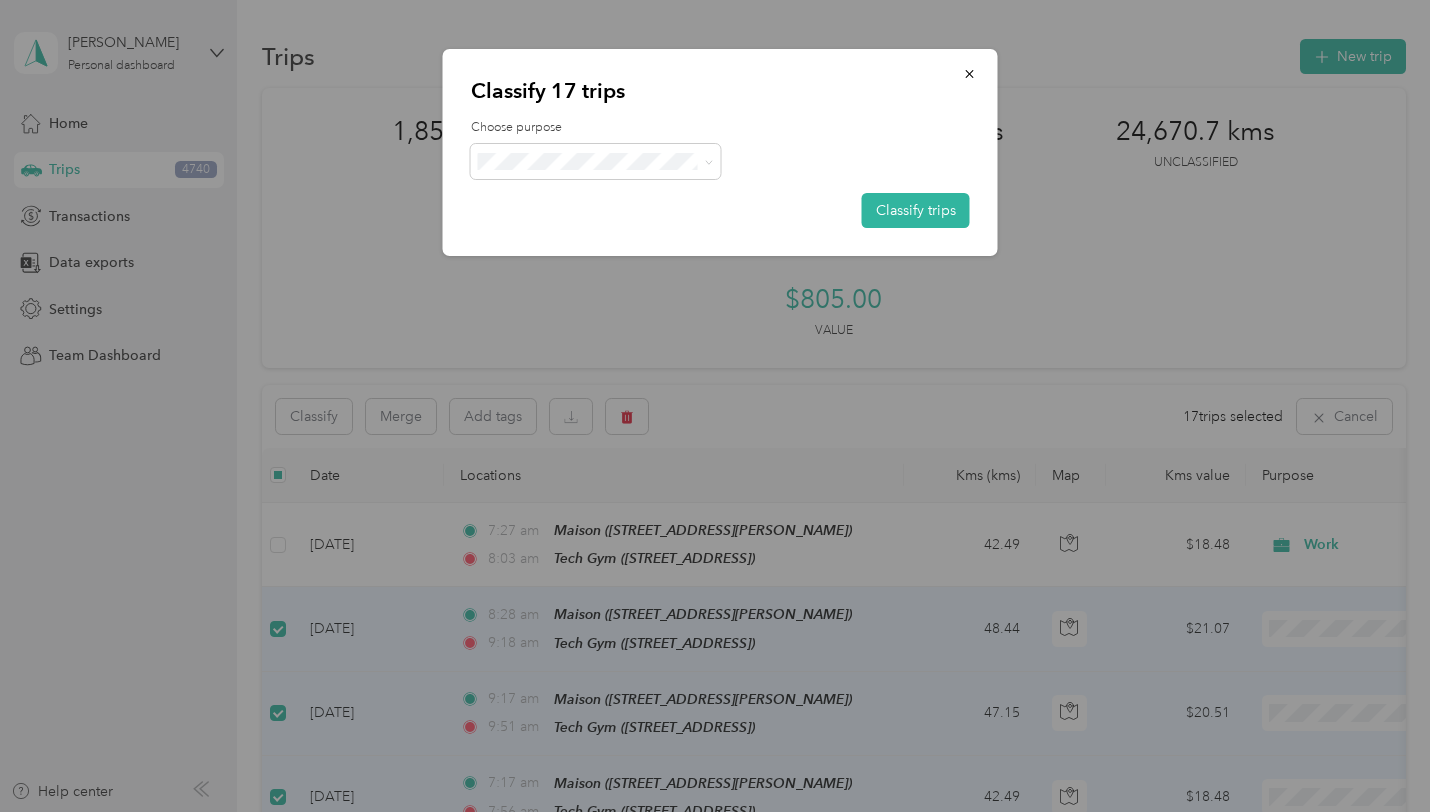 click on "Personal" at bounding box center [613, 233] 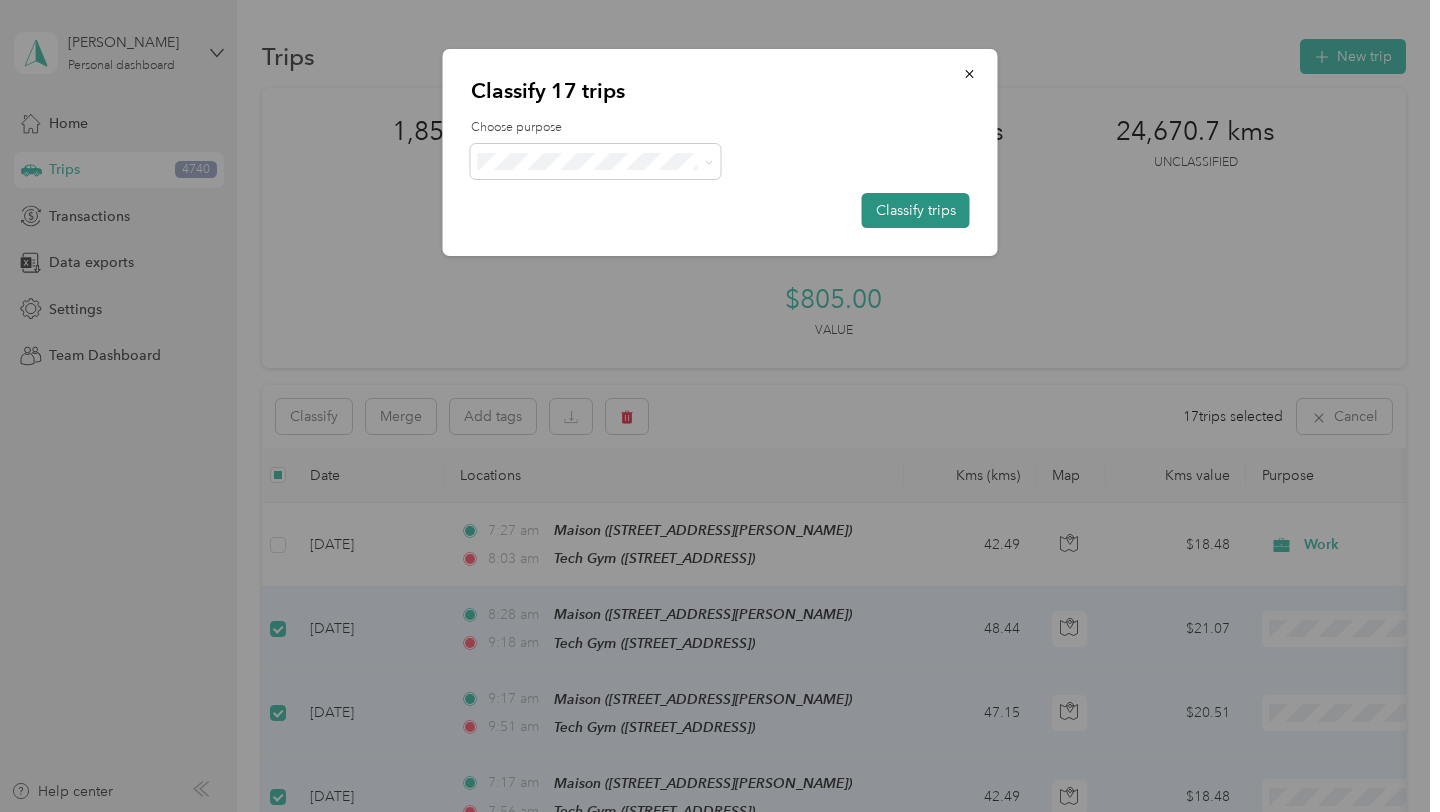 click on "Classify trips" at bounding box center [916, 210] 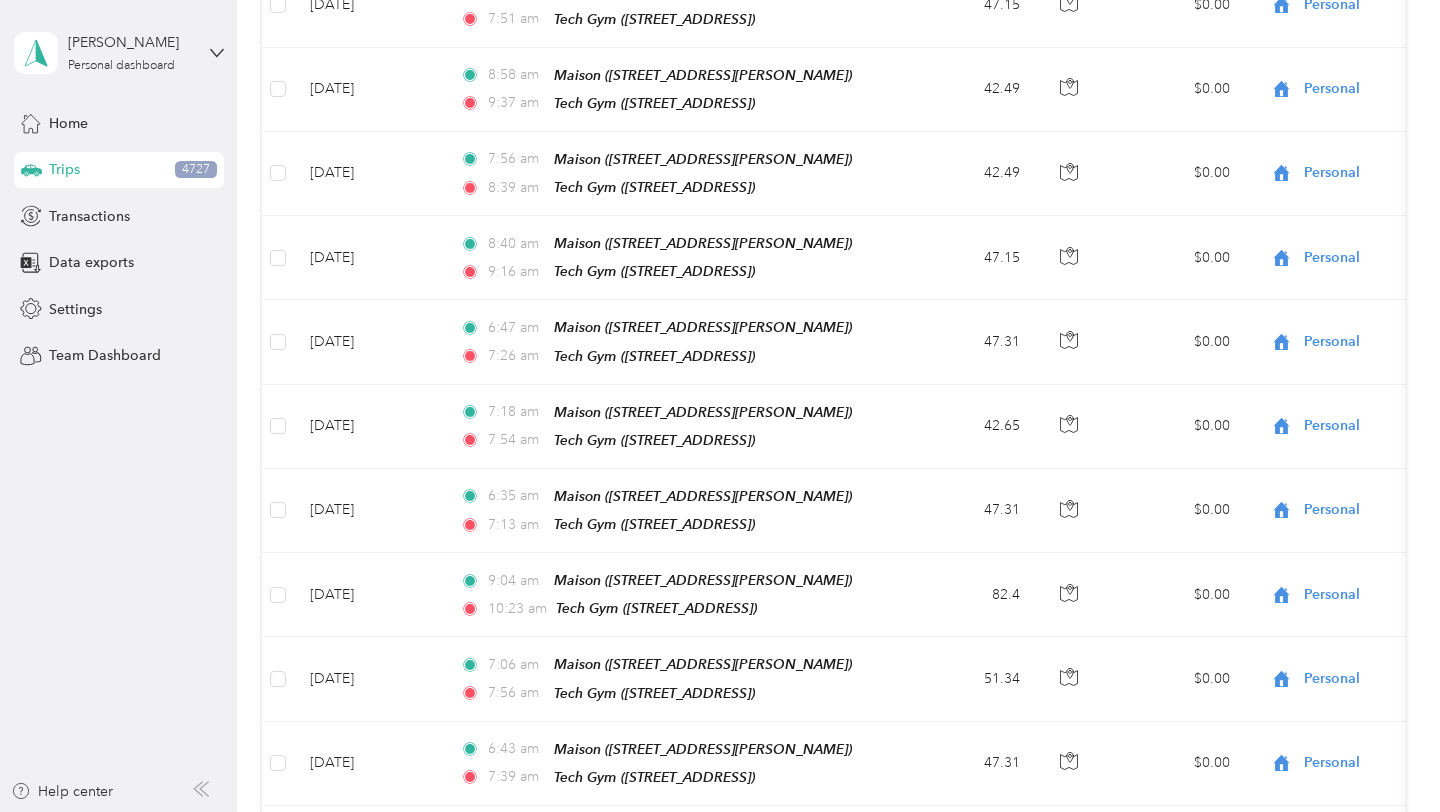 scroll, scrollTop: 0, scrollLeft: 0, axis: both 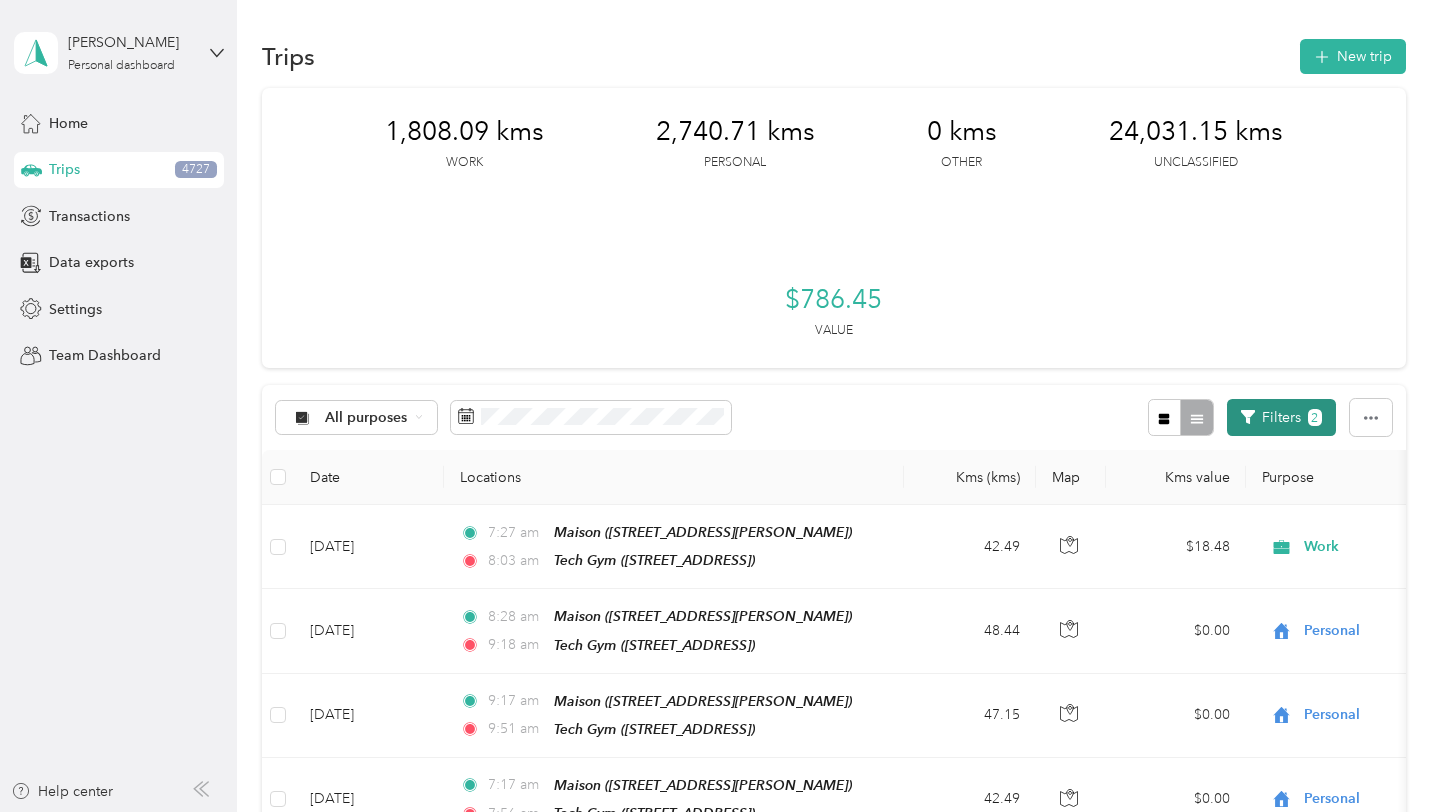 click on "Filters 2" at bounding box center [1281, 417] 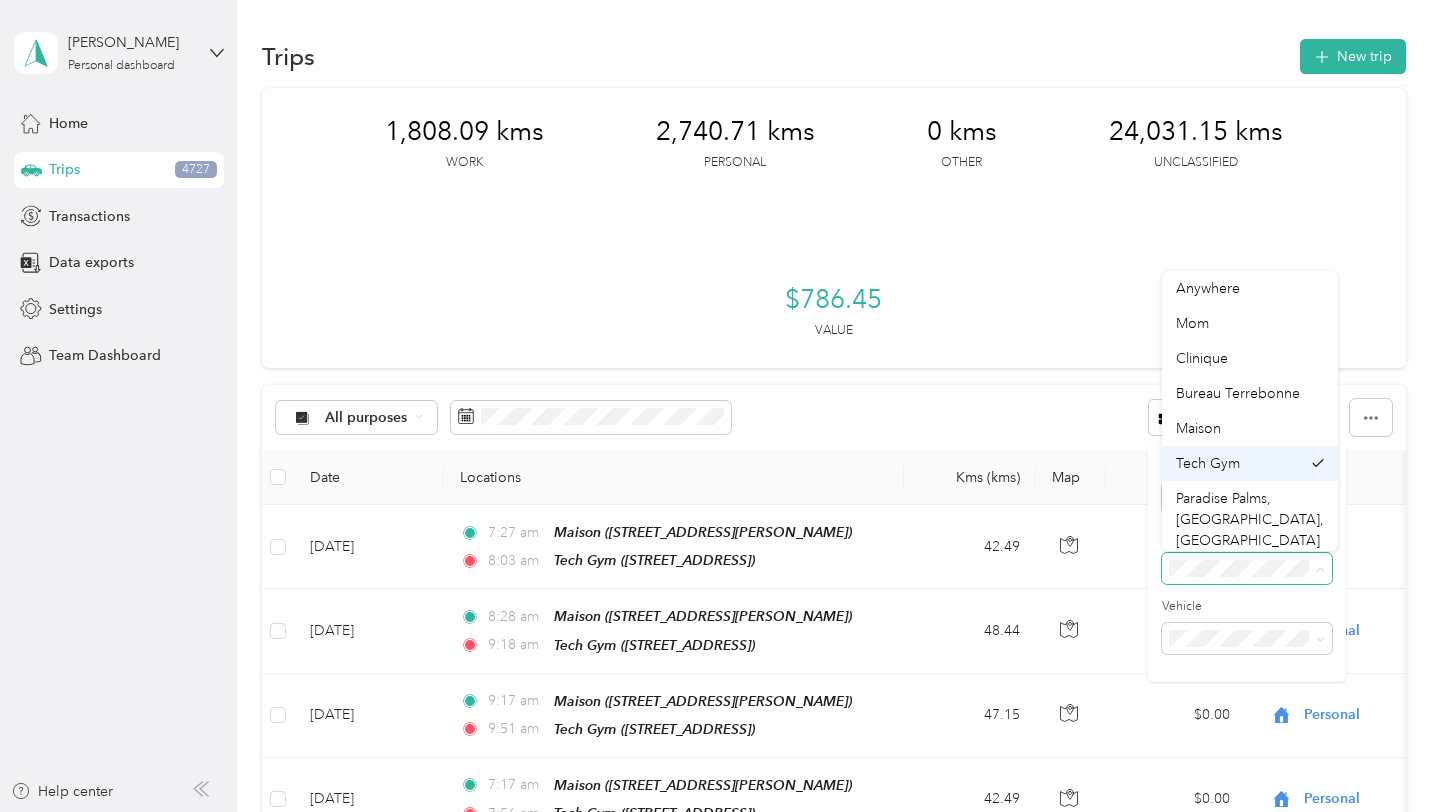 scroll, scrollTop: 63, scrollLeft: 0, axis: vertical 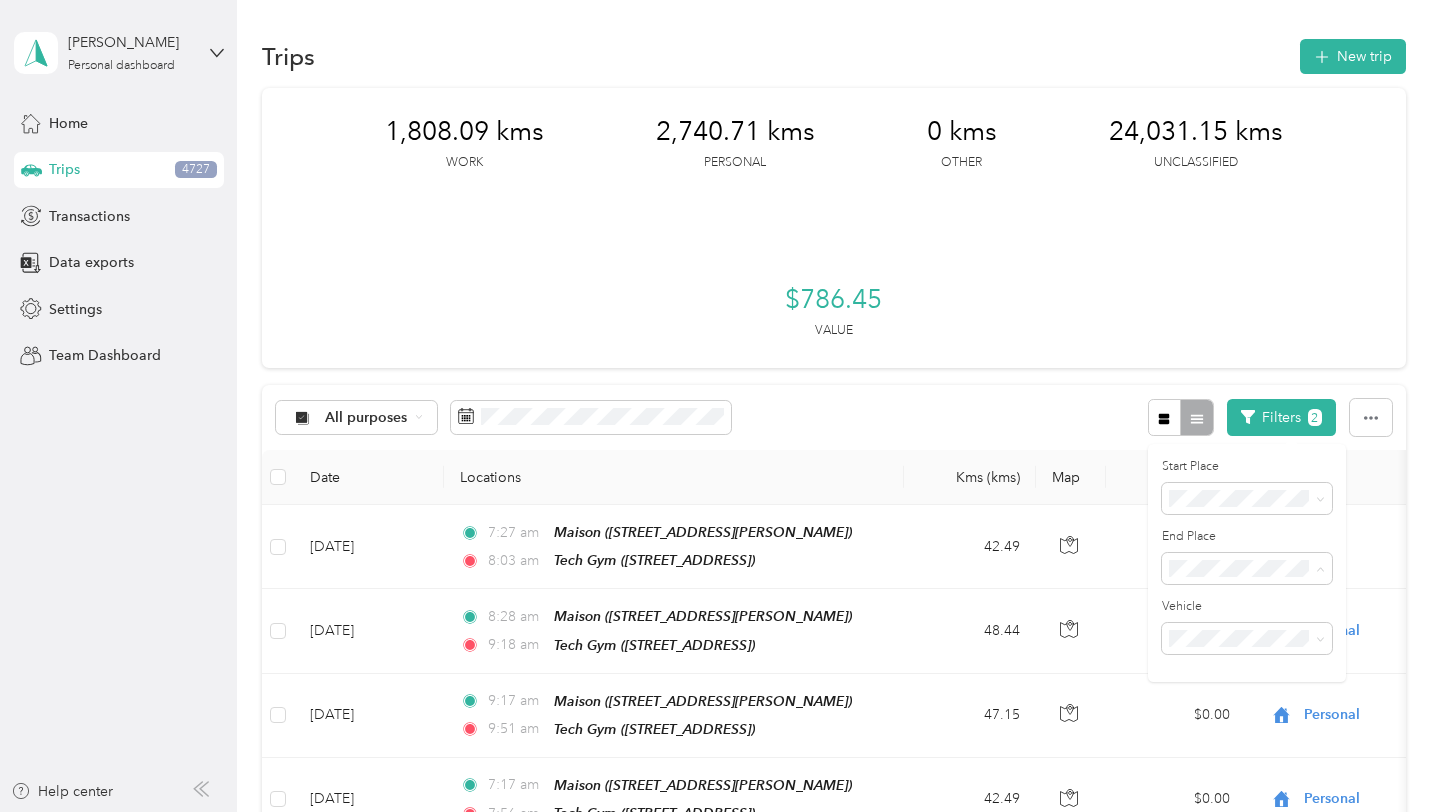click on "All purposes Filters 2" at bounding box center (834, 417) 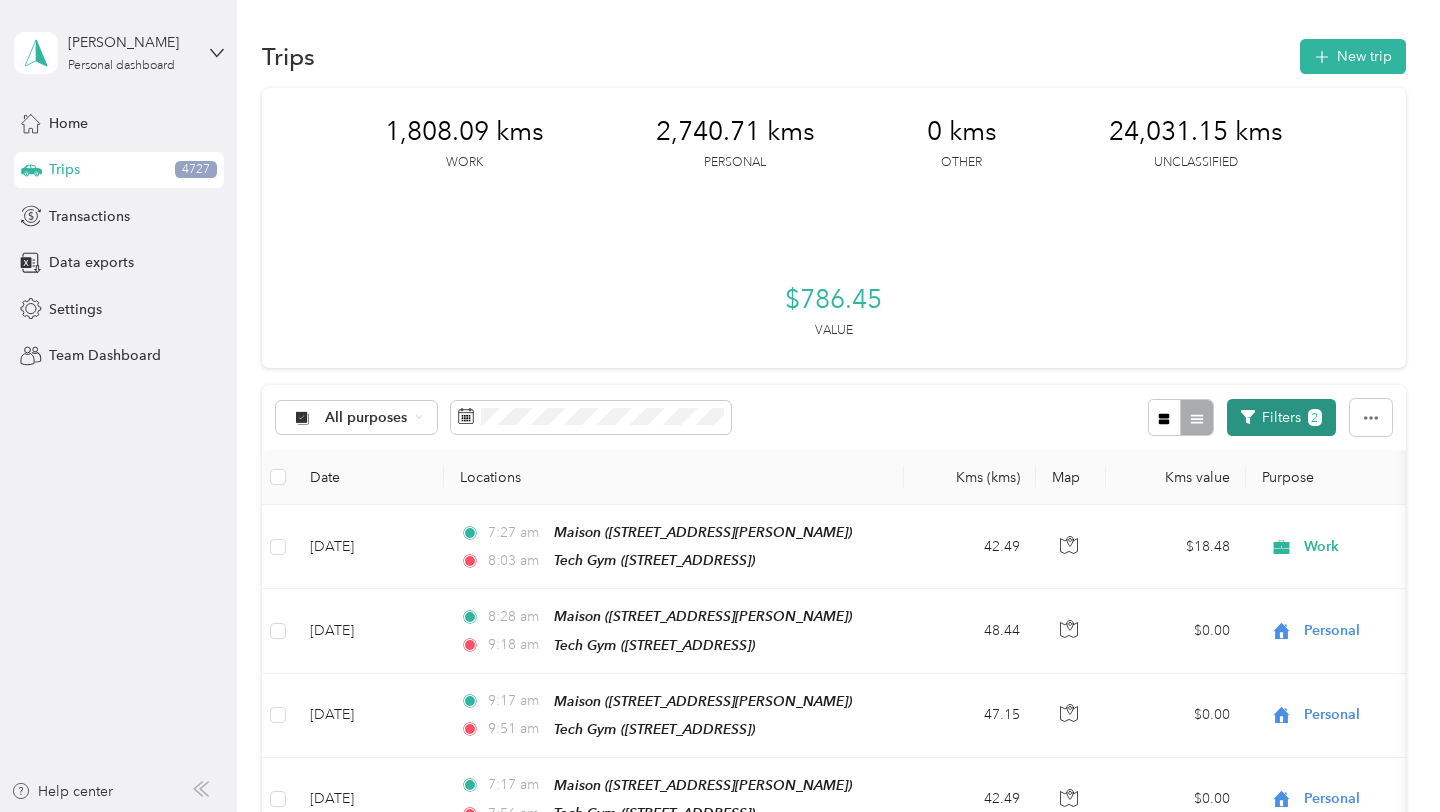 click on "Filters 2" at bounding box center [1281, 417] 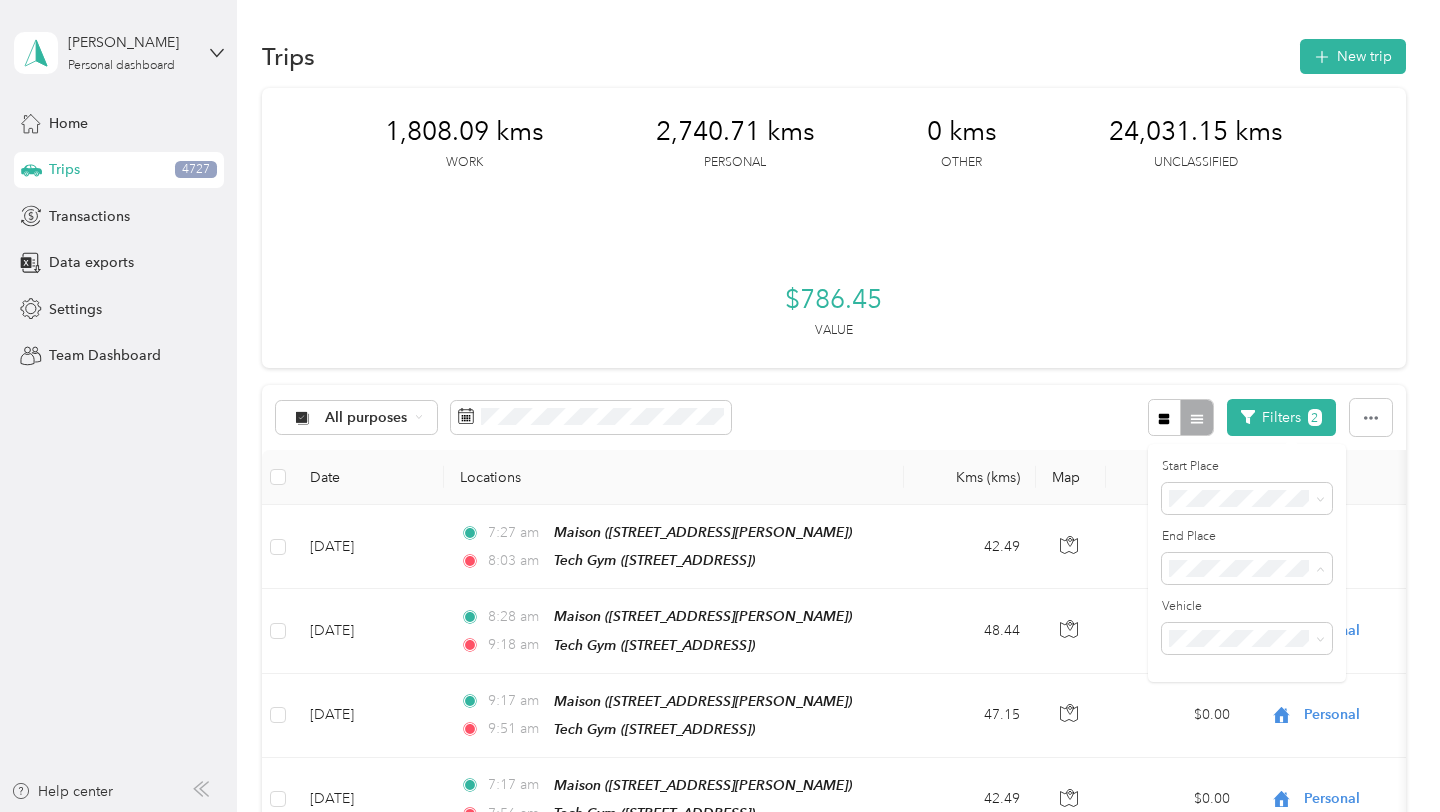 click on "Tech Gym" at bounding box center (1239, 463) 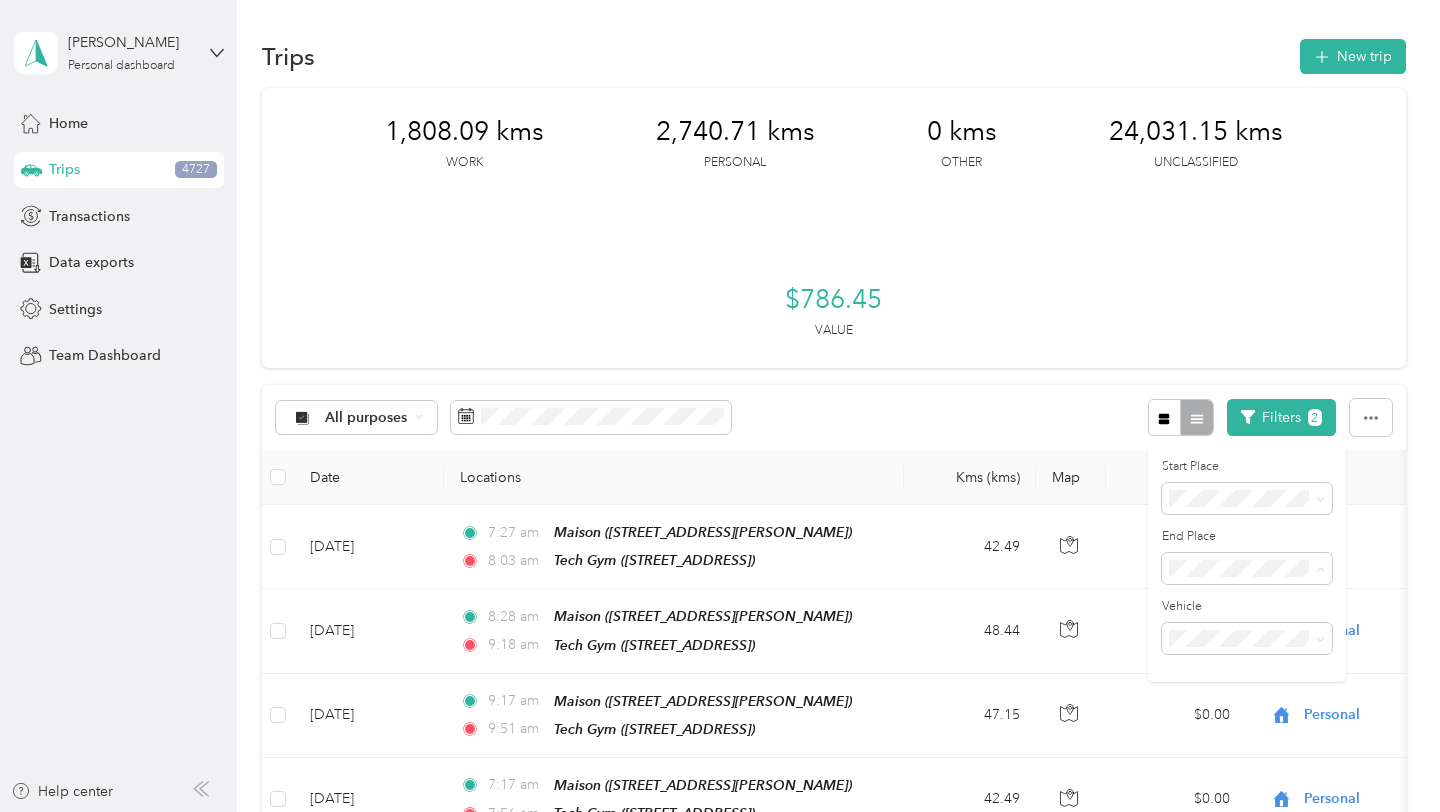 click on "Anywhere" at bounding box center (1208, 288) 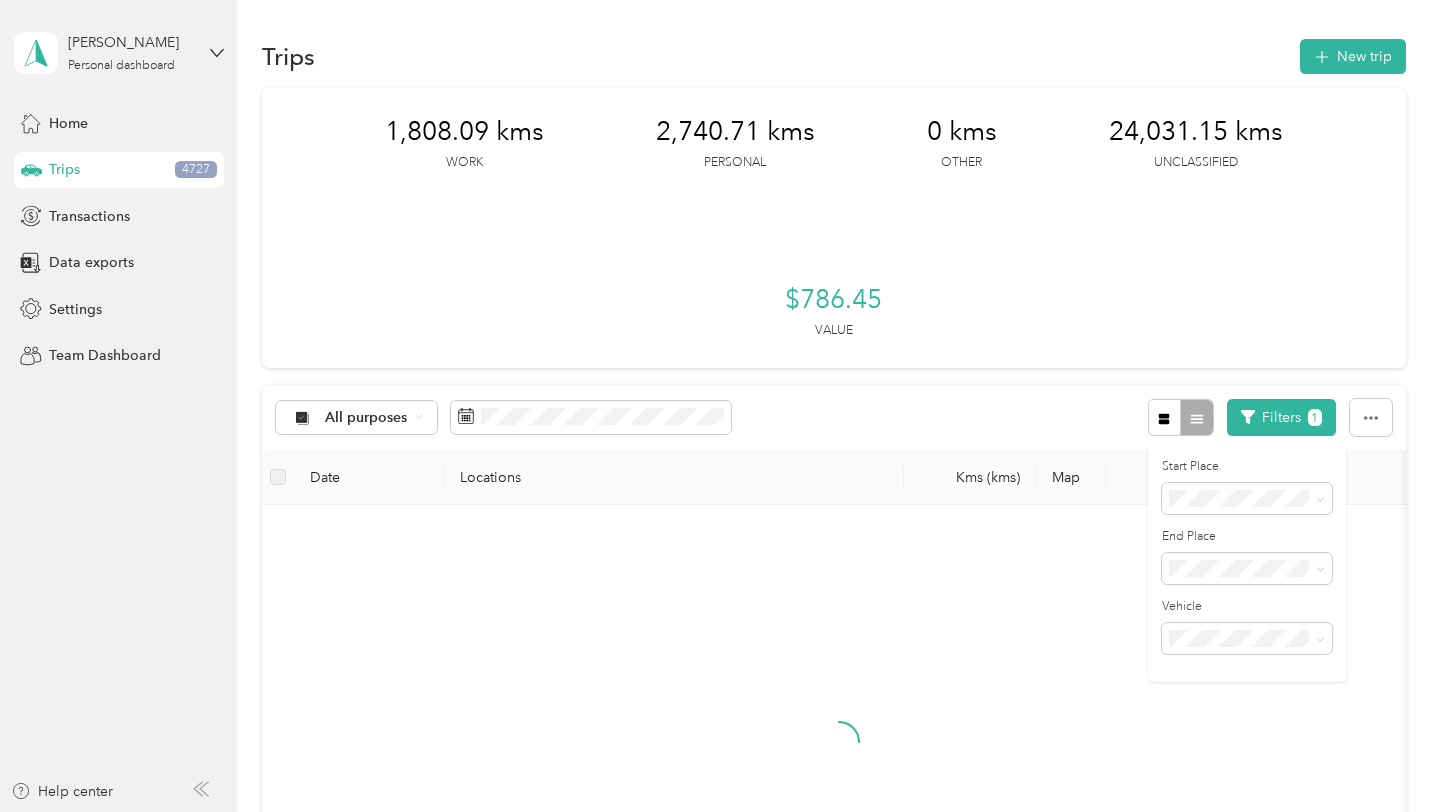 click on "All purposes Filters 1" at bounding box center (834, 417) 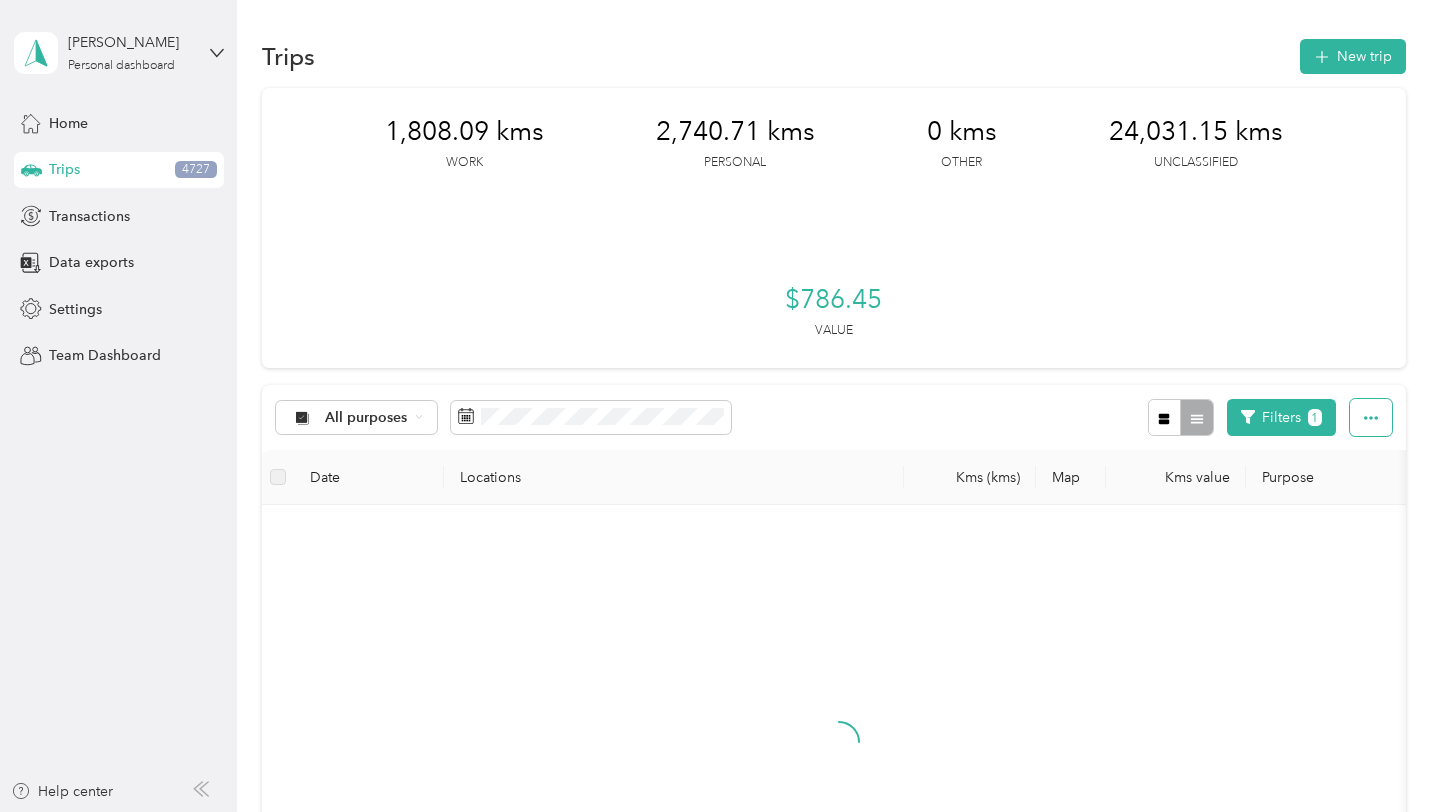 click at bounding box center [1371, 417] 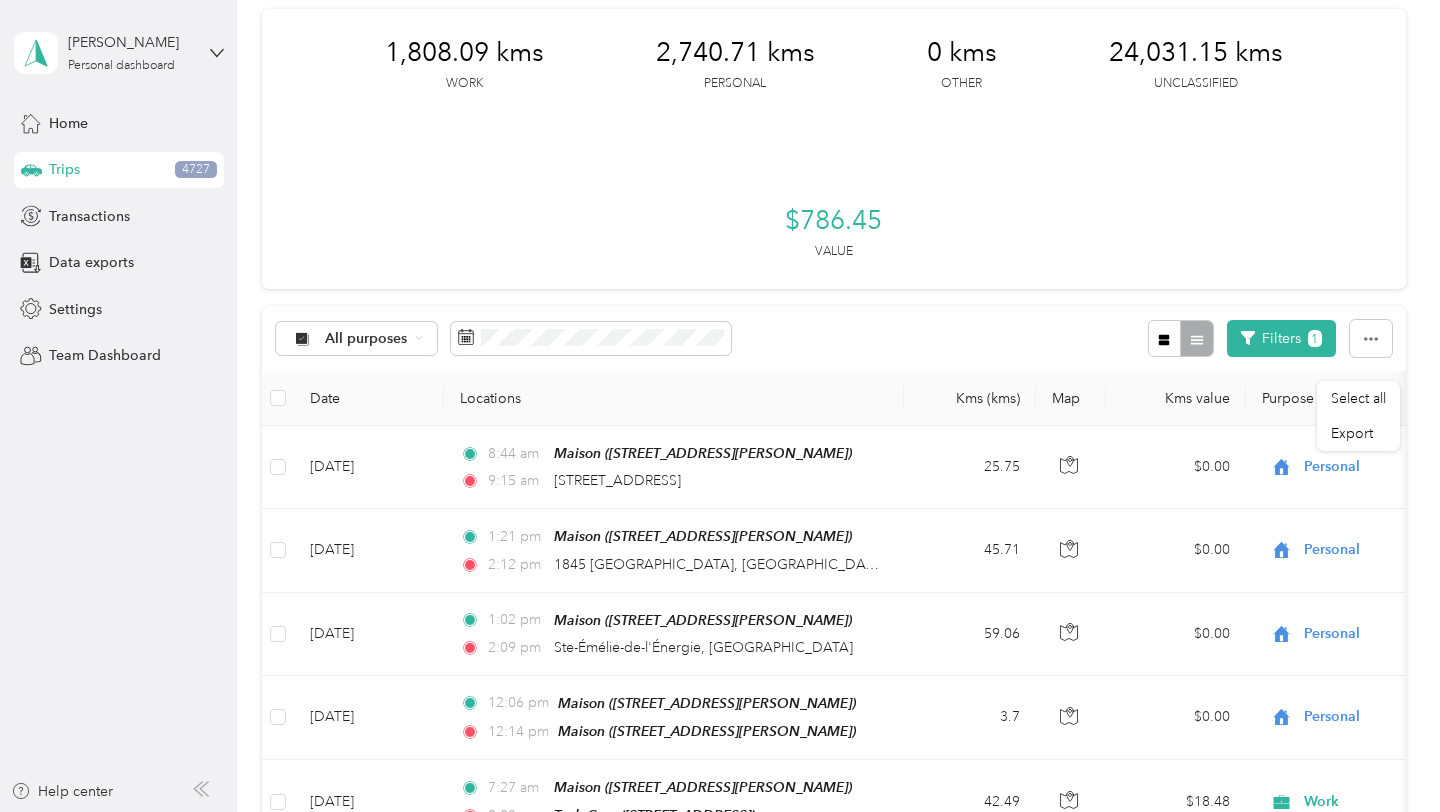 scroll, scrollTop: 198, scrollLeft: 0, axis: vertical 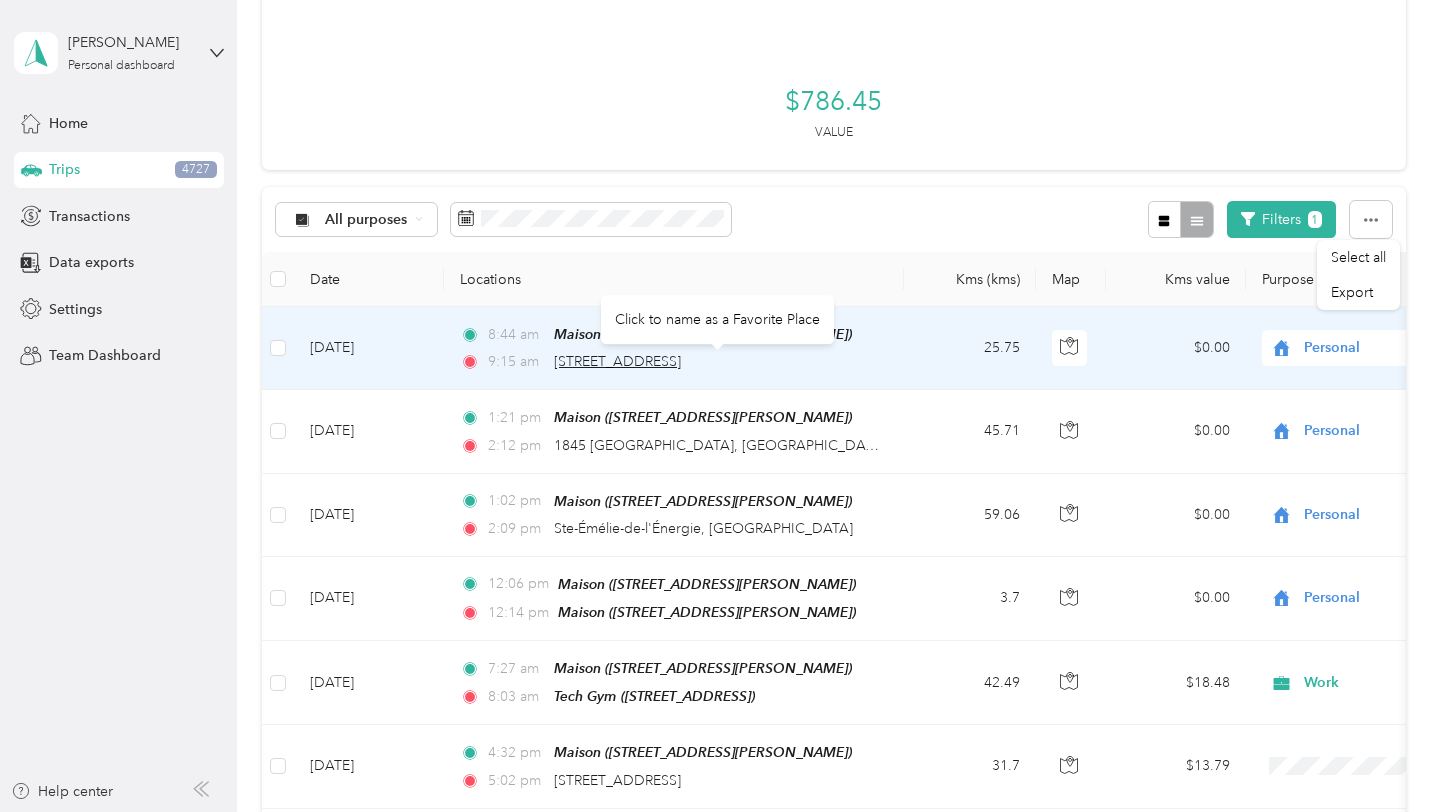 click on "[STREET_ADDRESS]" at bounding box center (617, 361) 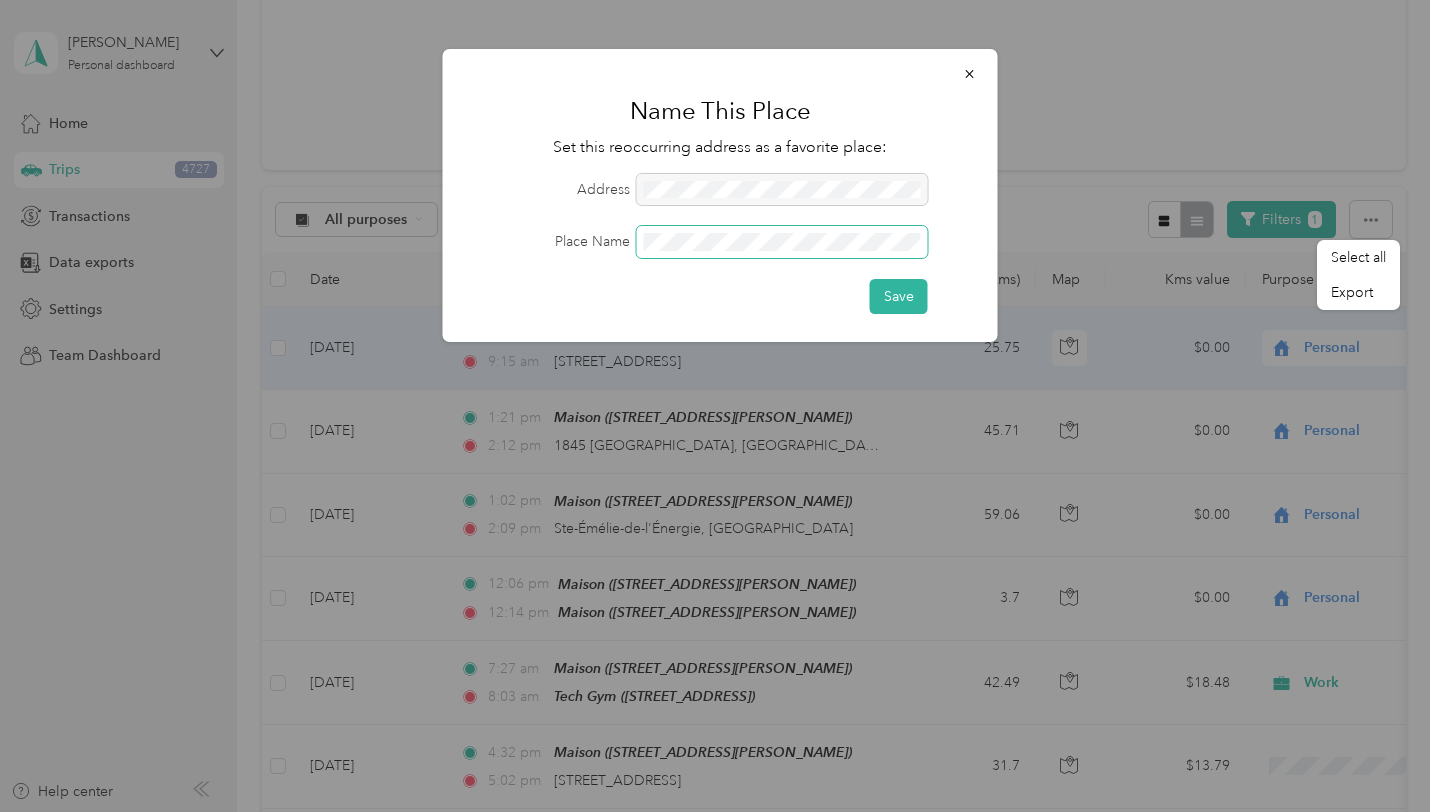 click on "Save" at bounding box center [899, 296] 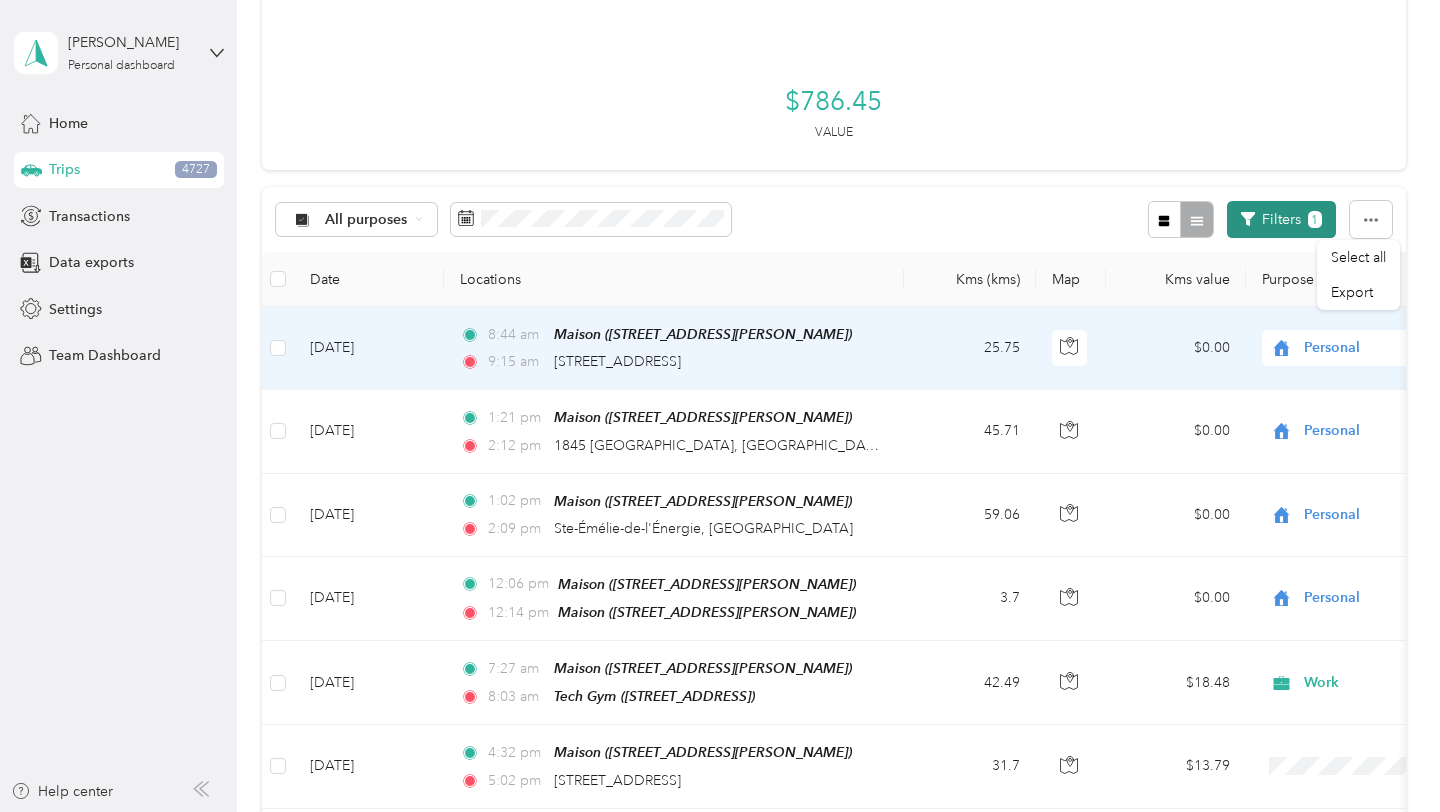 click on "Filters 1" at bounding box center (1281, 219) 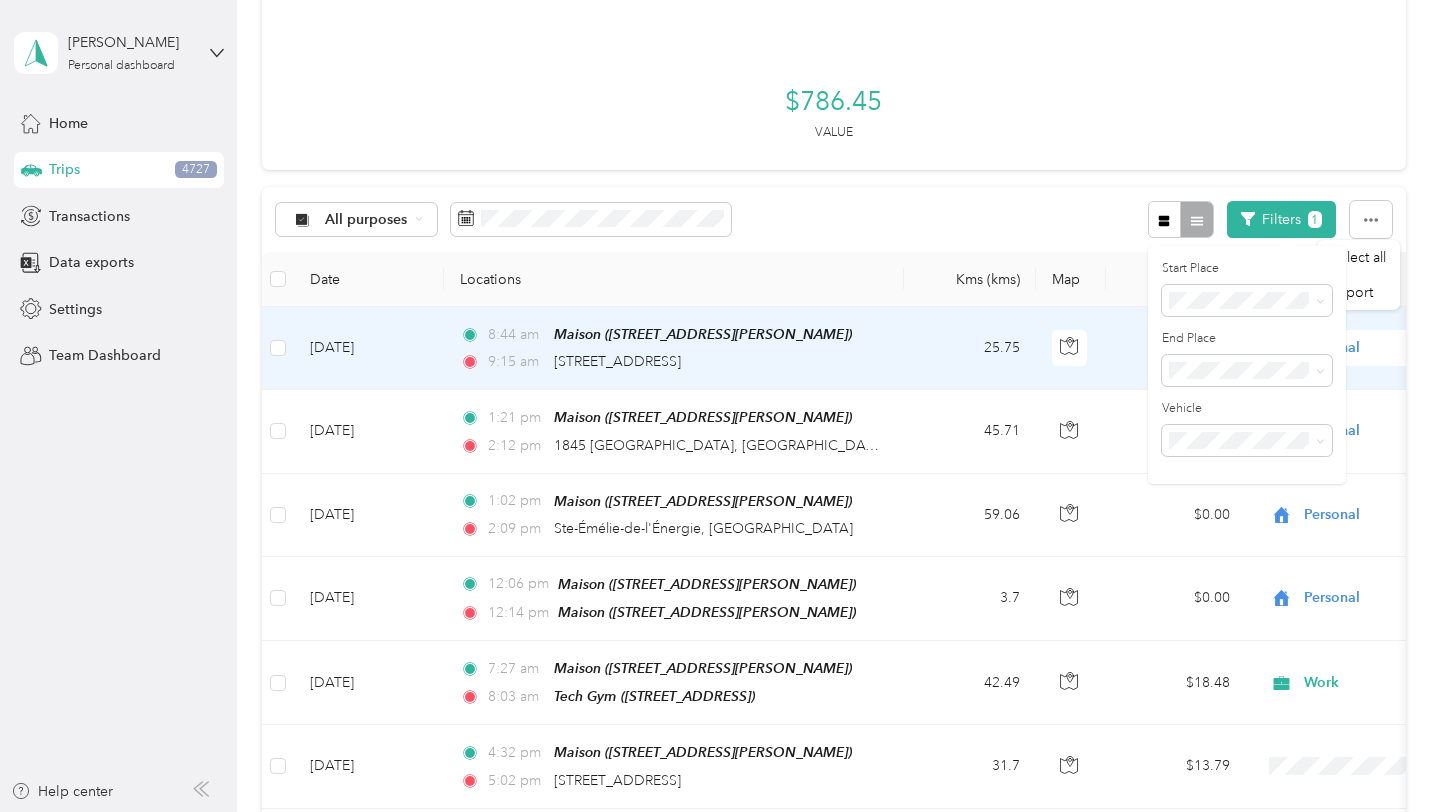 click on "Mom" at bounding box center [1250, 475] 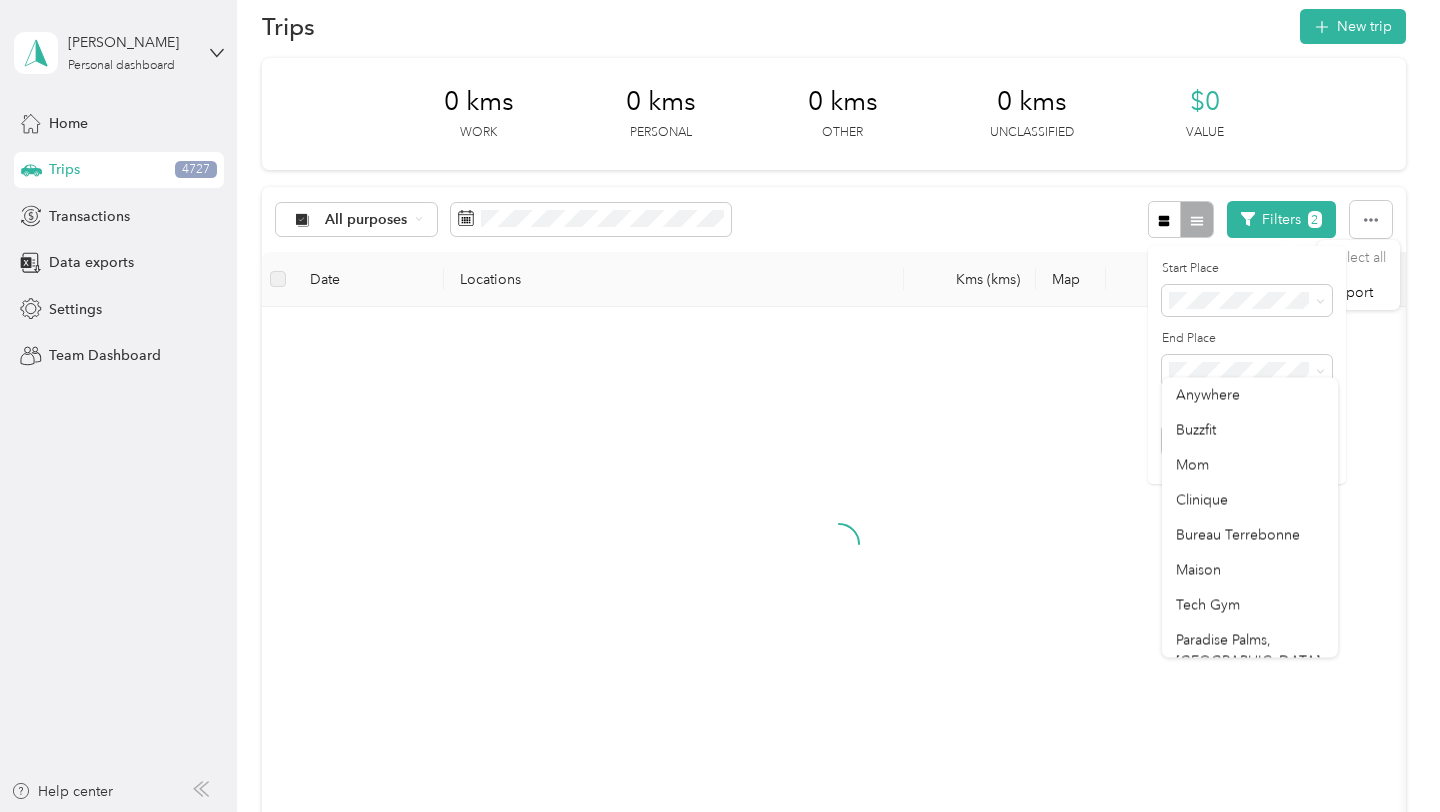 scroll, scrollTop: 198, scrollLeft: 0, axis: vertical 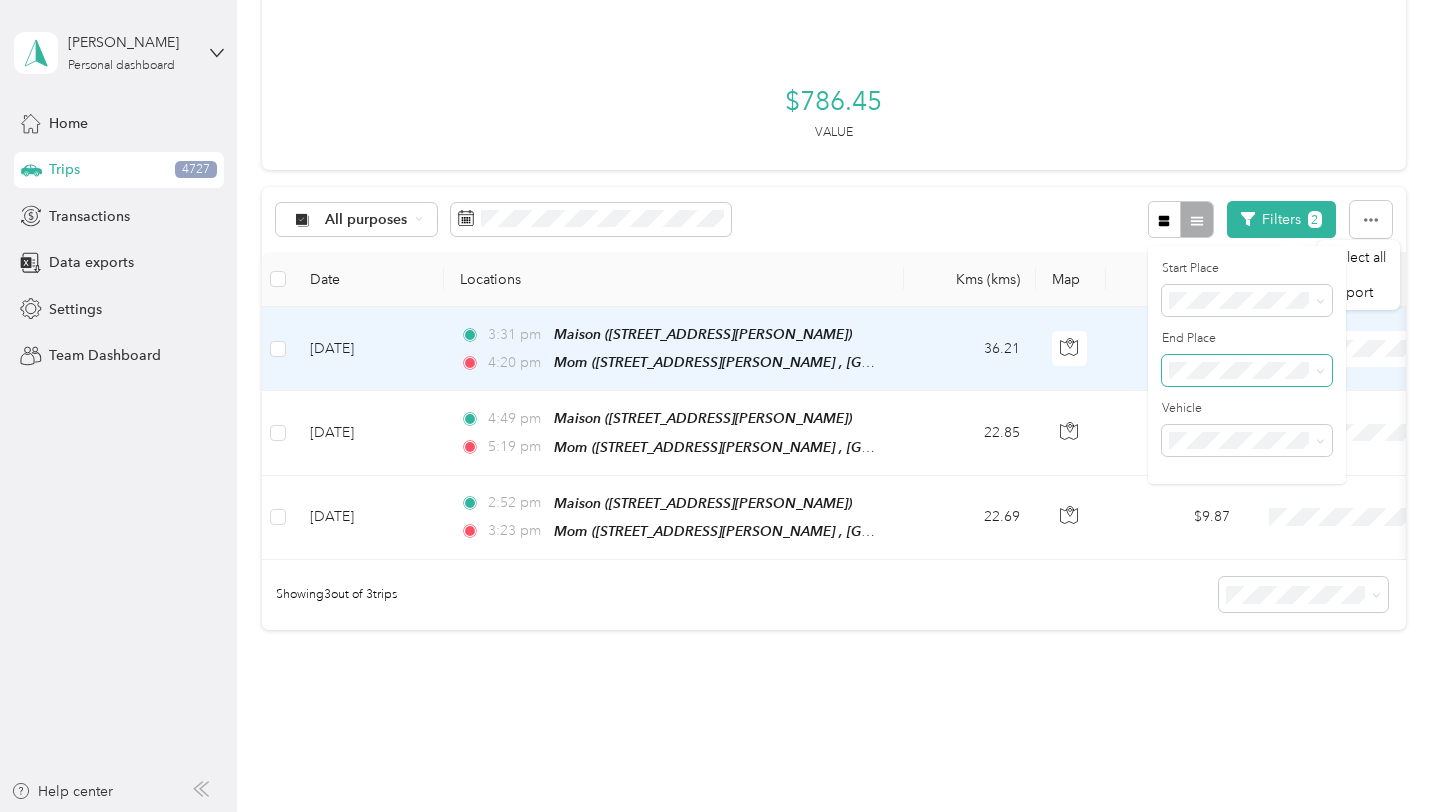 click at bounding box center [1247, 371] 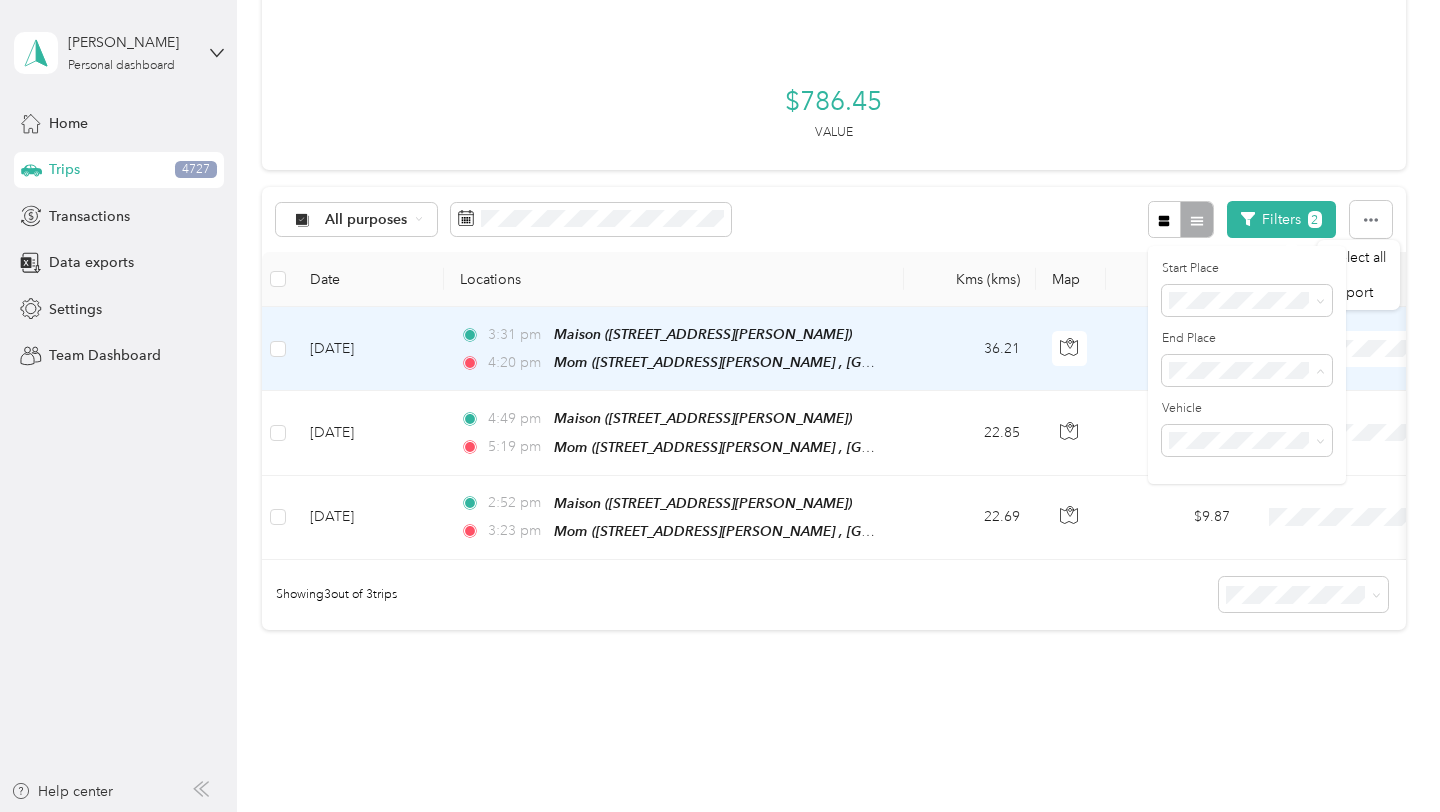 click on "Buzzfit" at bounding box center [1250, 440] 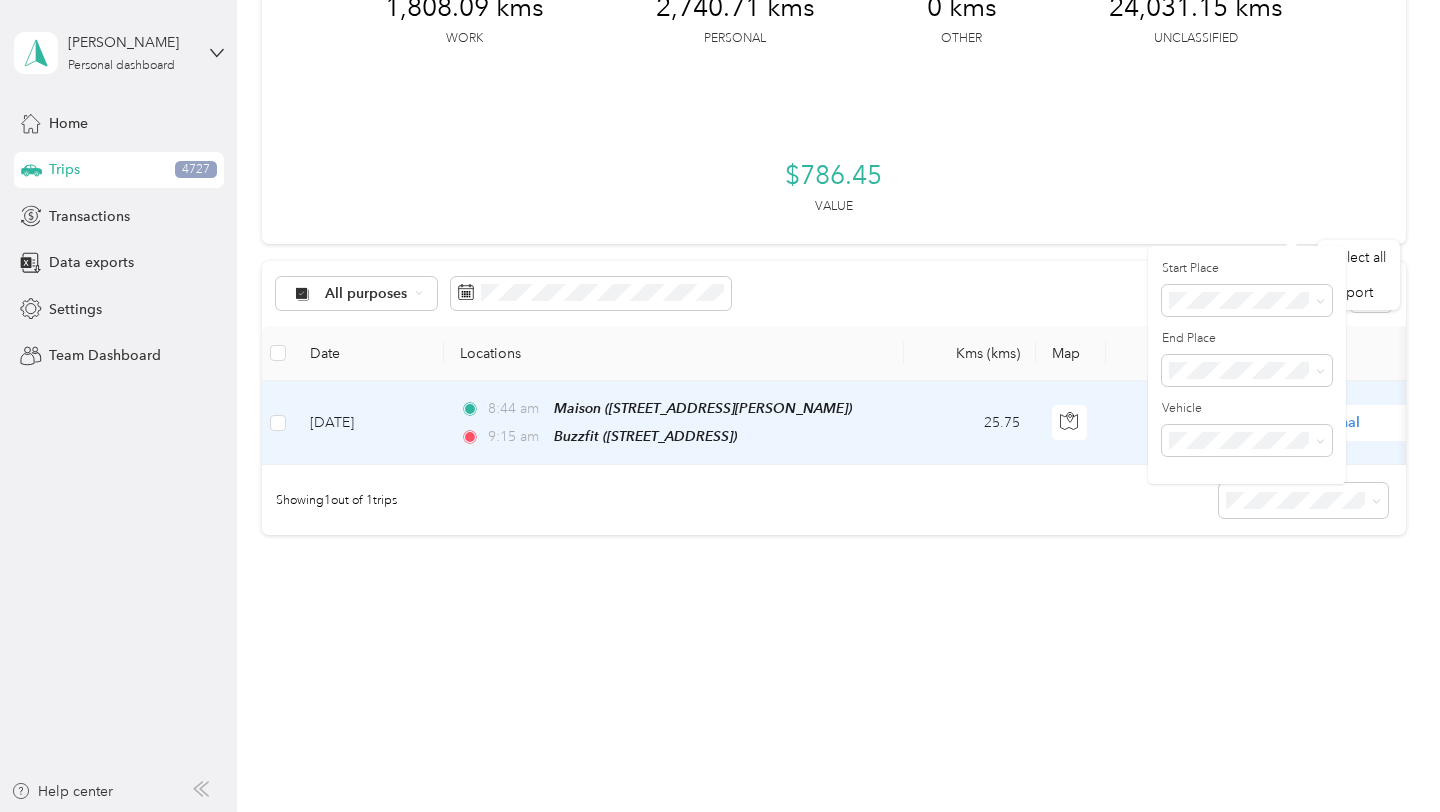 scroll, scrollTop: 123, scrollLeft: 0, axis: vertical 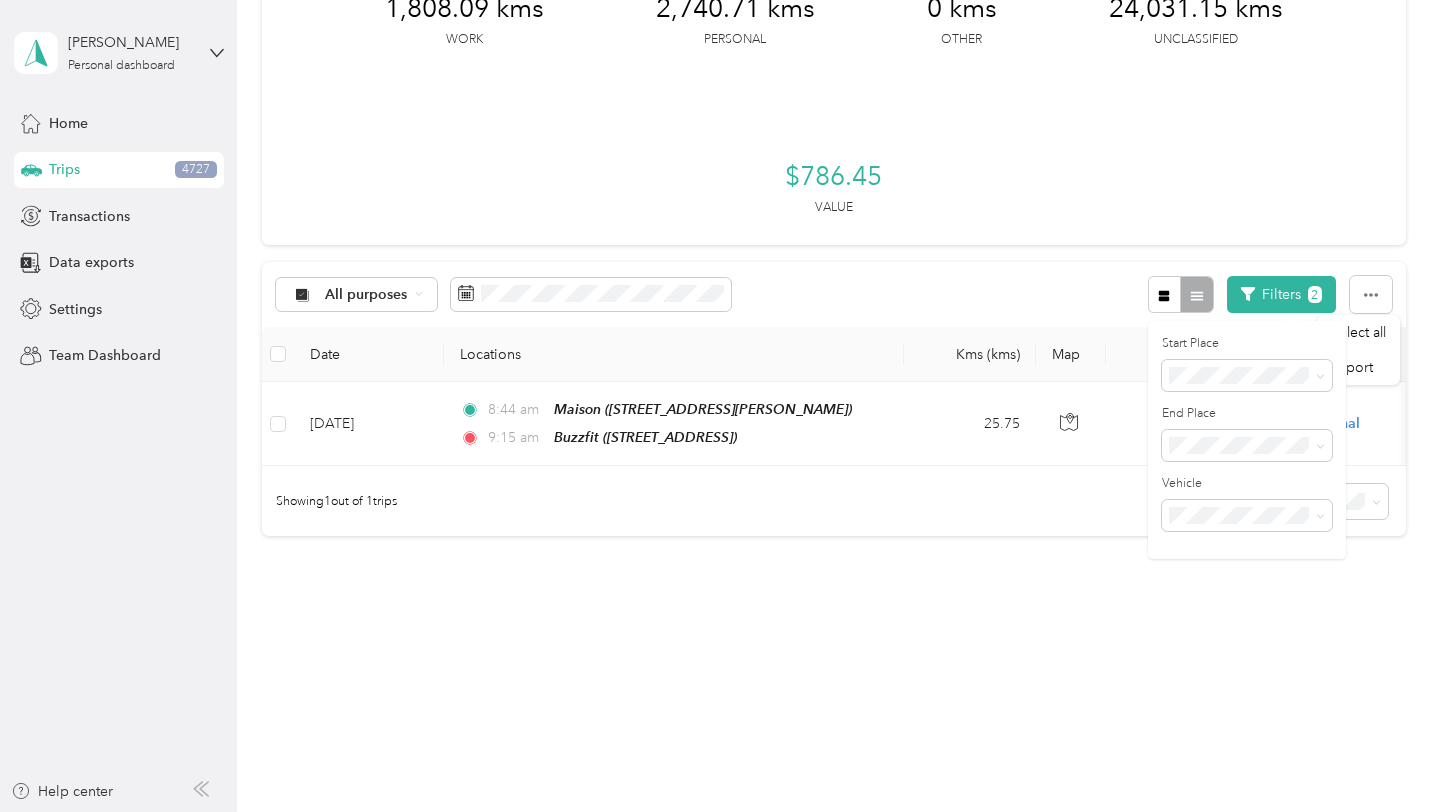 click on "All purposes Filters 2" at bounding box center [834, 294] 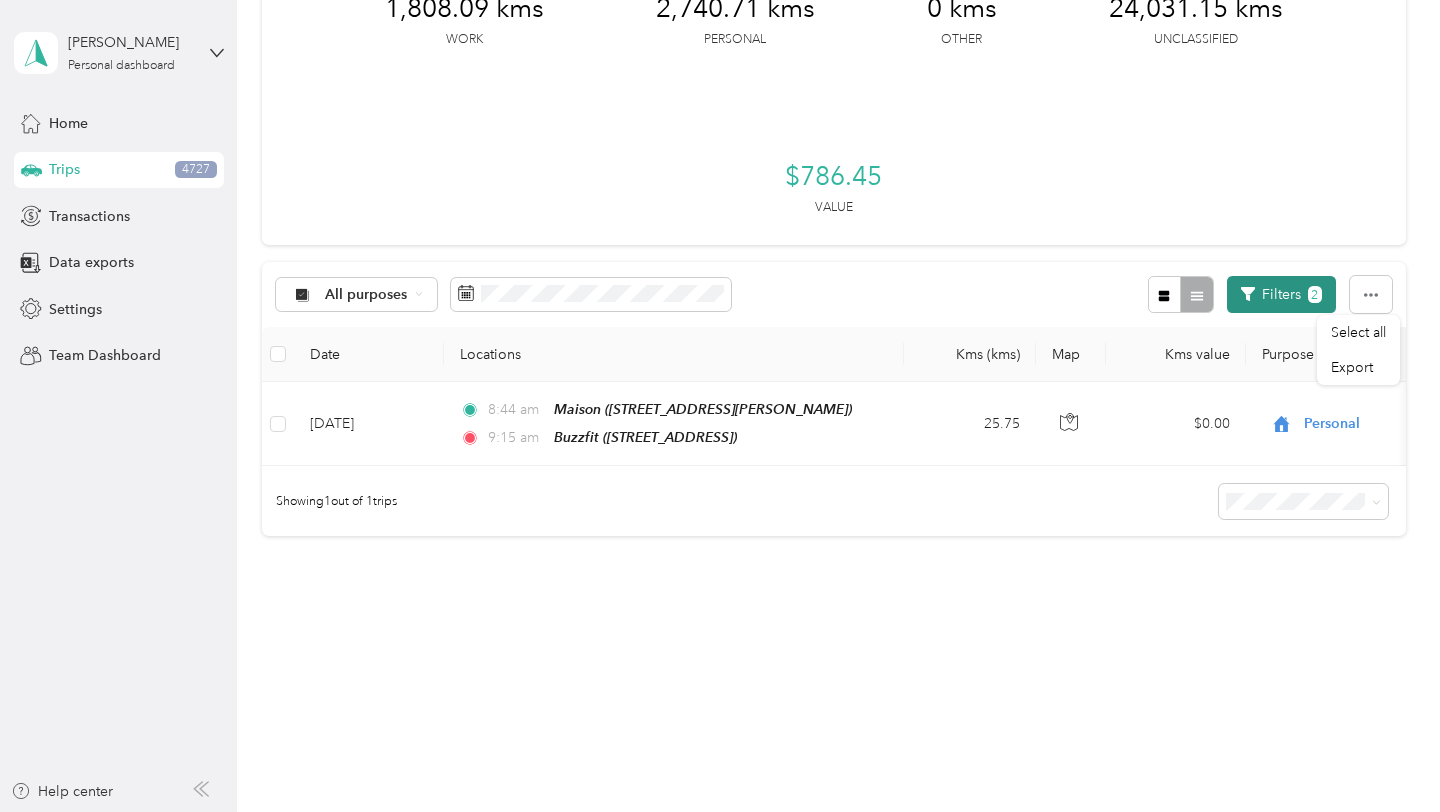 click 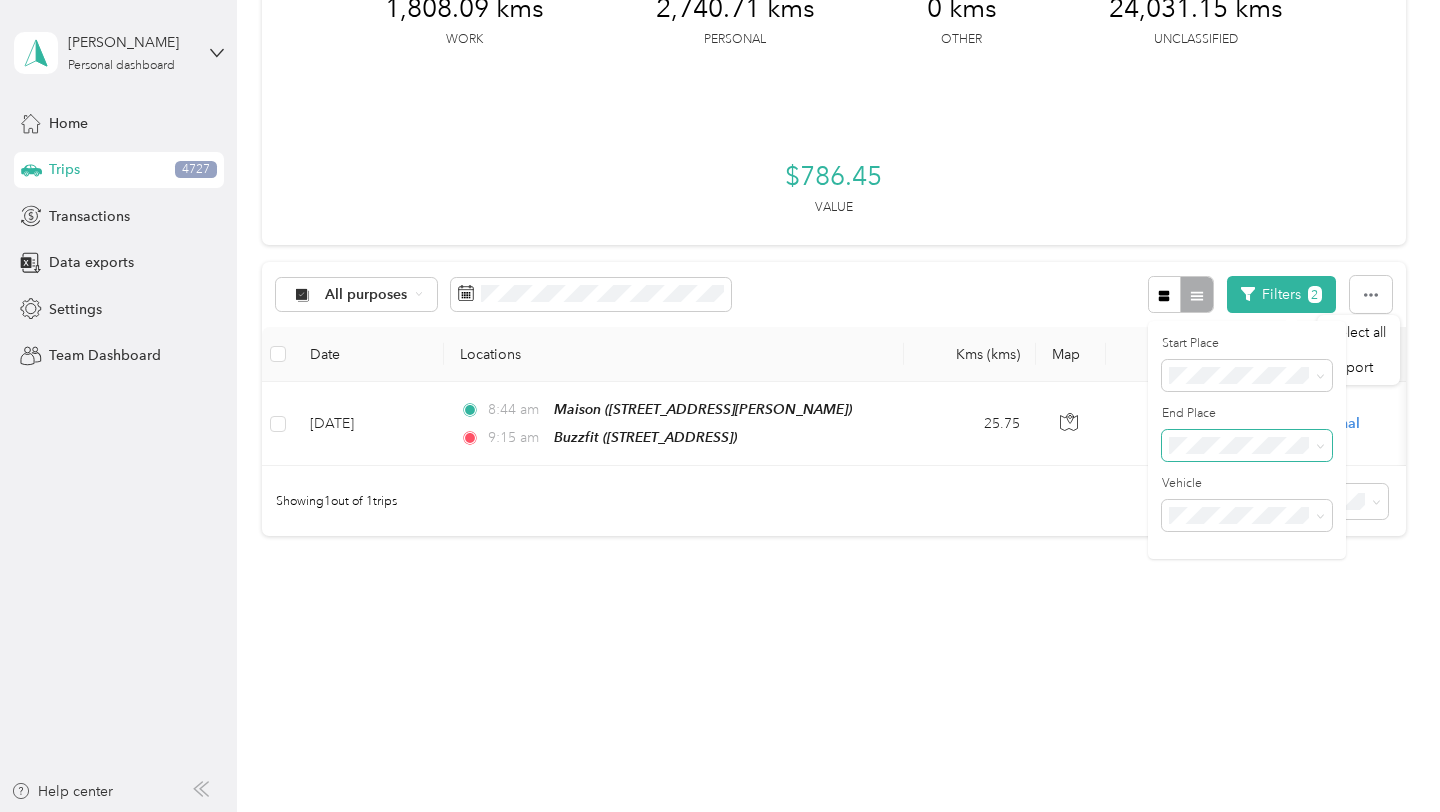 click at bounding box center [1247, 446] 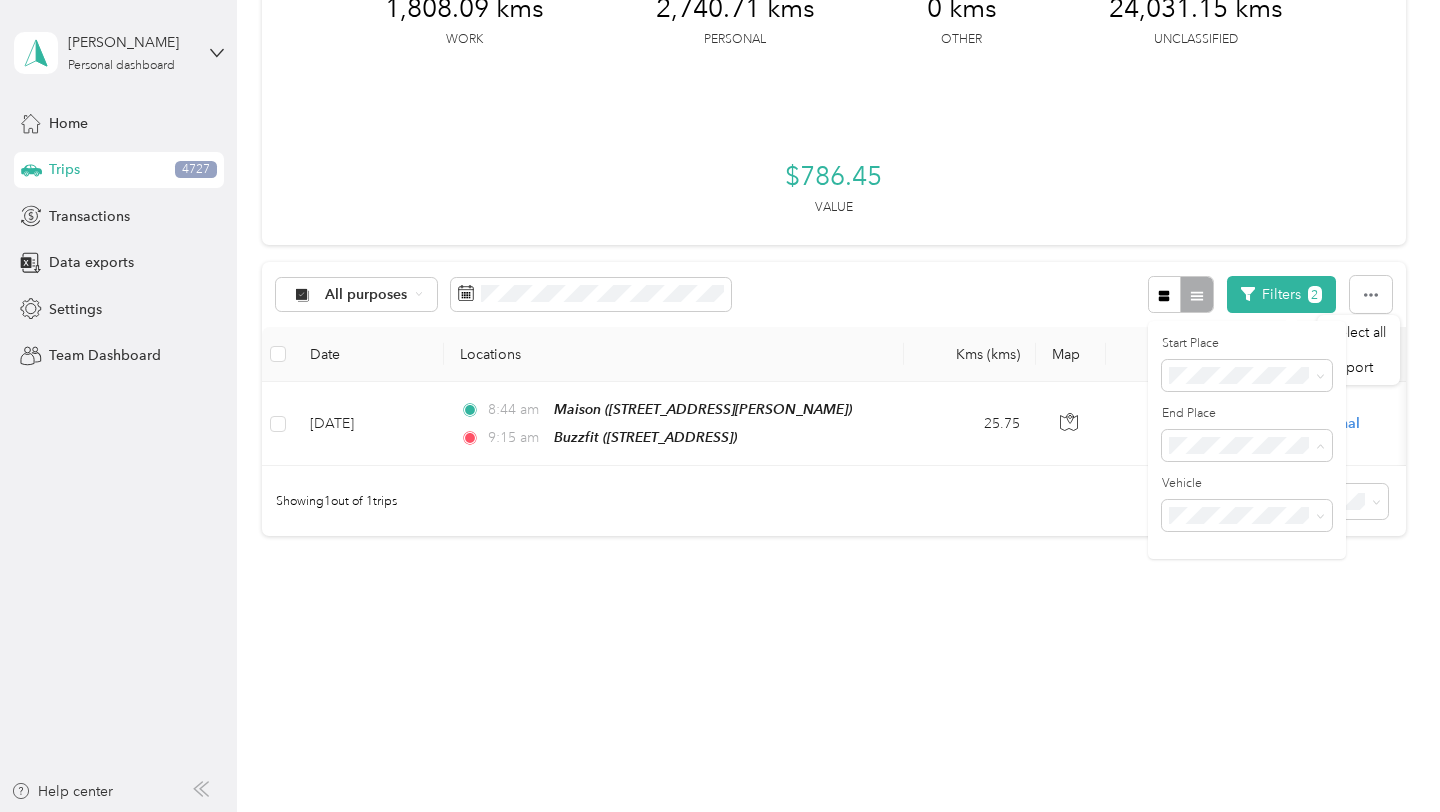 click on "Trips New trip 1,808.09   kms Work 2,740.71   kms Personal 0   kms Other 24,031.15   kms Unclassified $786.45 Value All purposes Filters 2 Date Locations Kms (kms) Map Kms value Purpose Track Method Report                     [DATE] 8:44 am Maison ([STREET_ADDRESS][PERSON_NAME]) 9:15 am Buzzfit ([STREET_ADDRESS]) 25.75 $0.00 Personal GPS -- Showing  1  out of   1  trips" at bounding box center [833, 296] 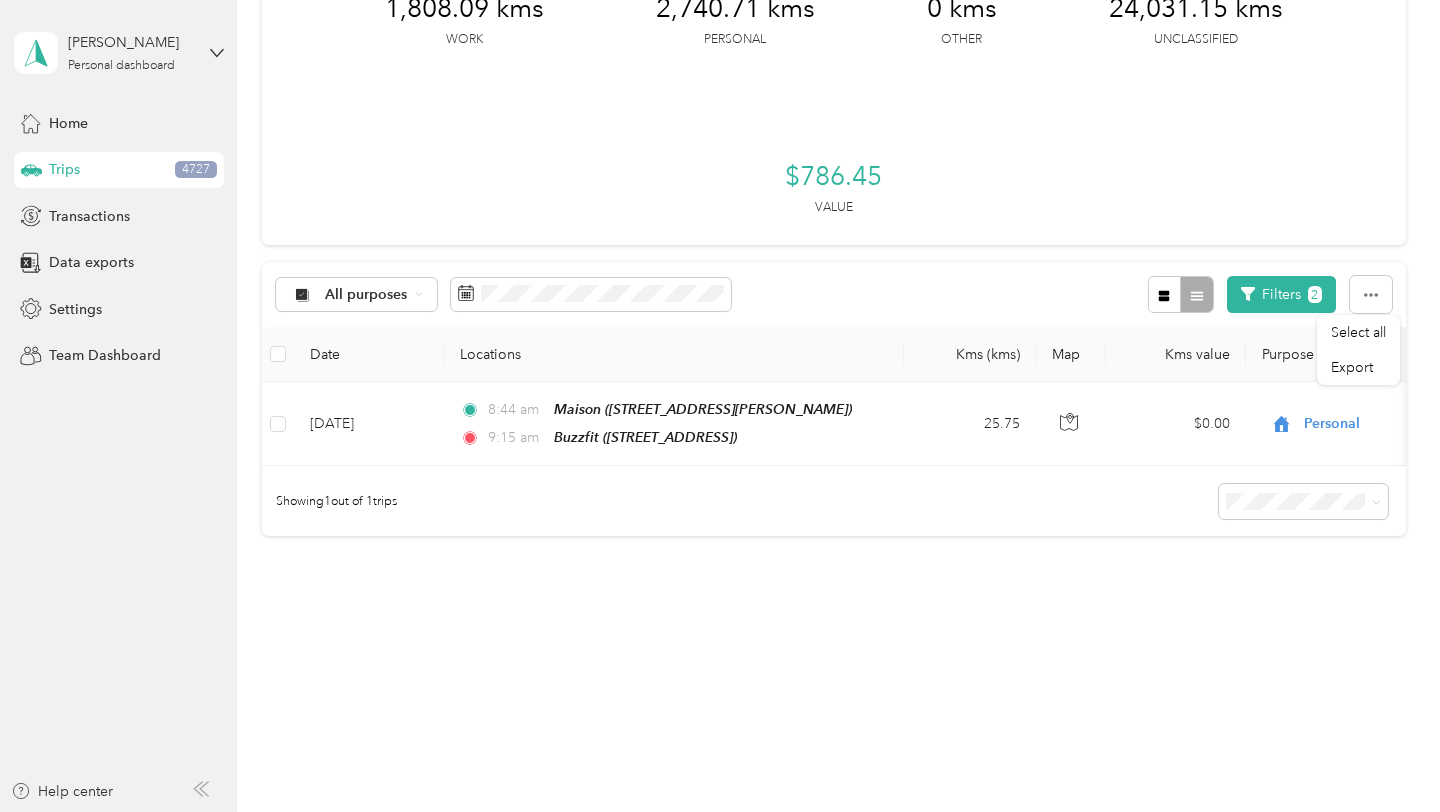 click on "Trips" at bounding box center (64, 169) 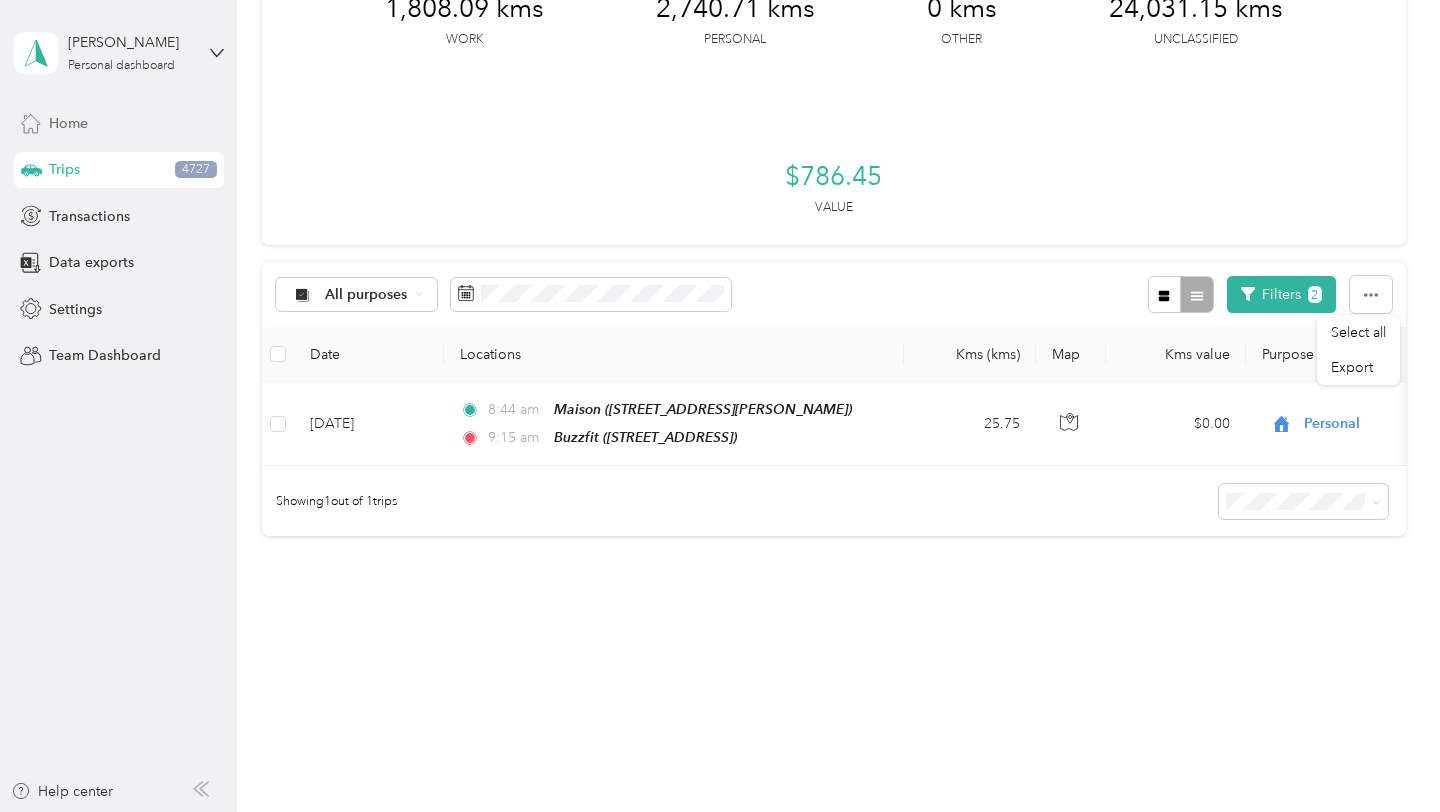 click on "Home" at bounding box center [119, 123] 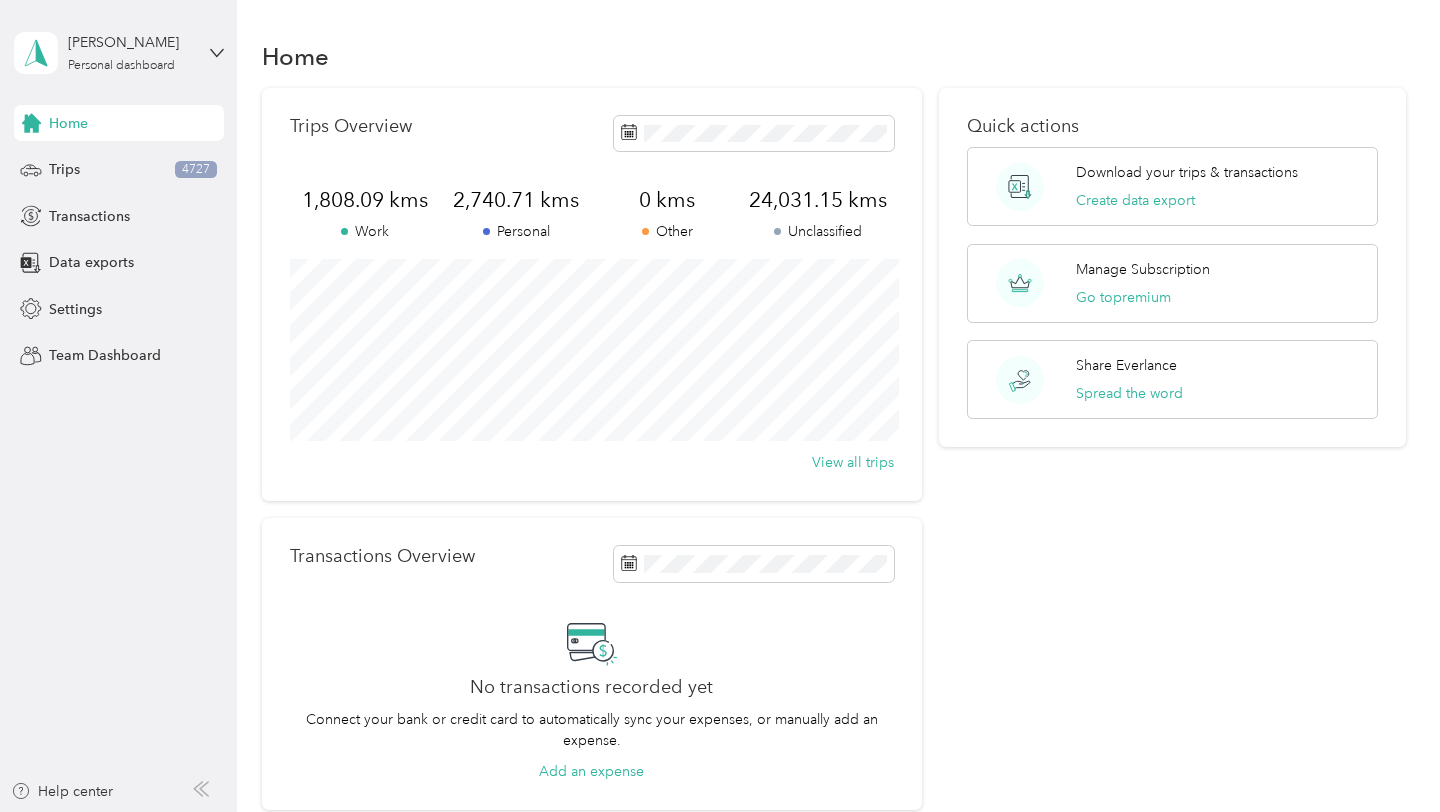 scroll, scrollTop: 1, scrollLeft: 0, axis: vertical 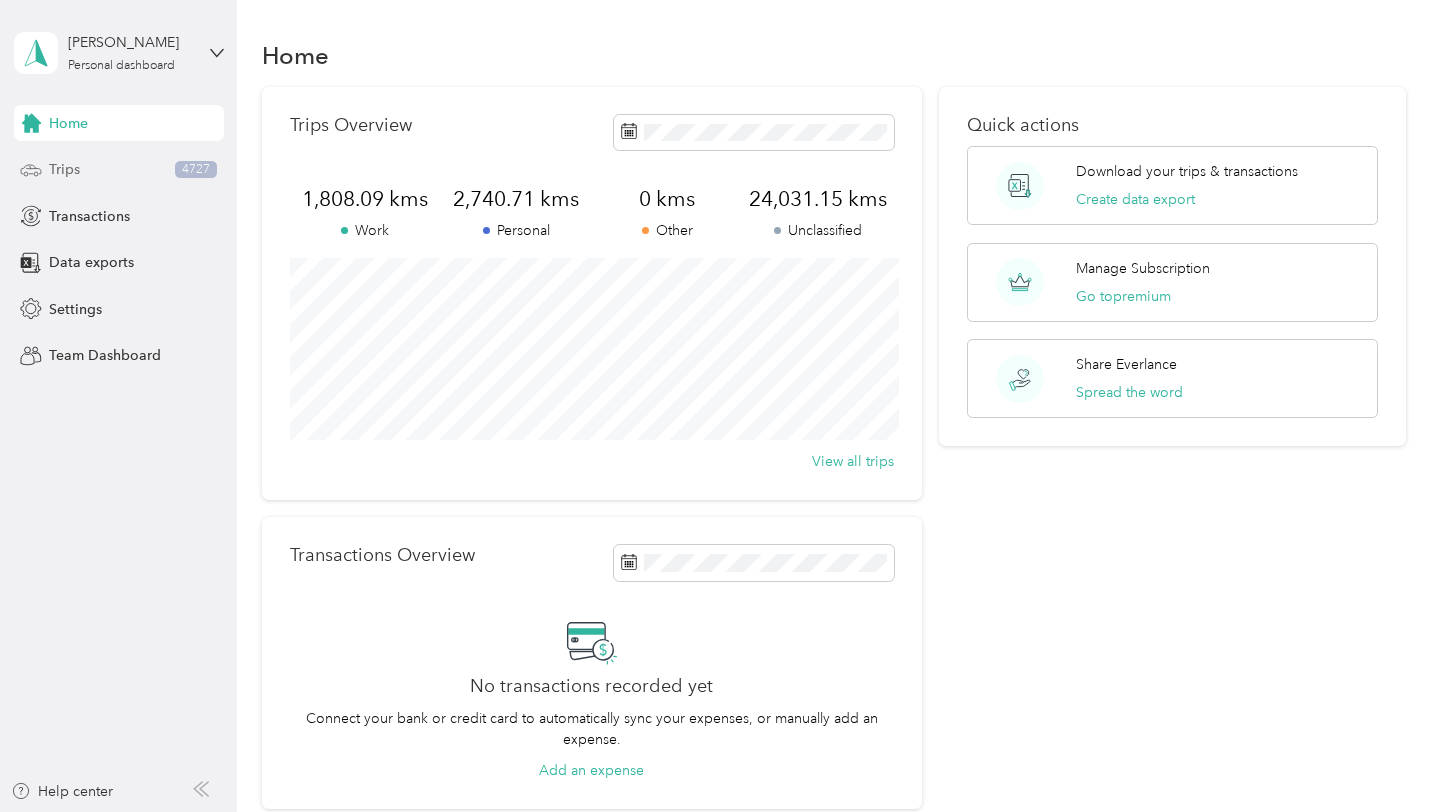 click on "Trips" at bounding box center (64, 169) 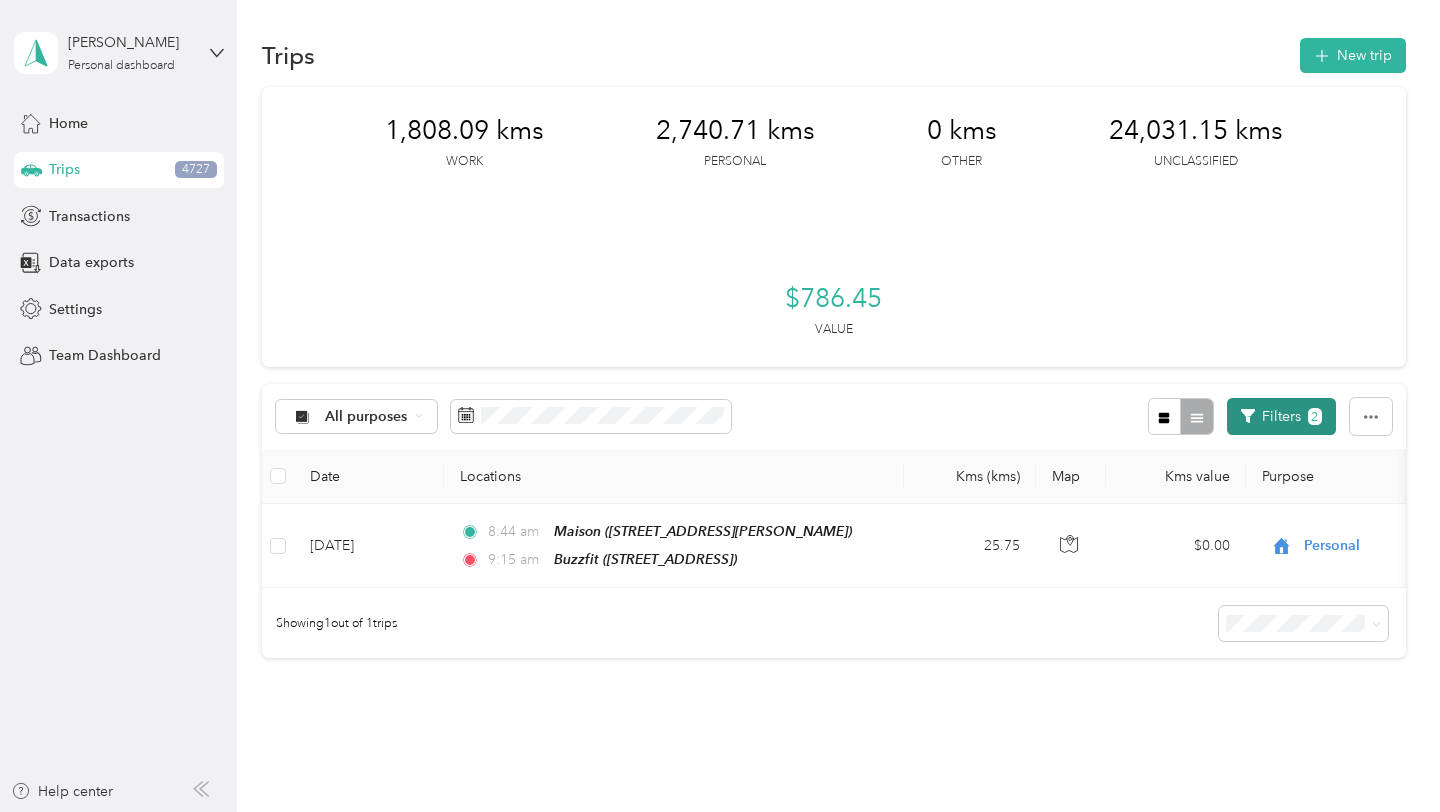 click on "2" at bounding box center (1315, 416) 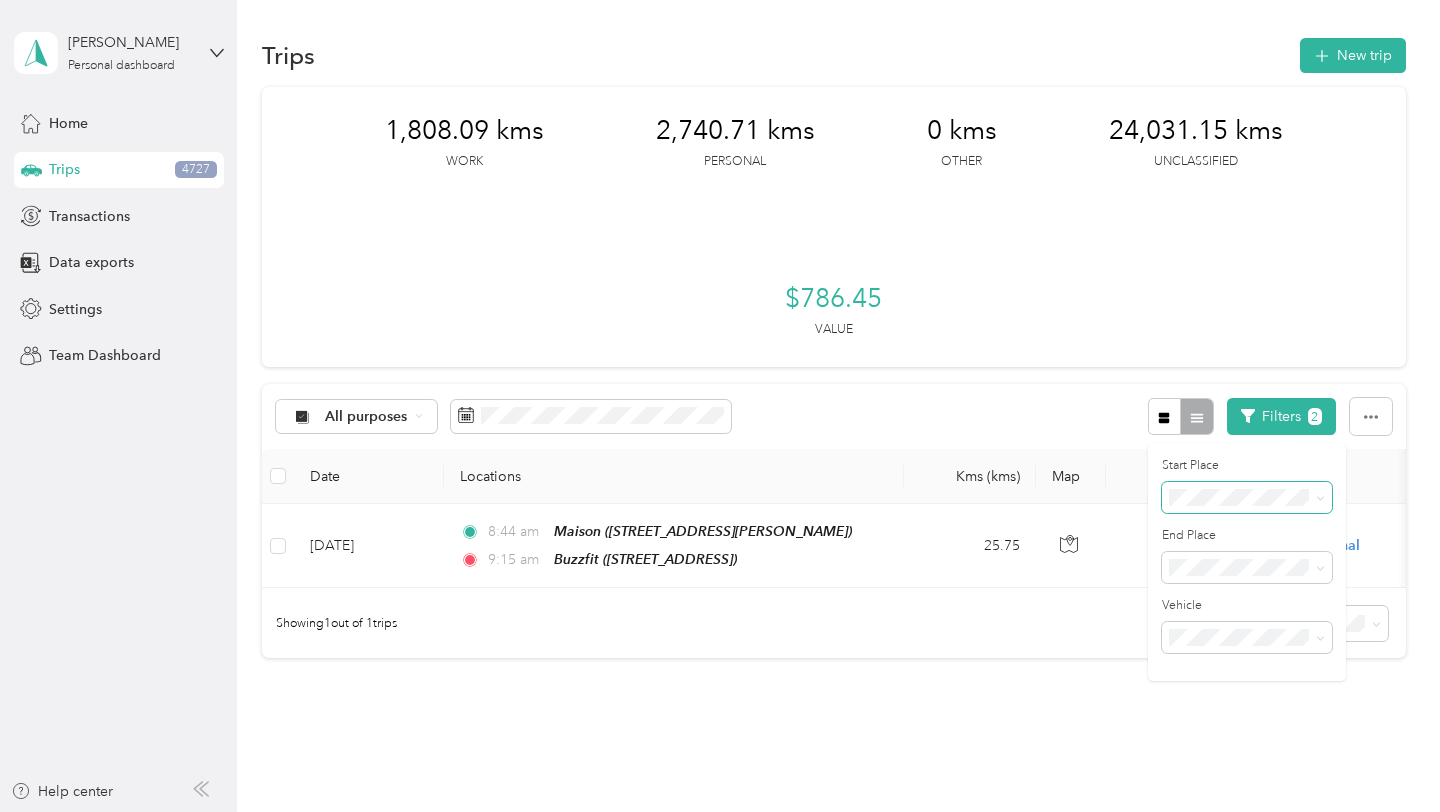 click at bounding box center [1247, 498] 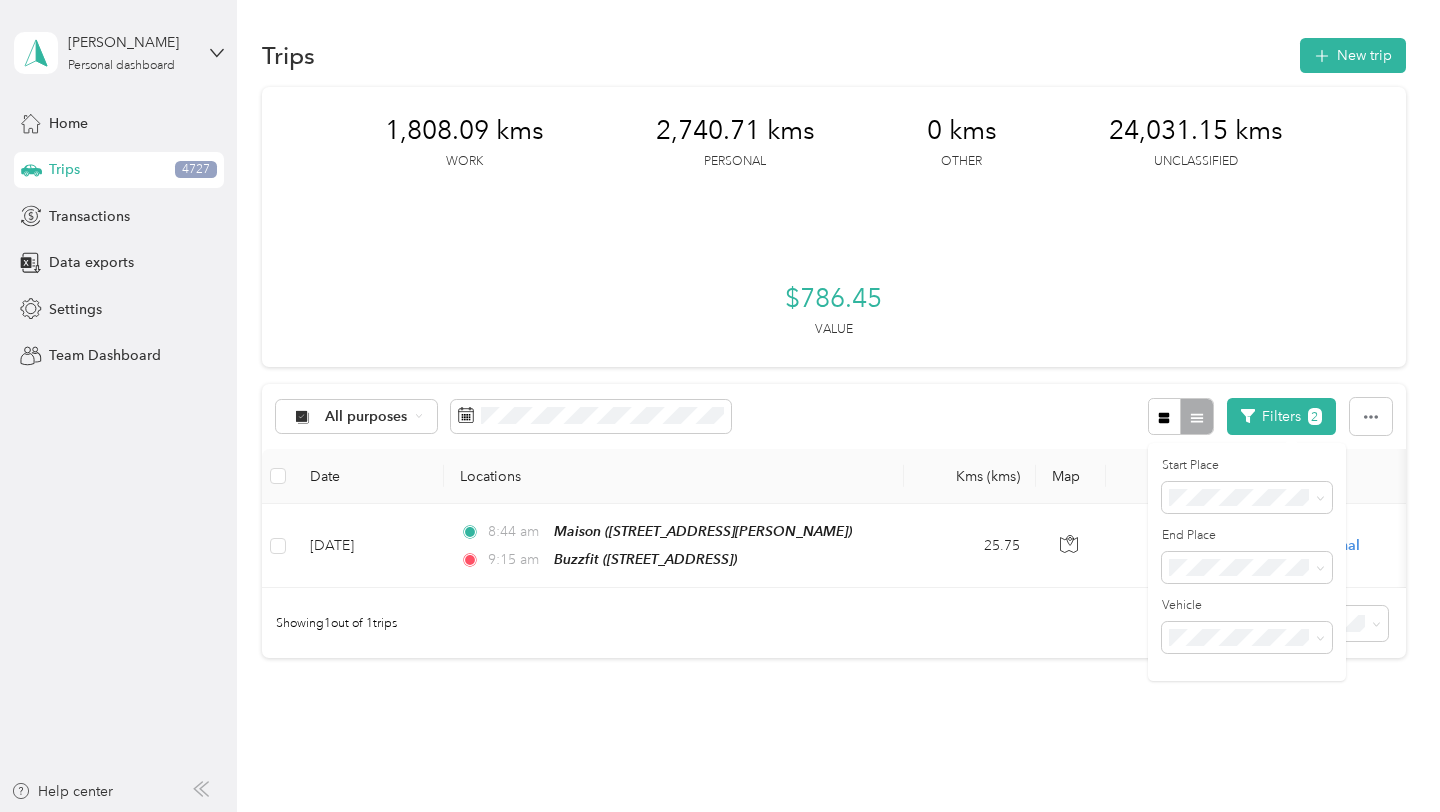 click on "Anywhere" at bounding box center [1250, 526] 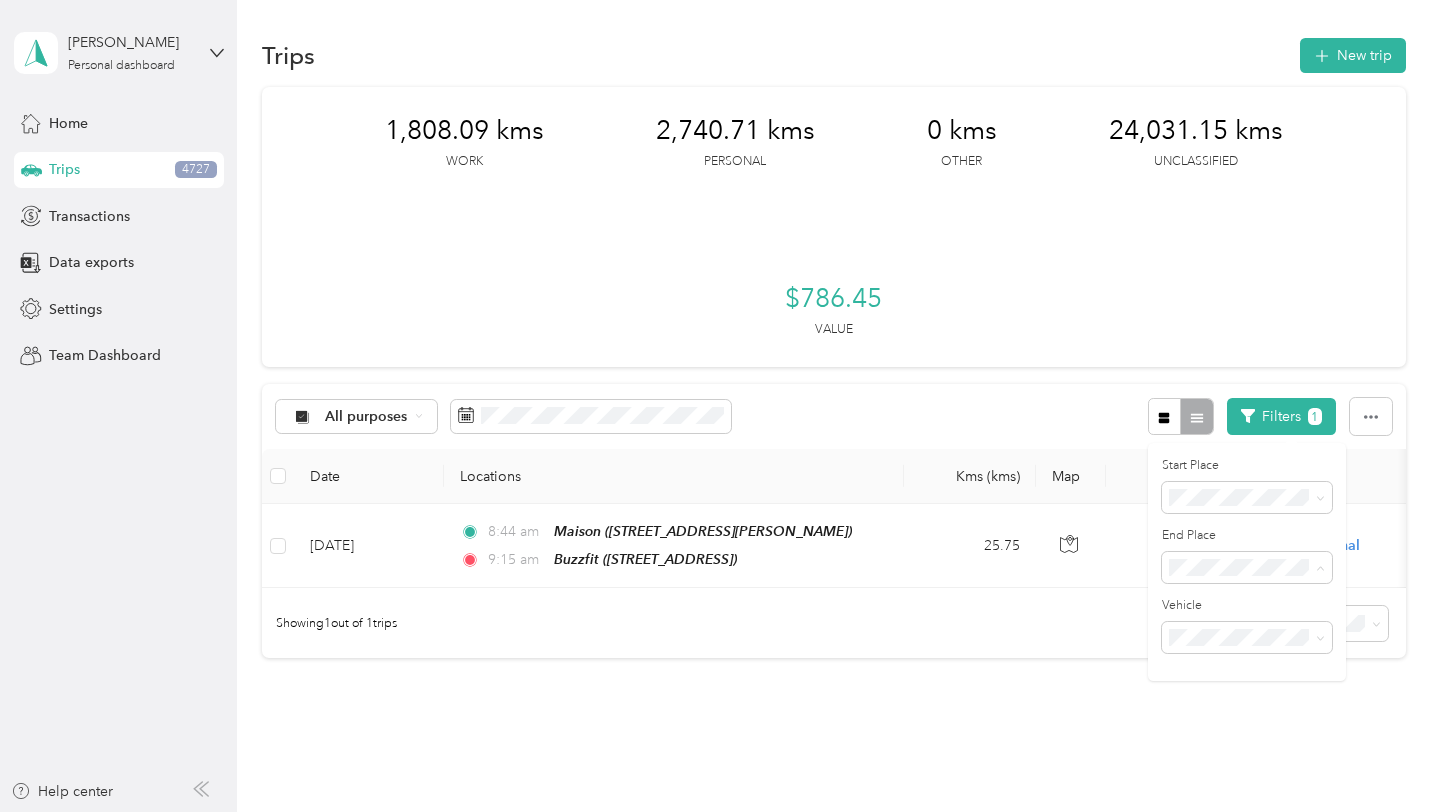 click on "Anywhere" at bounding box center (1250, 287) 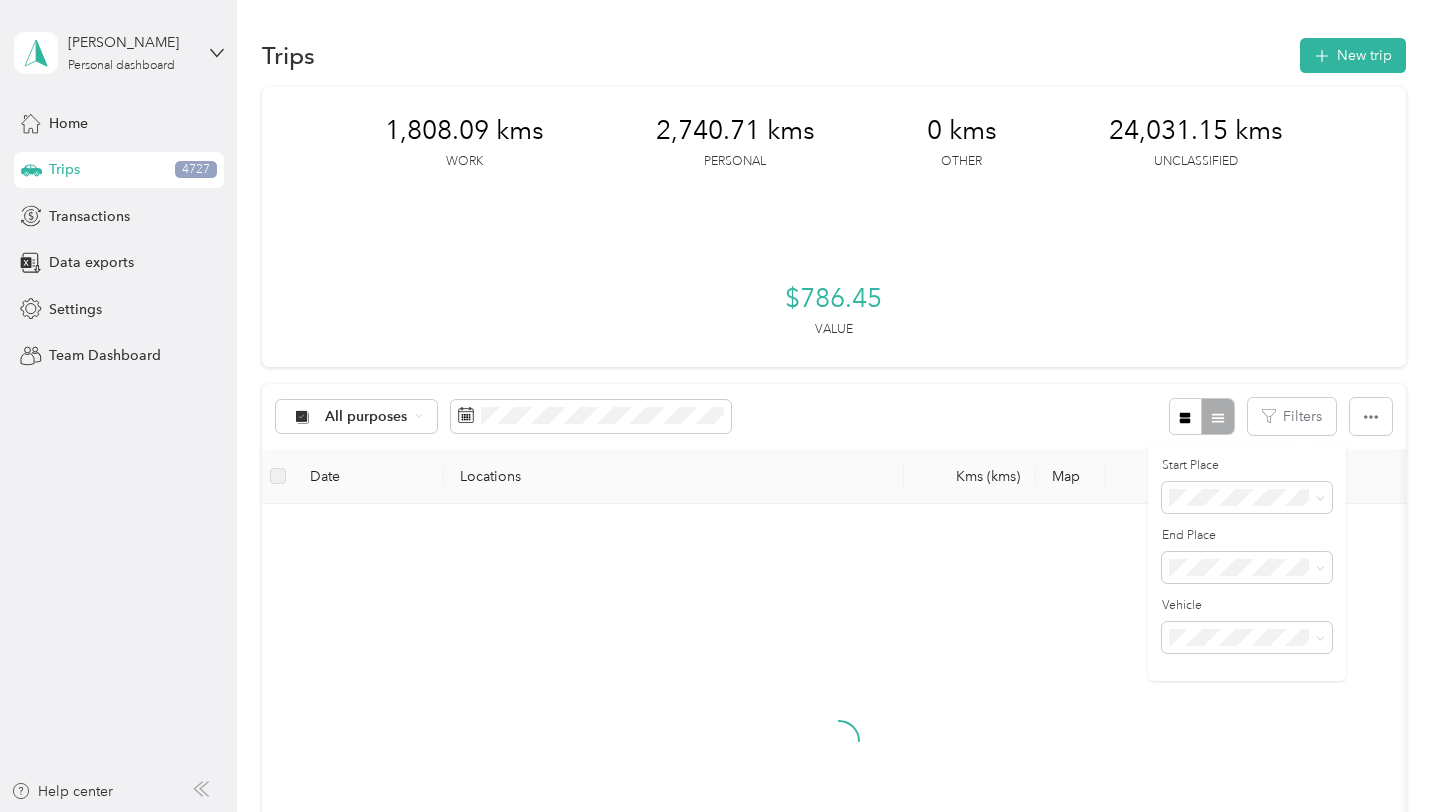 click on "All purposes Filters" at bounding box center (834, 416) 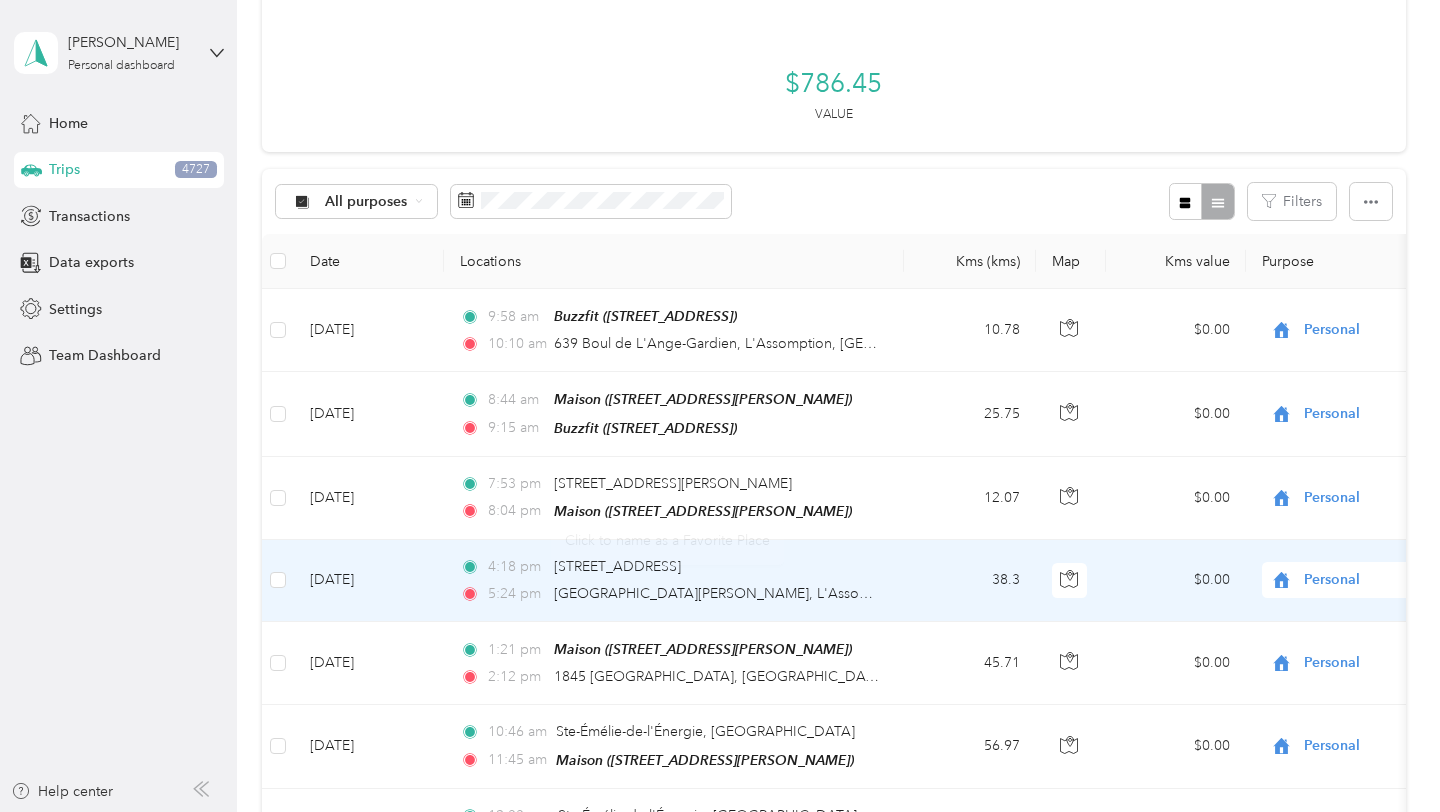 scroll, scrollTop: 122, scrollLeft: 0, axis: vertical 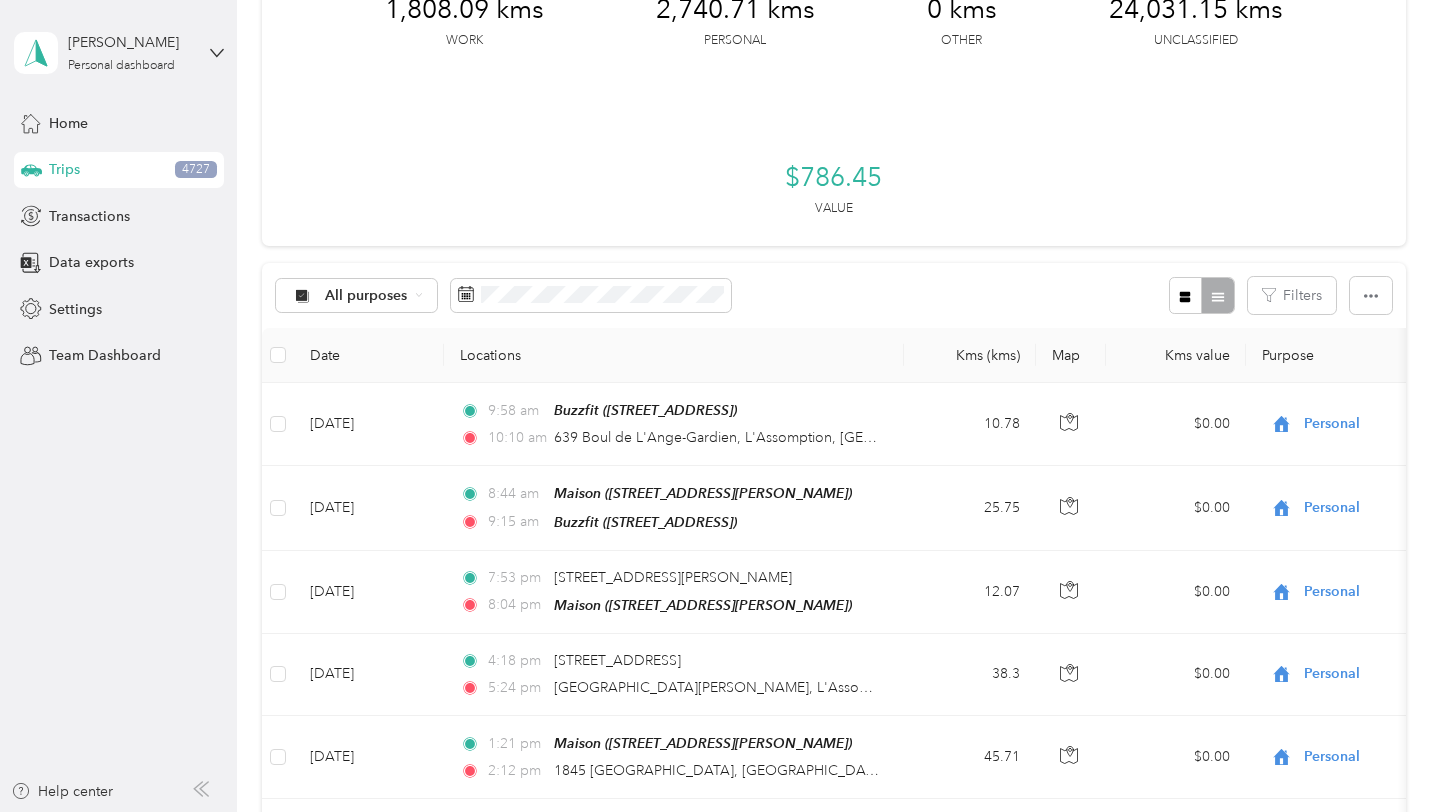 click on "Purpose" at bounding box center (1386, 355) 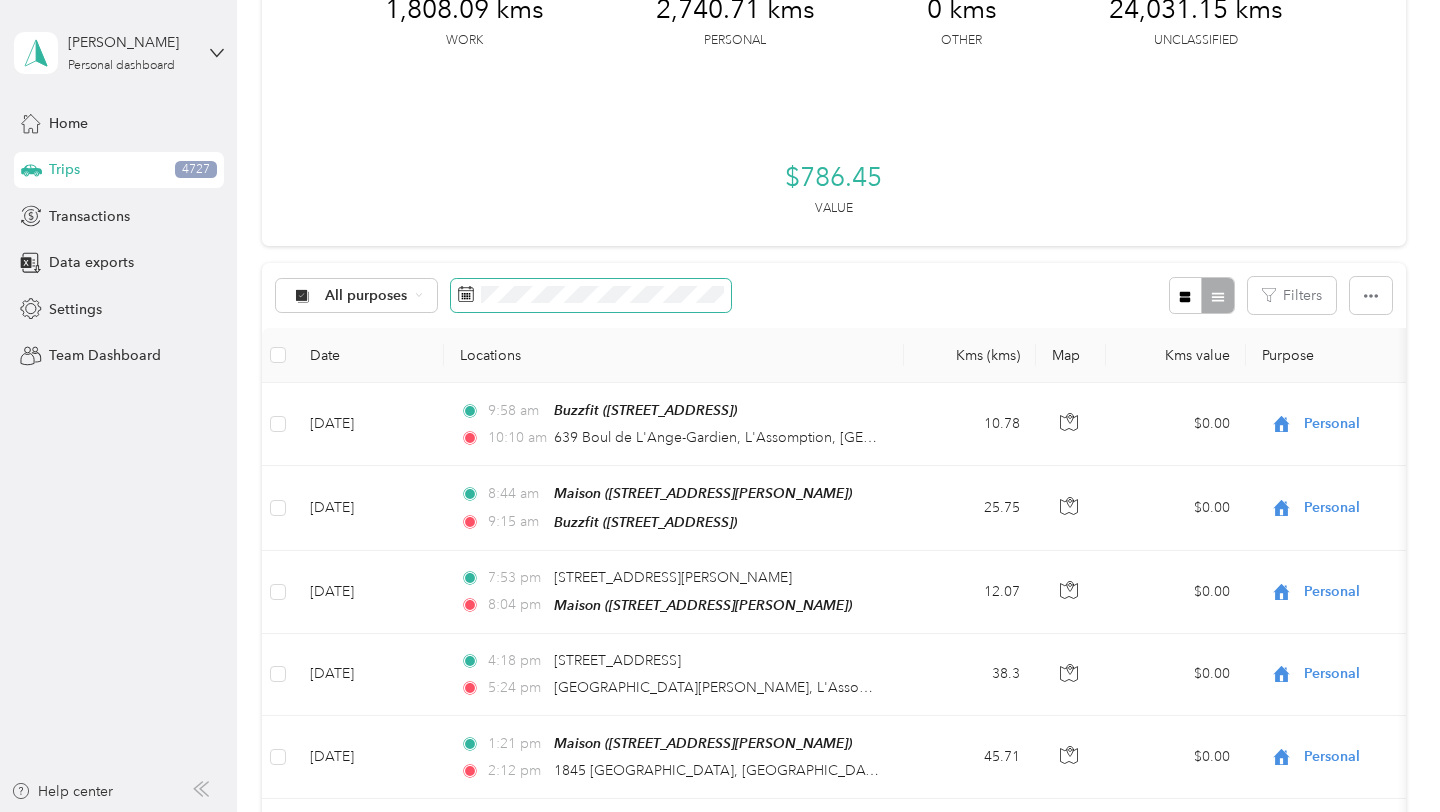 click at bounding box center (591, 296) 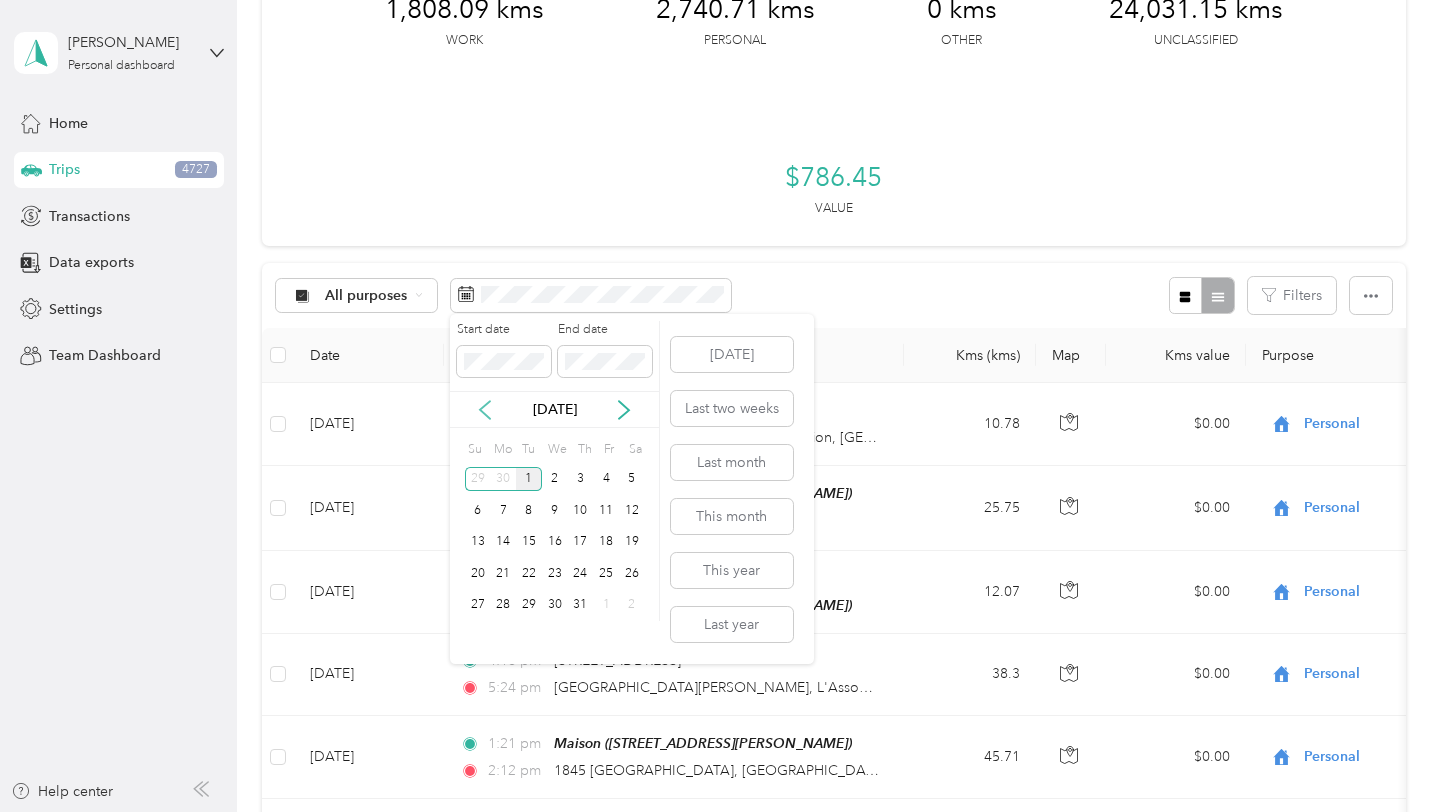 click 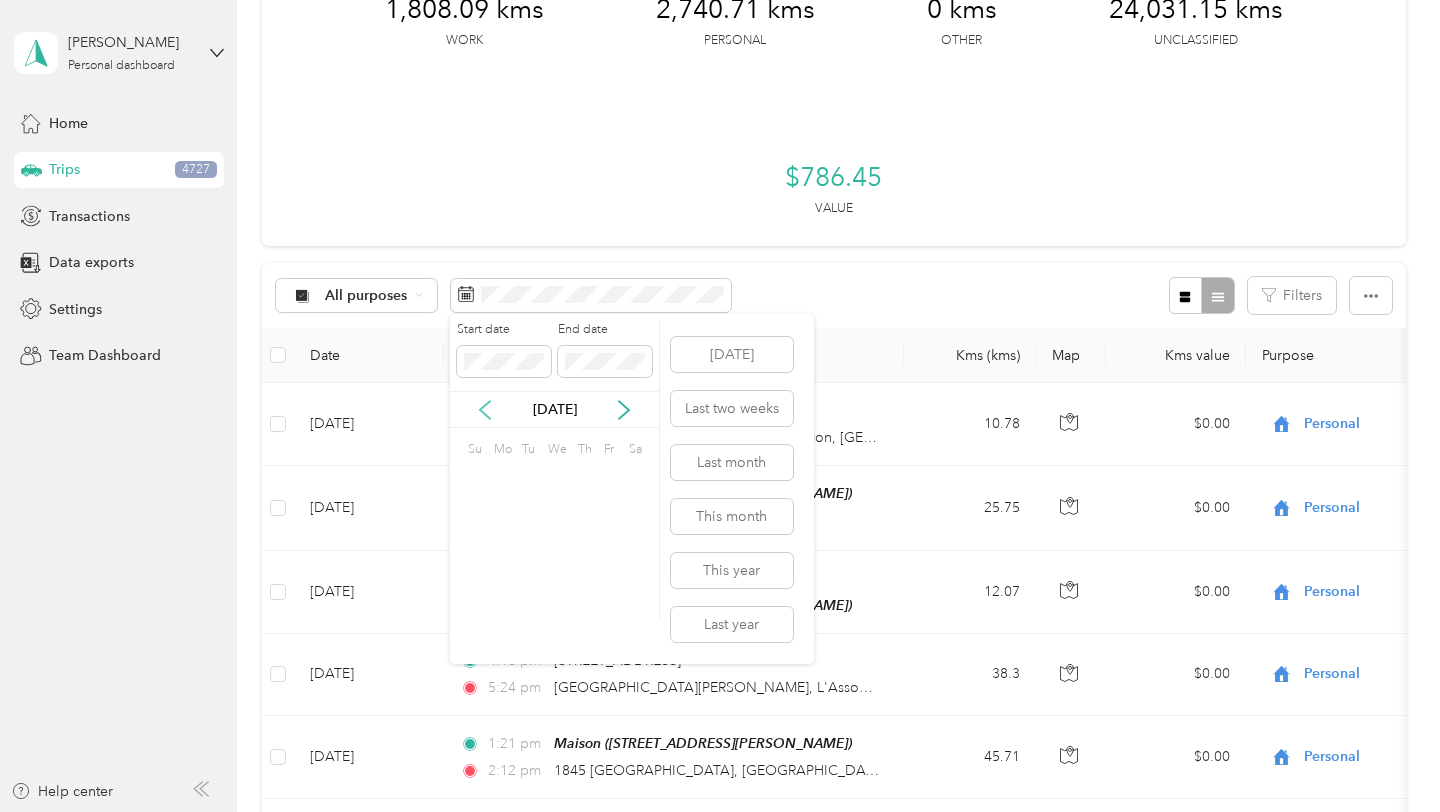 click 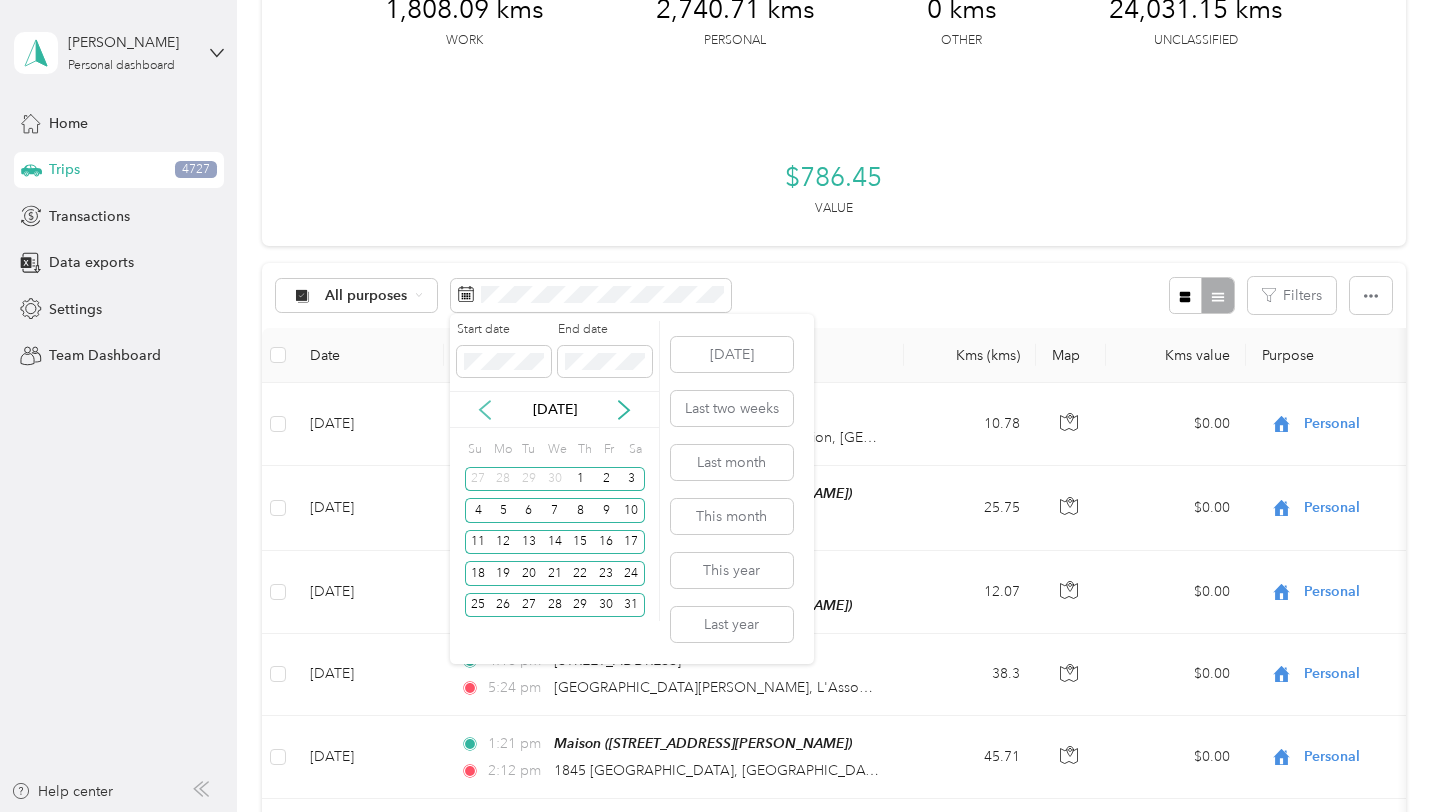 click 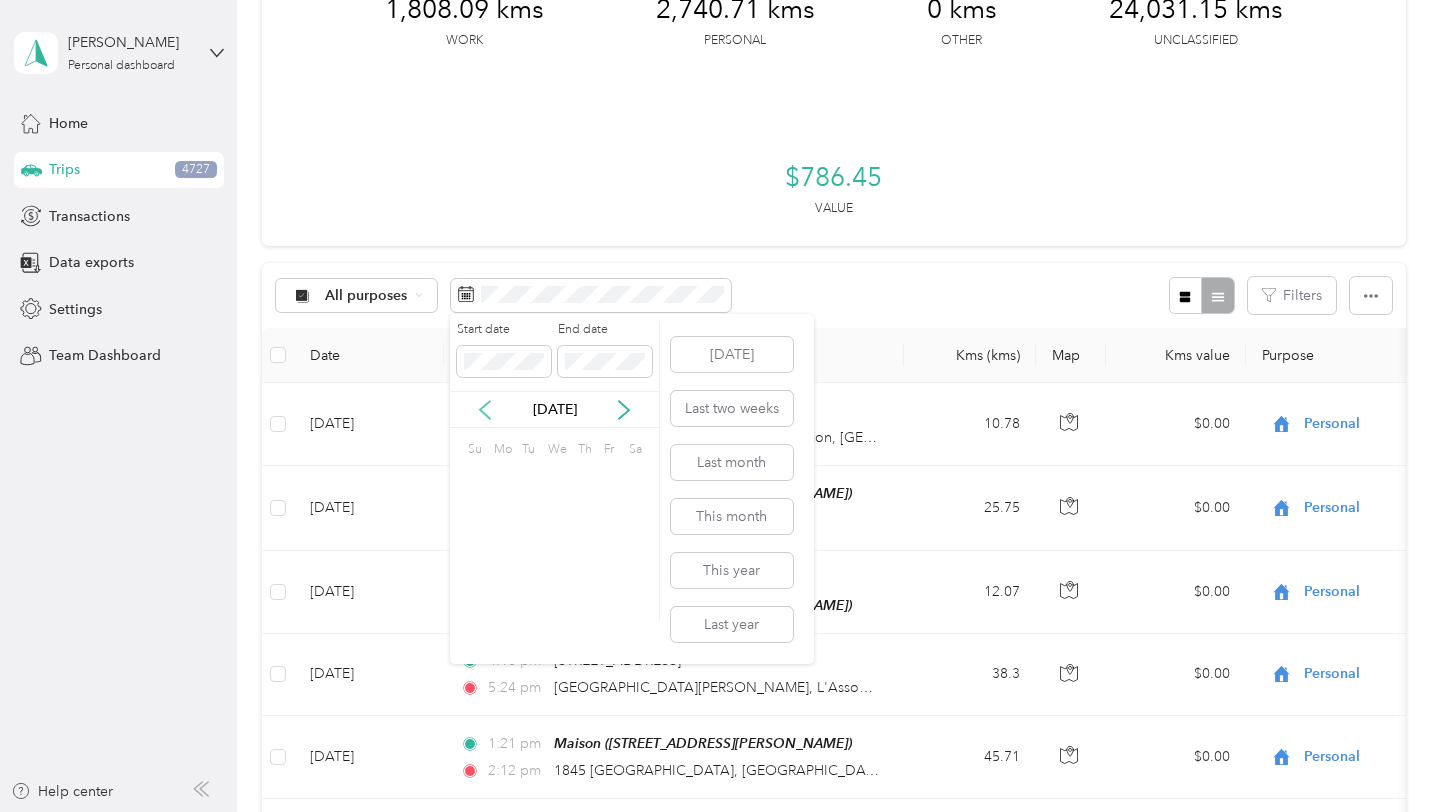 click 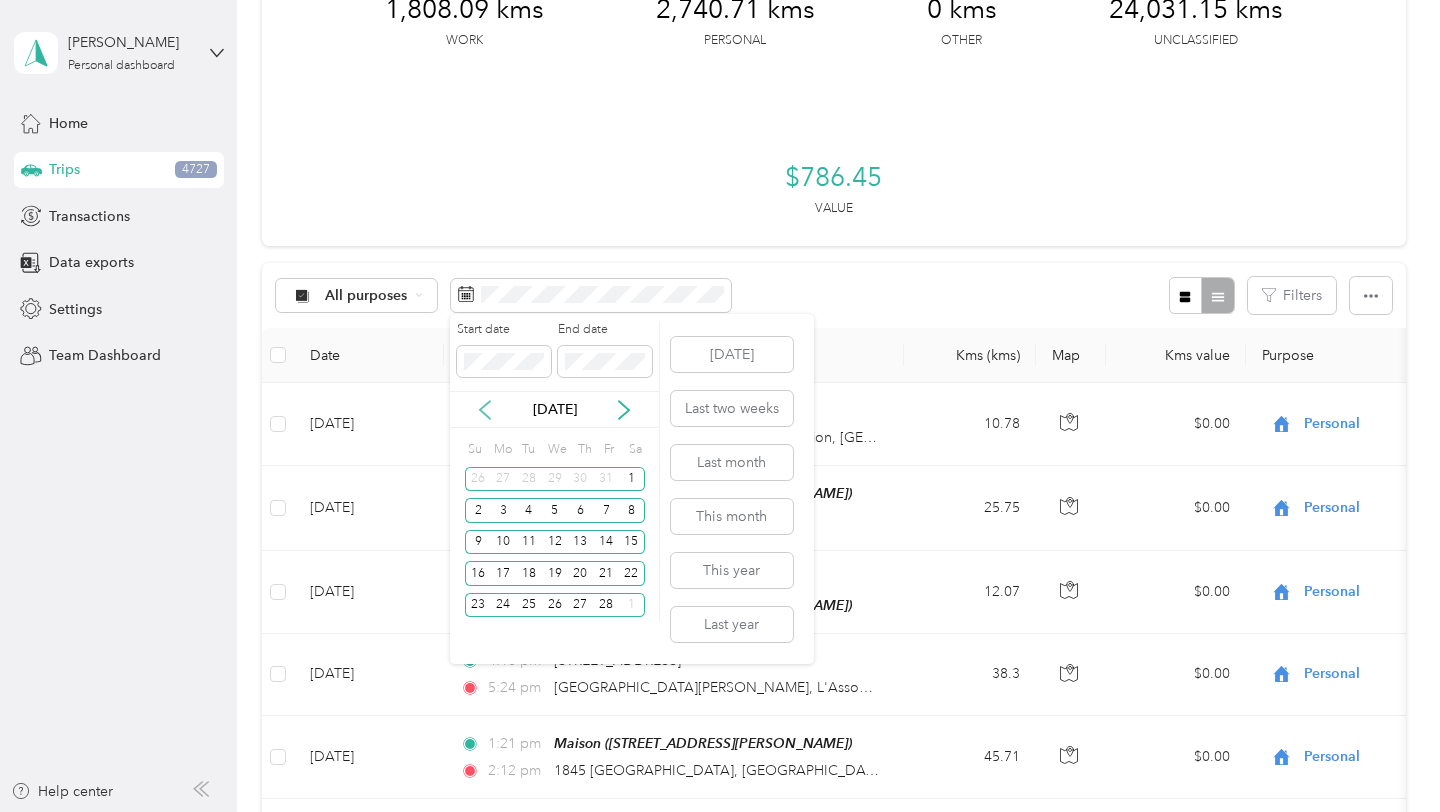 click 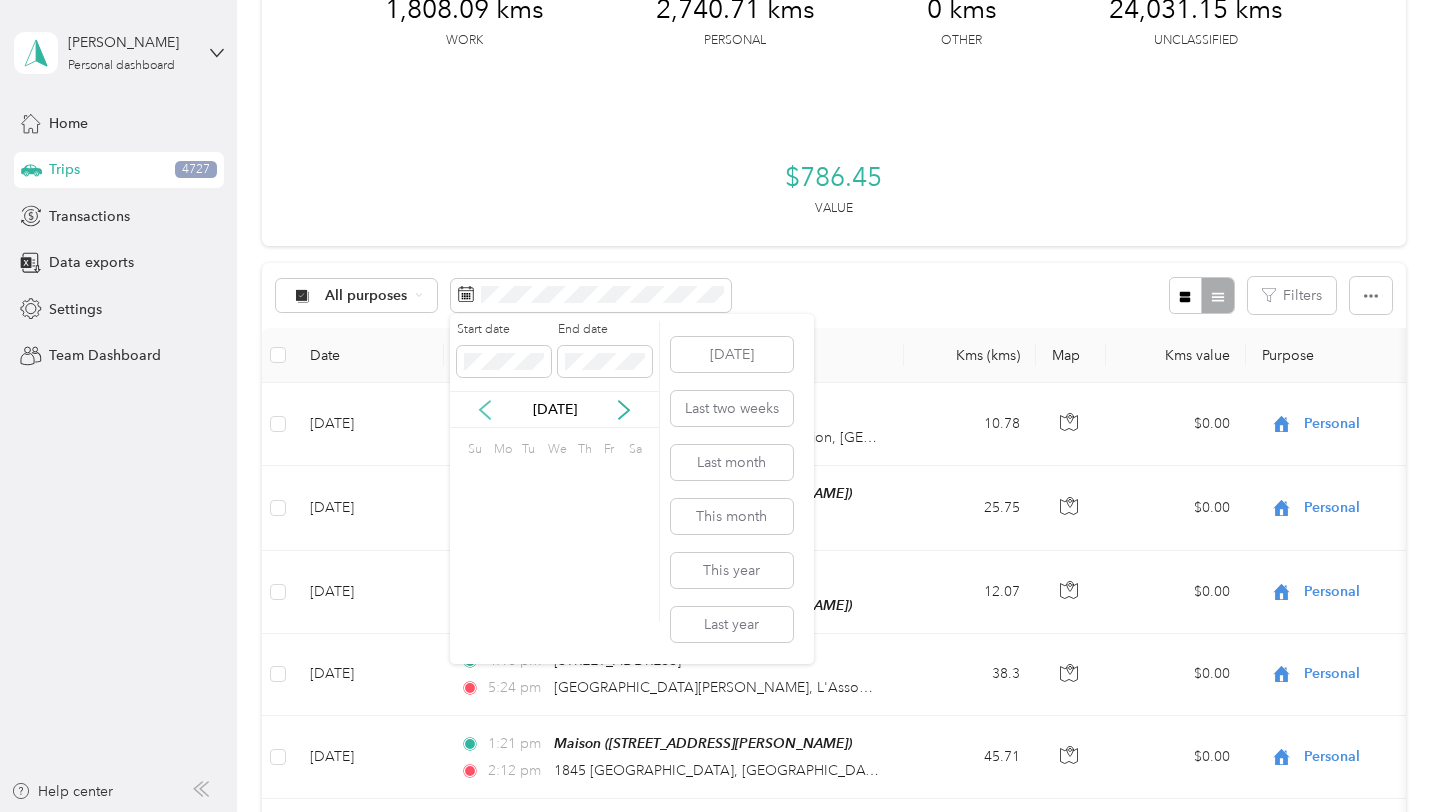 click 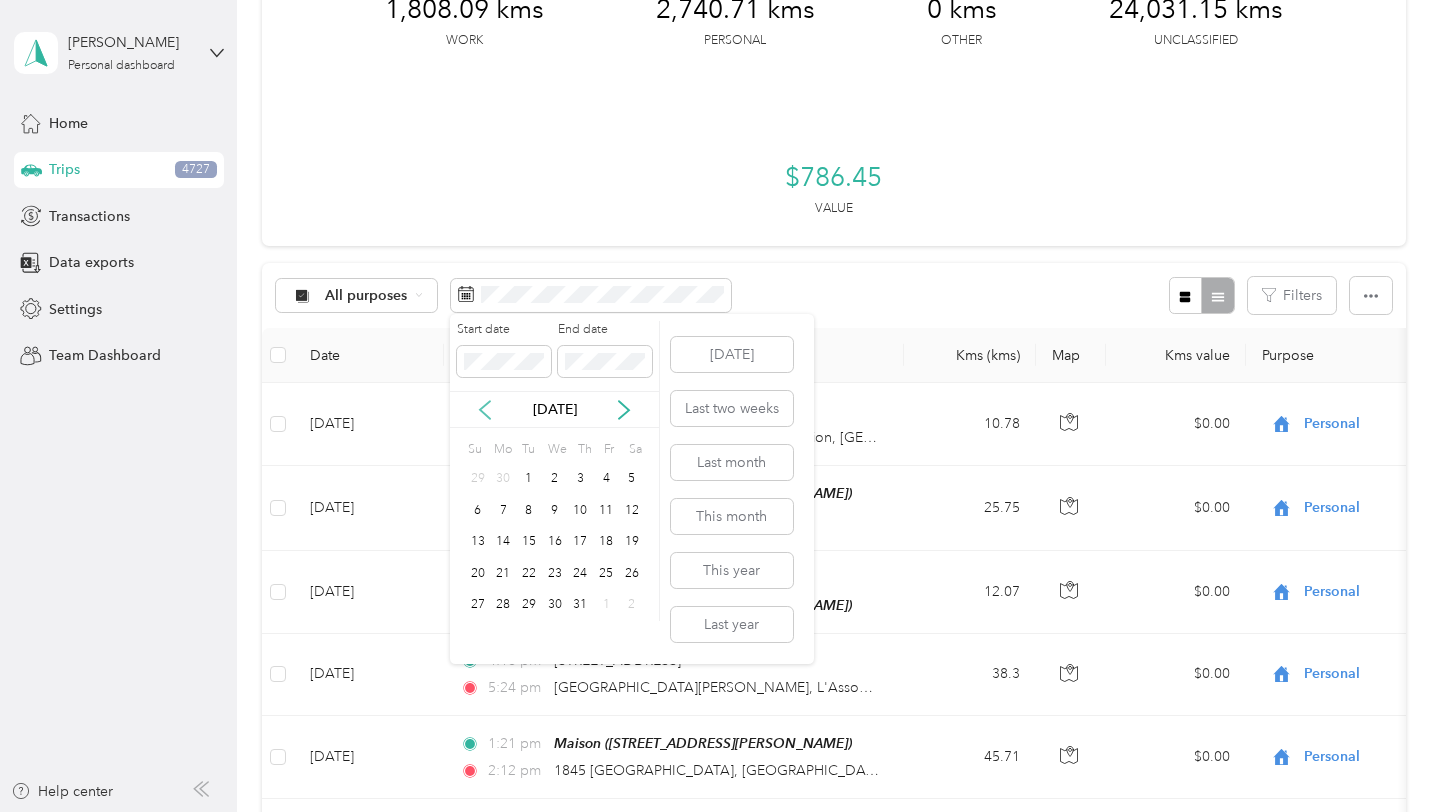 click 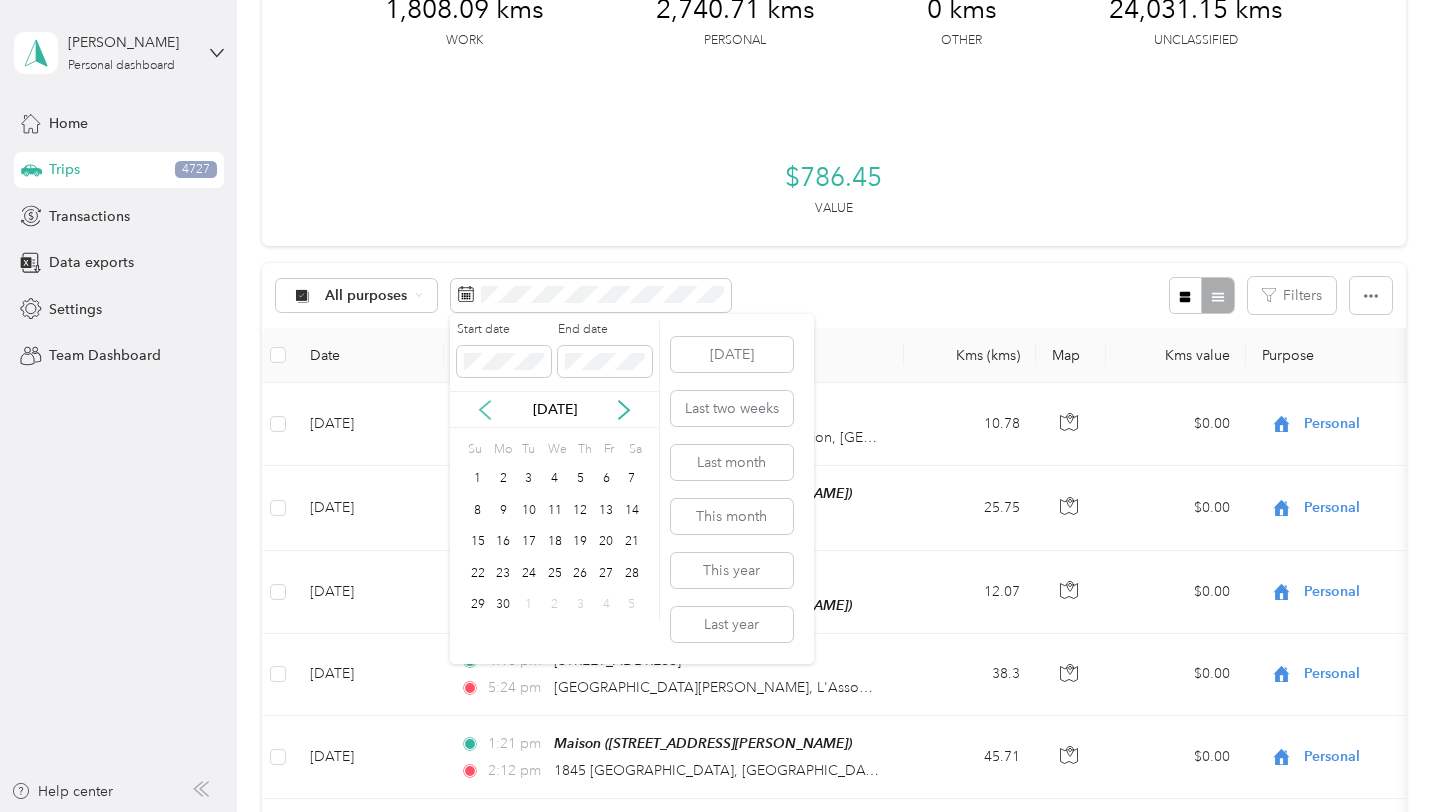 click 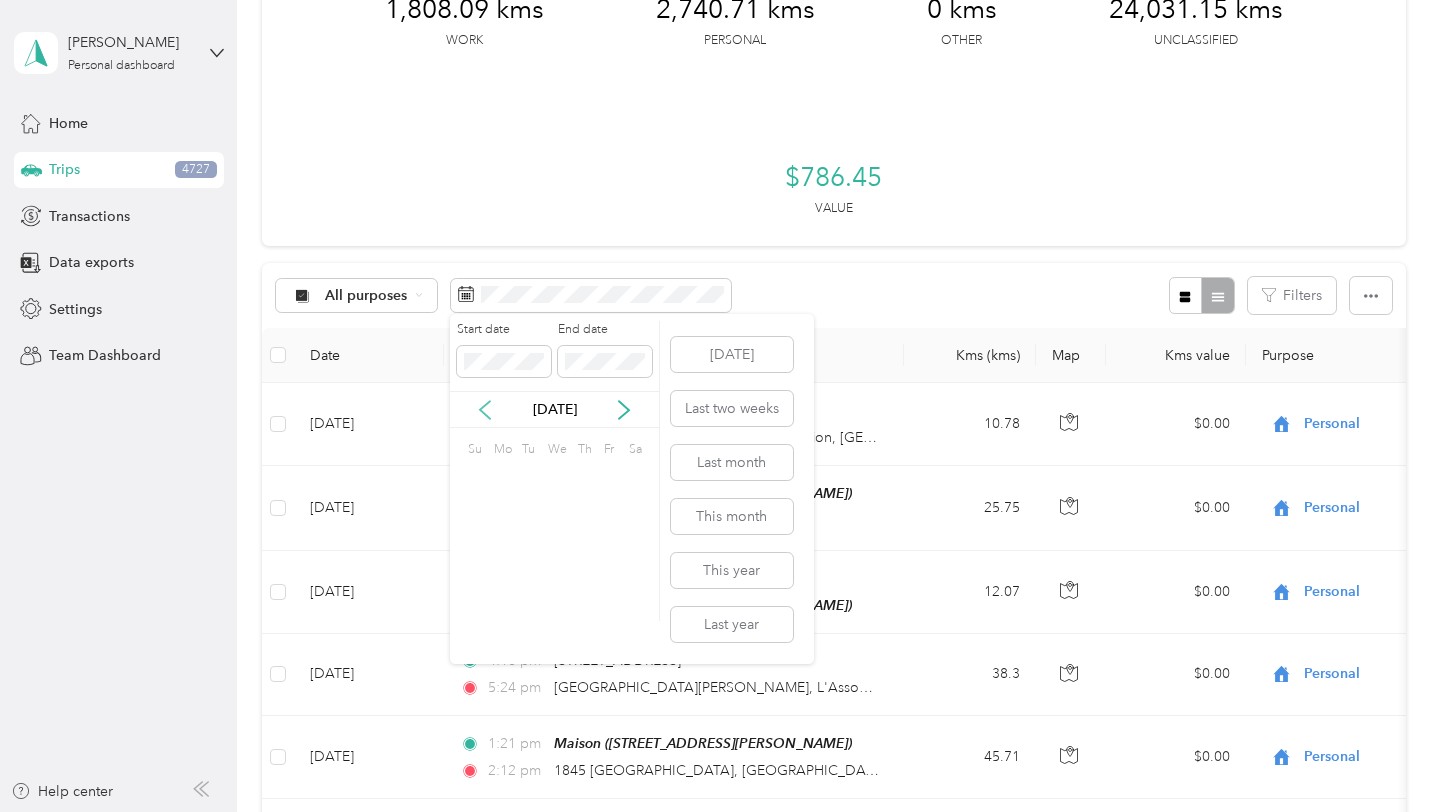 click 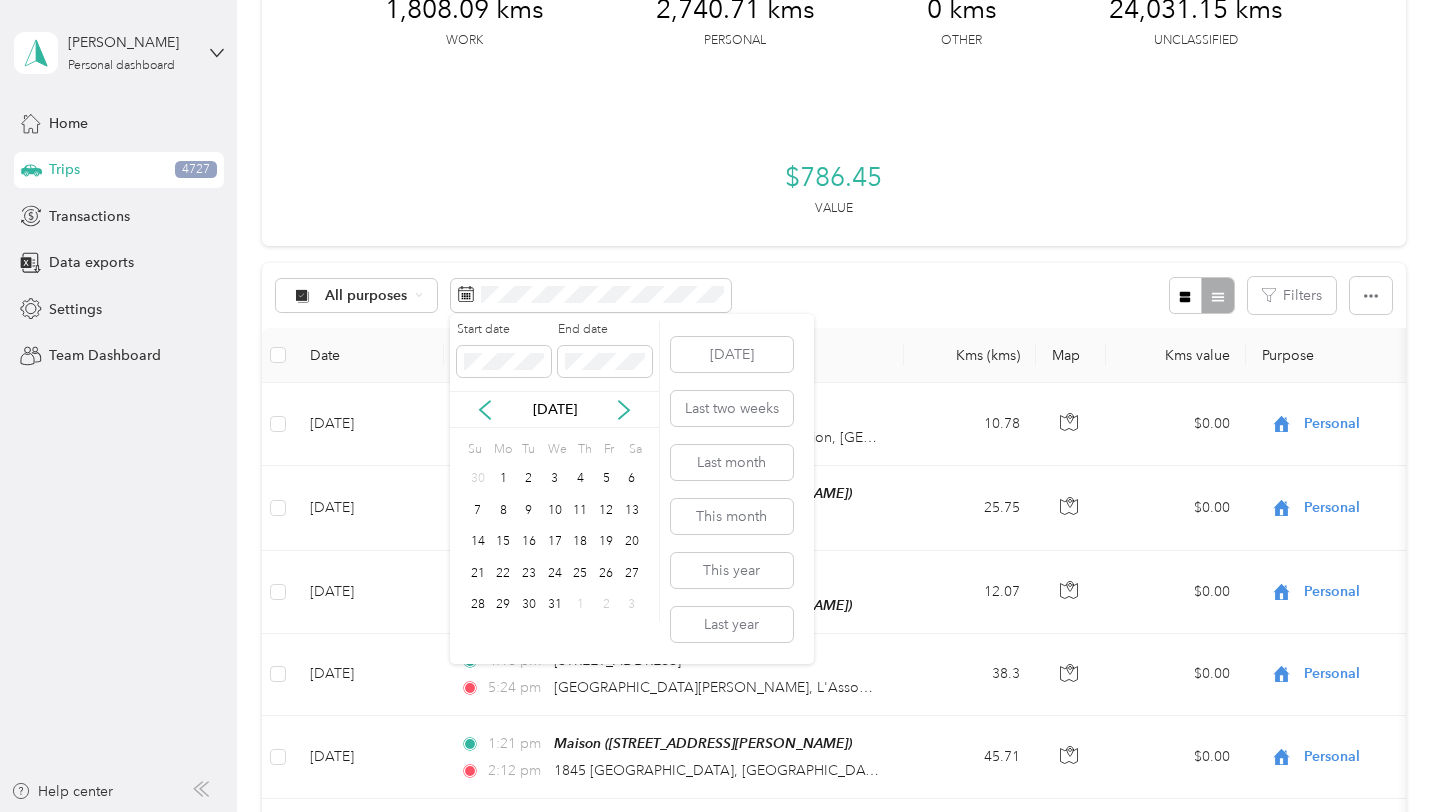 click on "[DATE]" at bounding box center [554, 409] 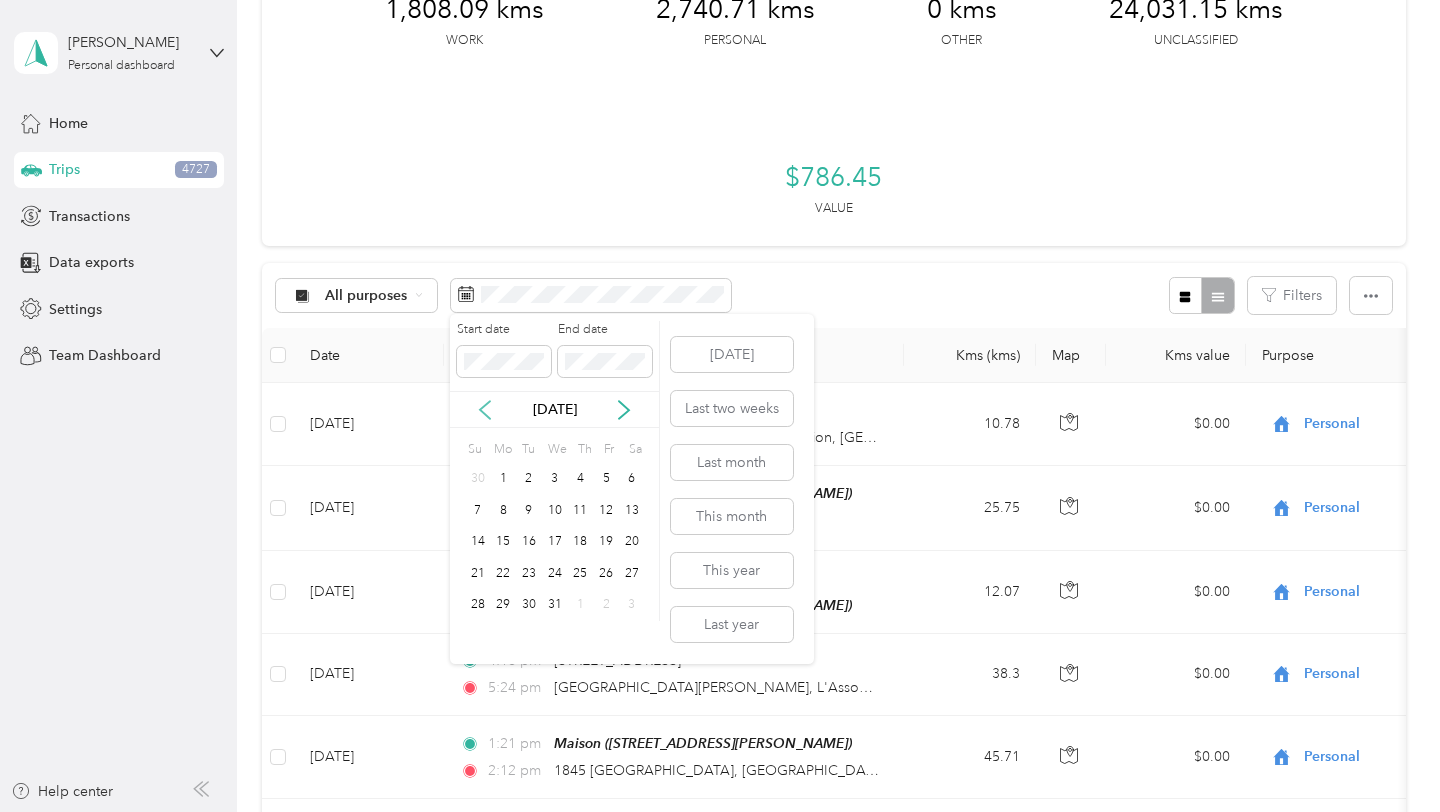 click 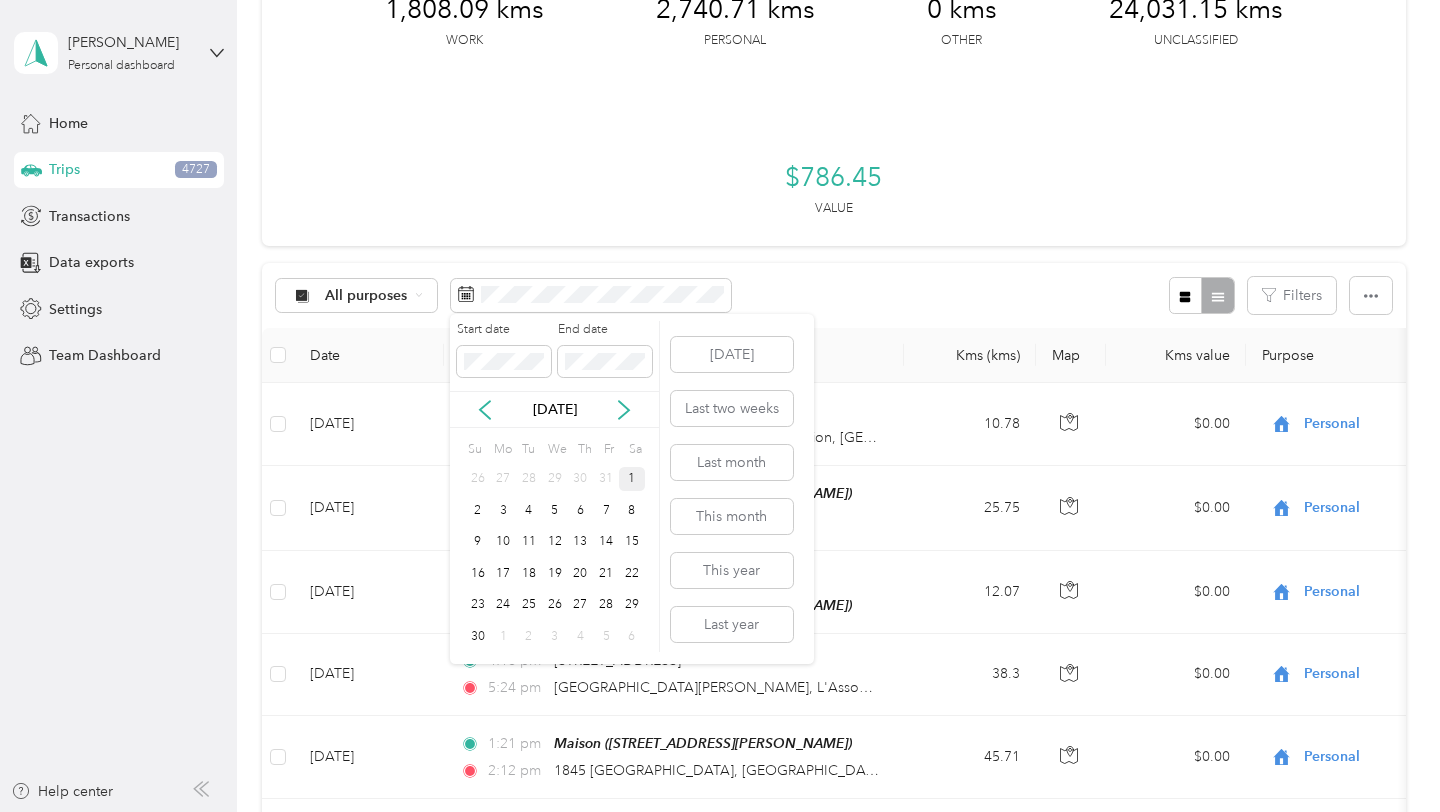 click on "1" at bounding box center (632, 479) 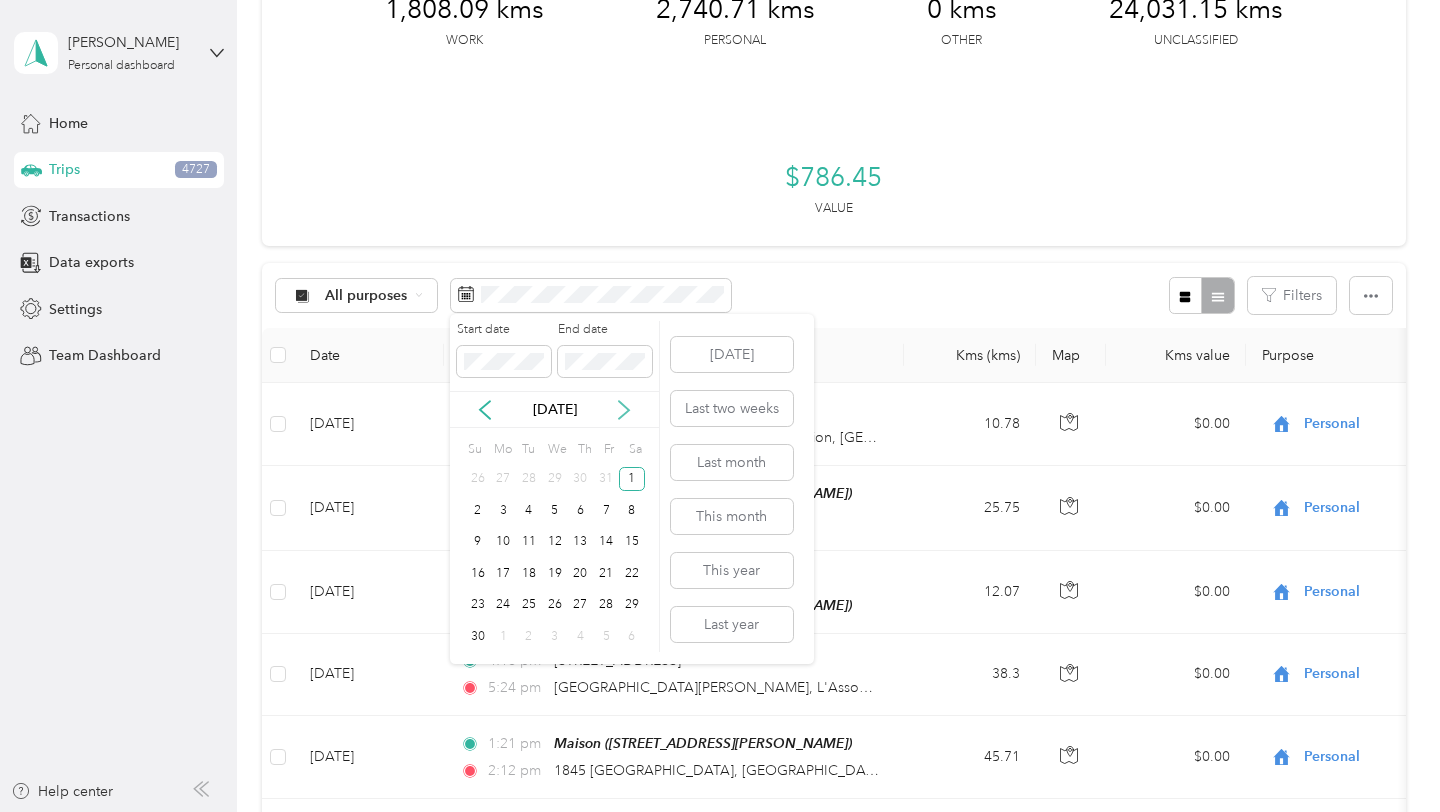 click 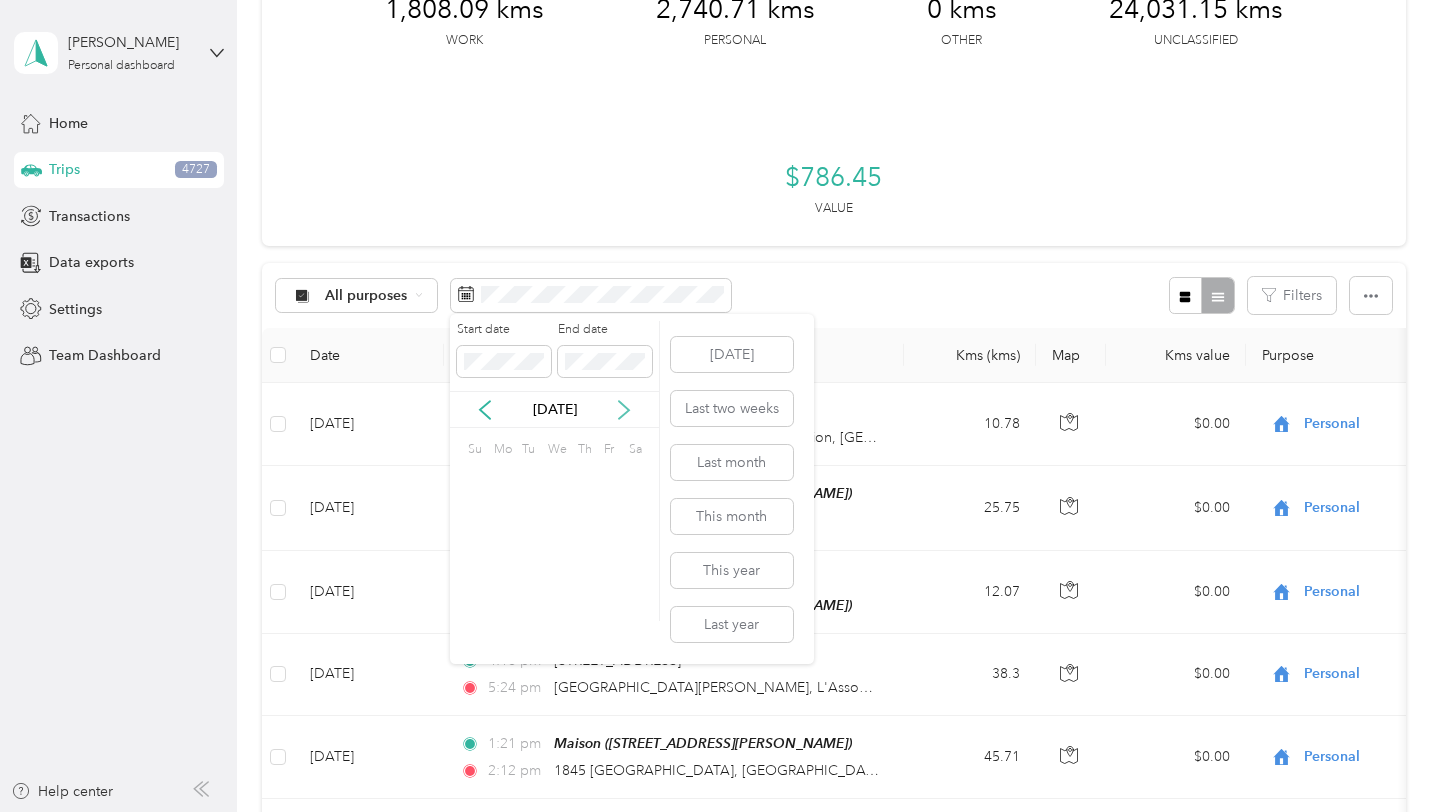 click 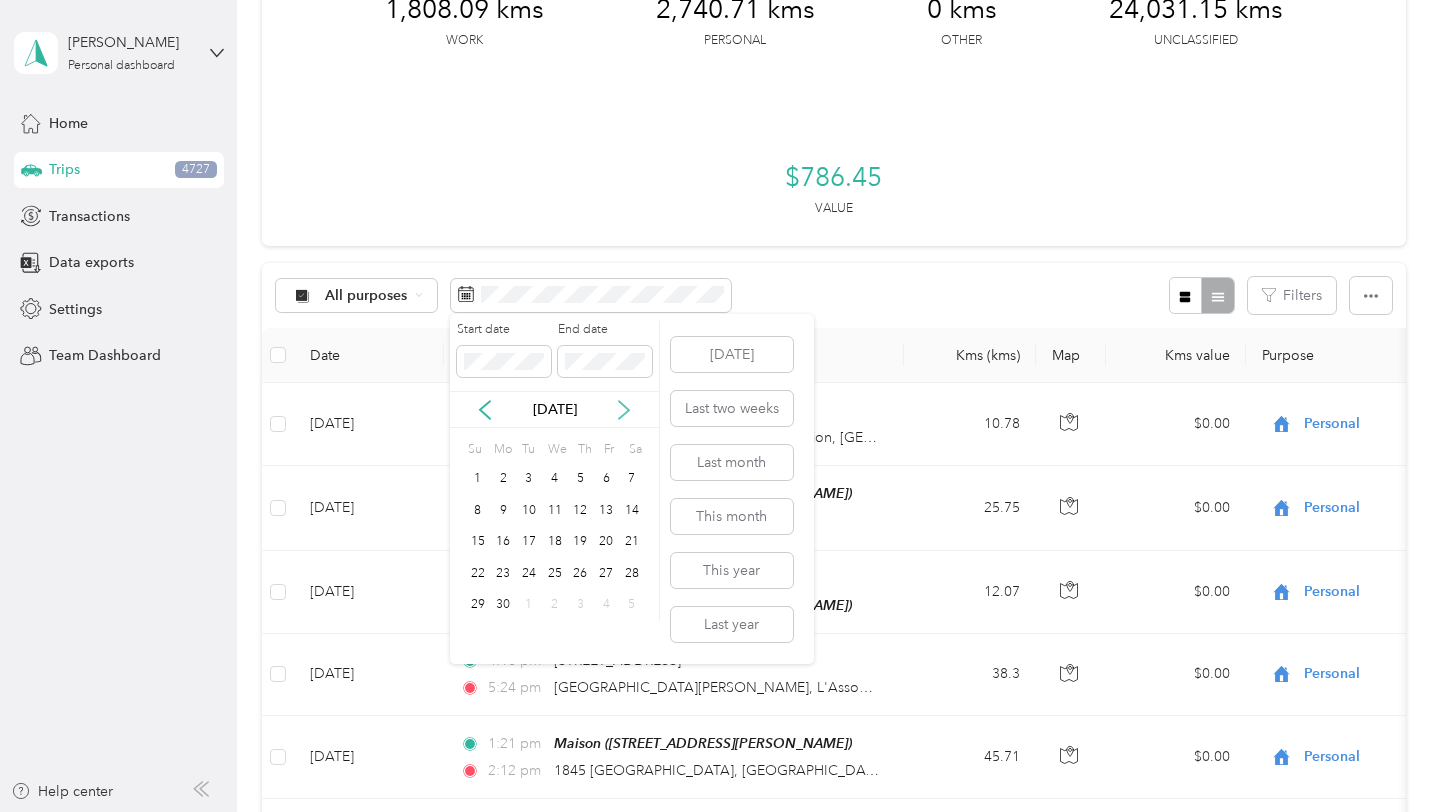 click 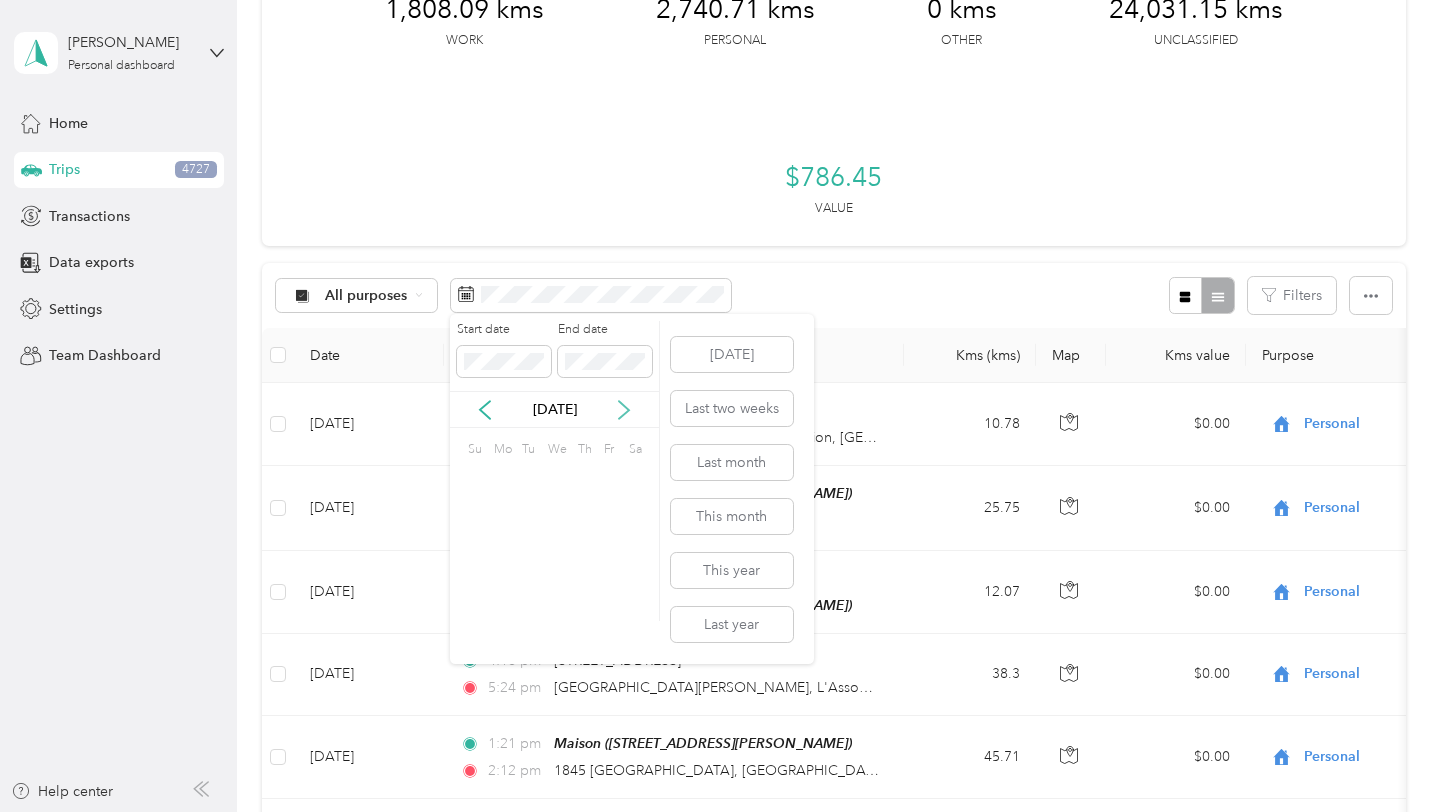 click 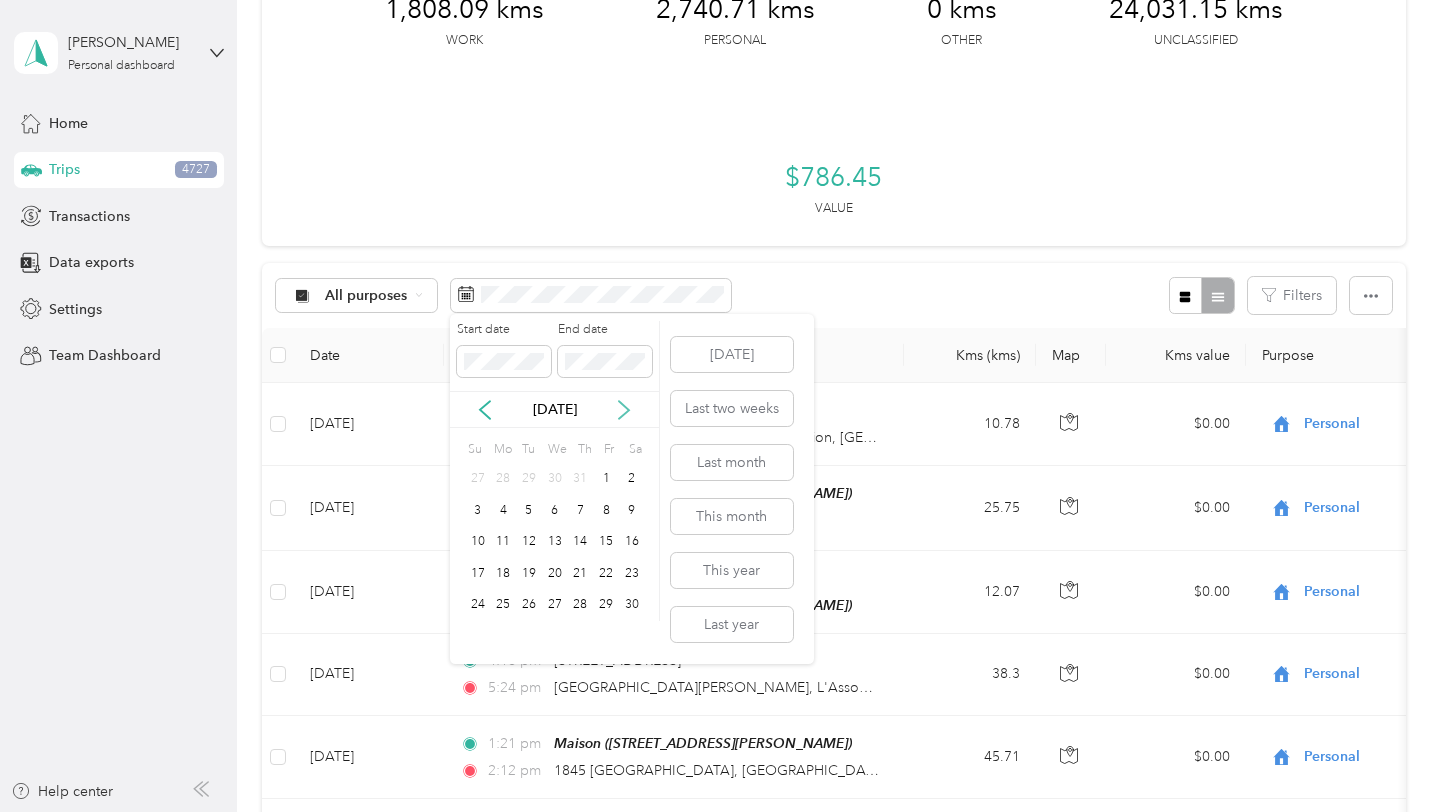 click 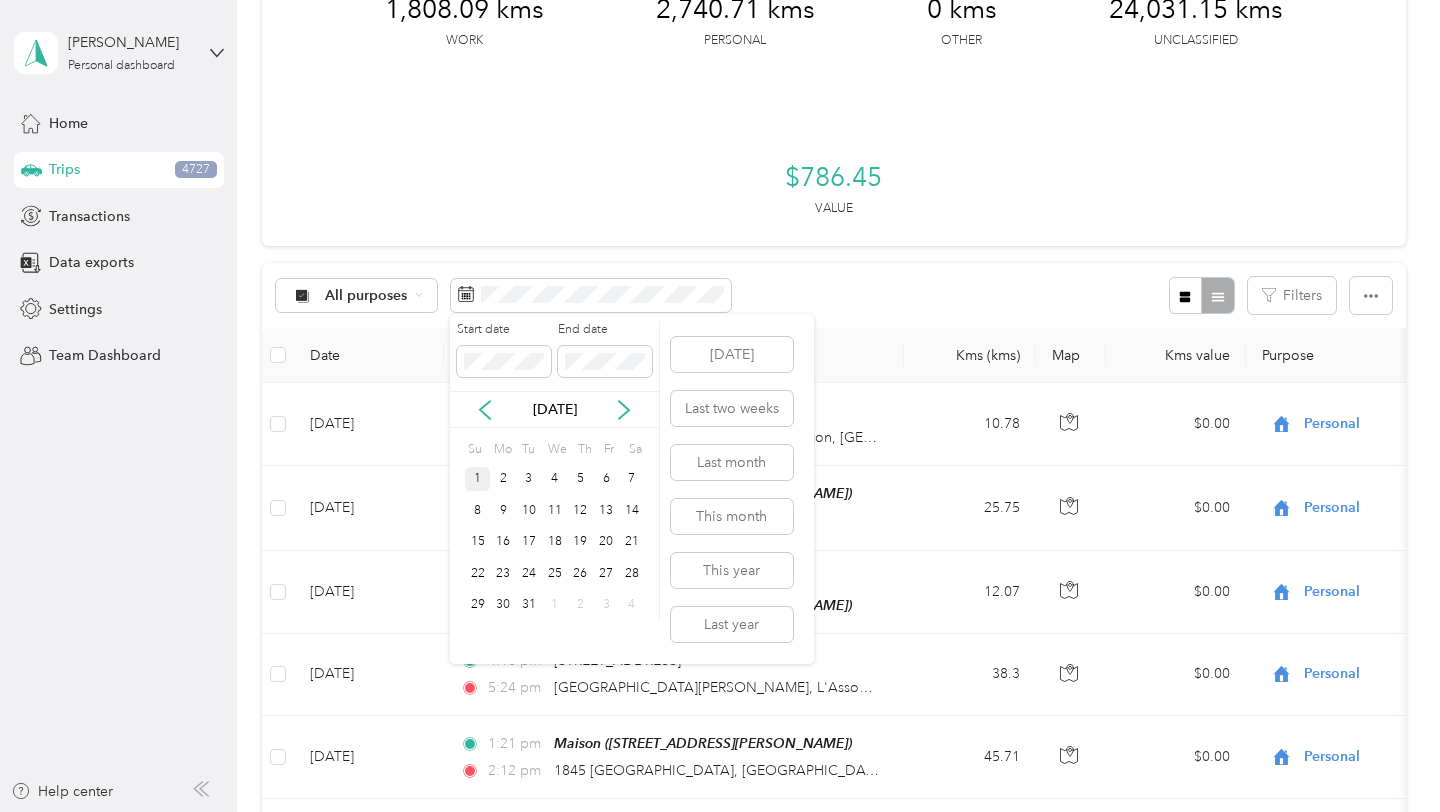 click on "1" at bounding box center (478, 479) 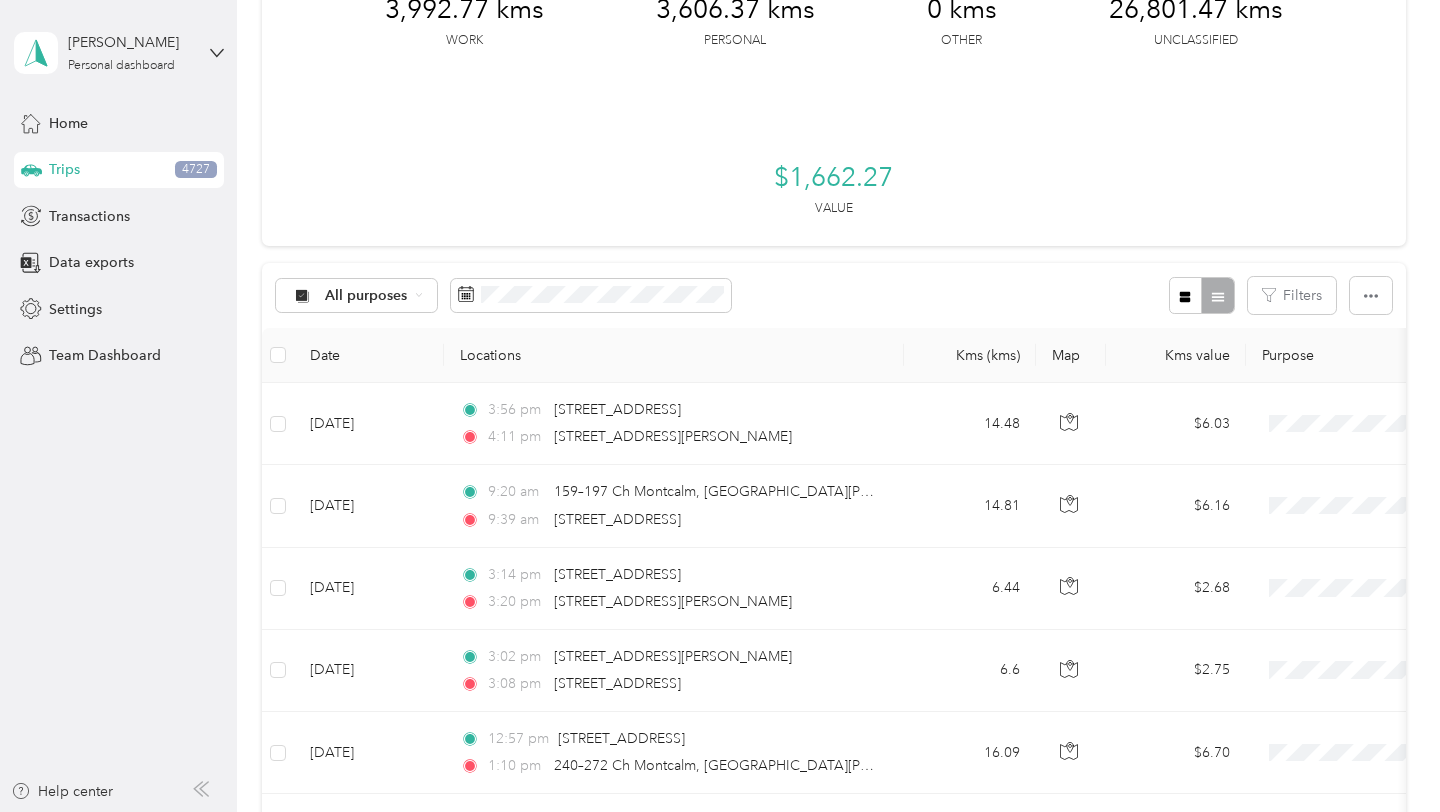 scroll, scrollTop: 122, scrollLeft: 0, axis: vertical 